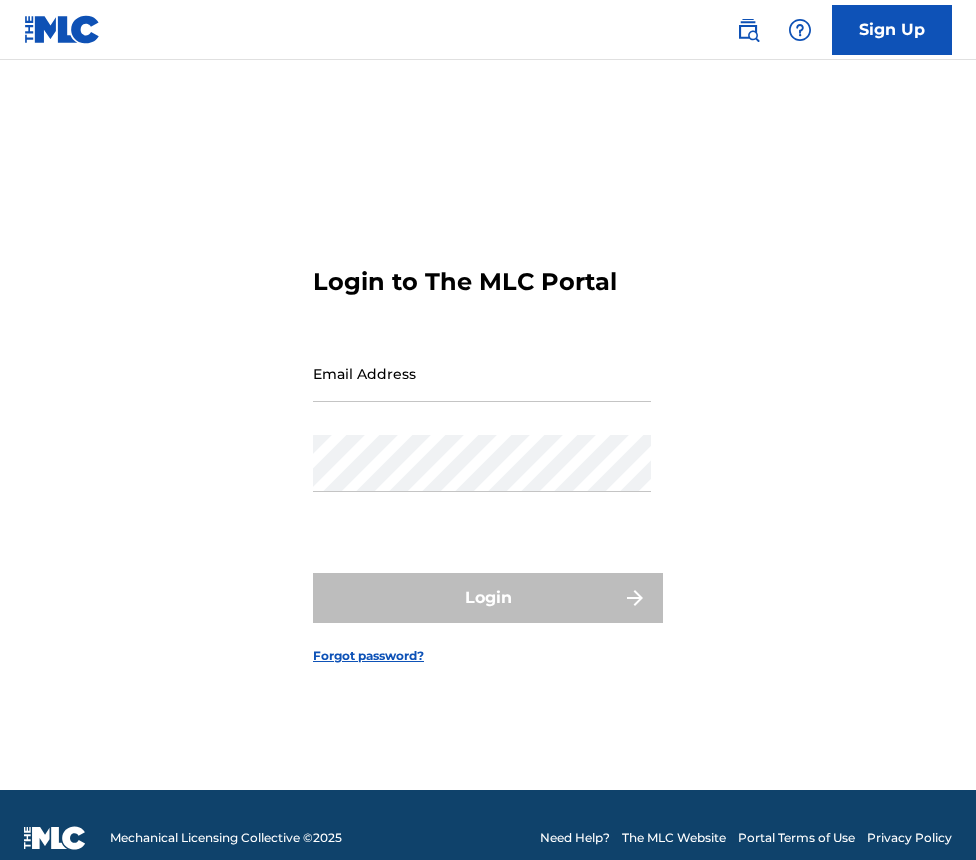 scroll, scrollTop: 0, scrollLeft: 0, axis: both 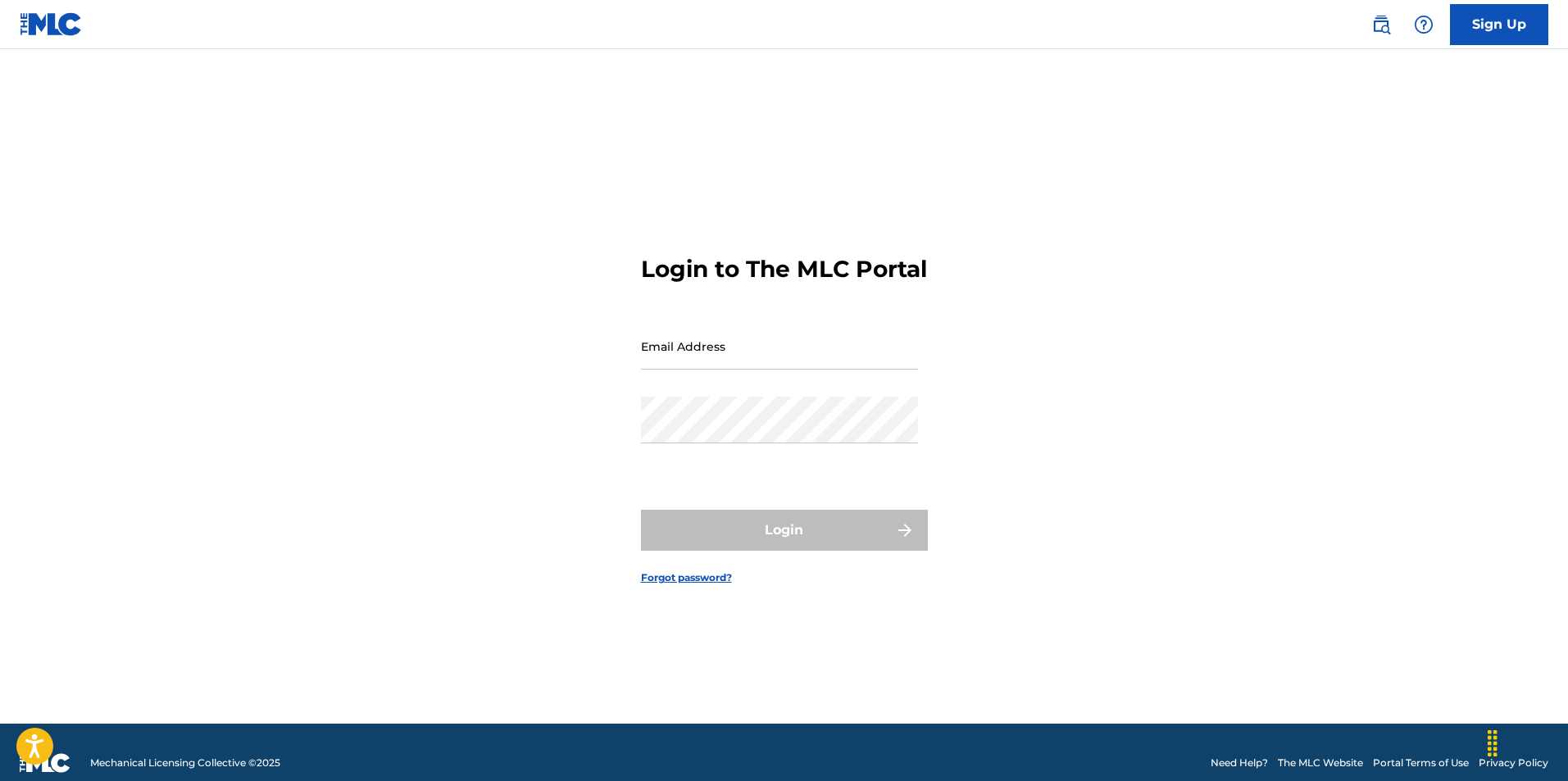 click on "Email Address" at bounding box center [779, 346] 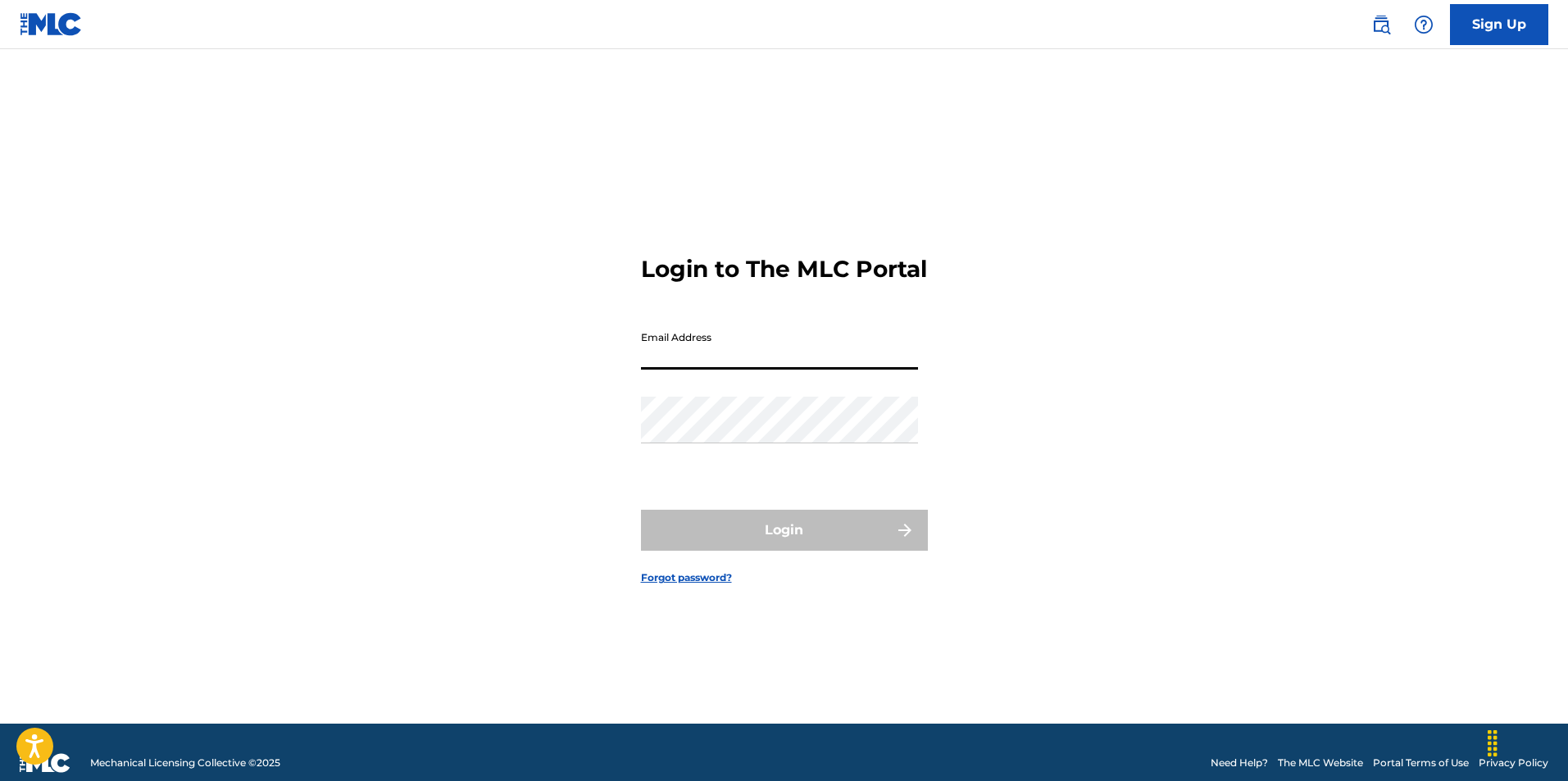 type on "rachel@[EMAIL]" 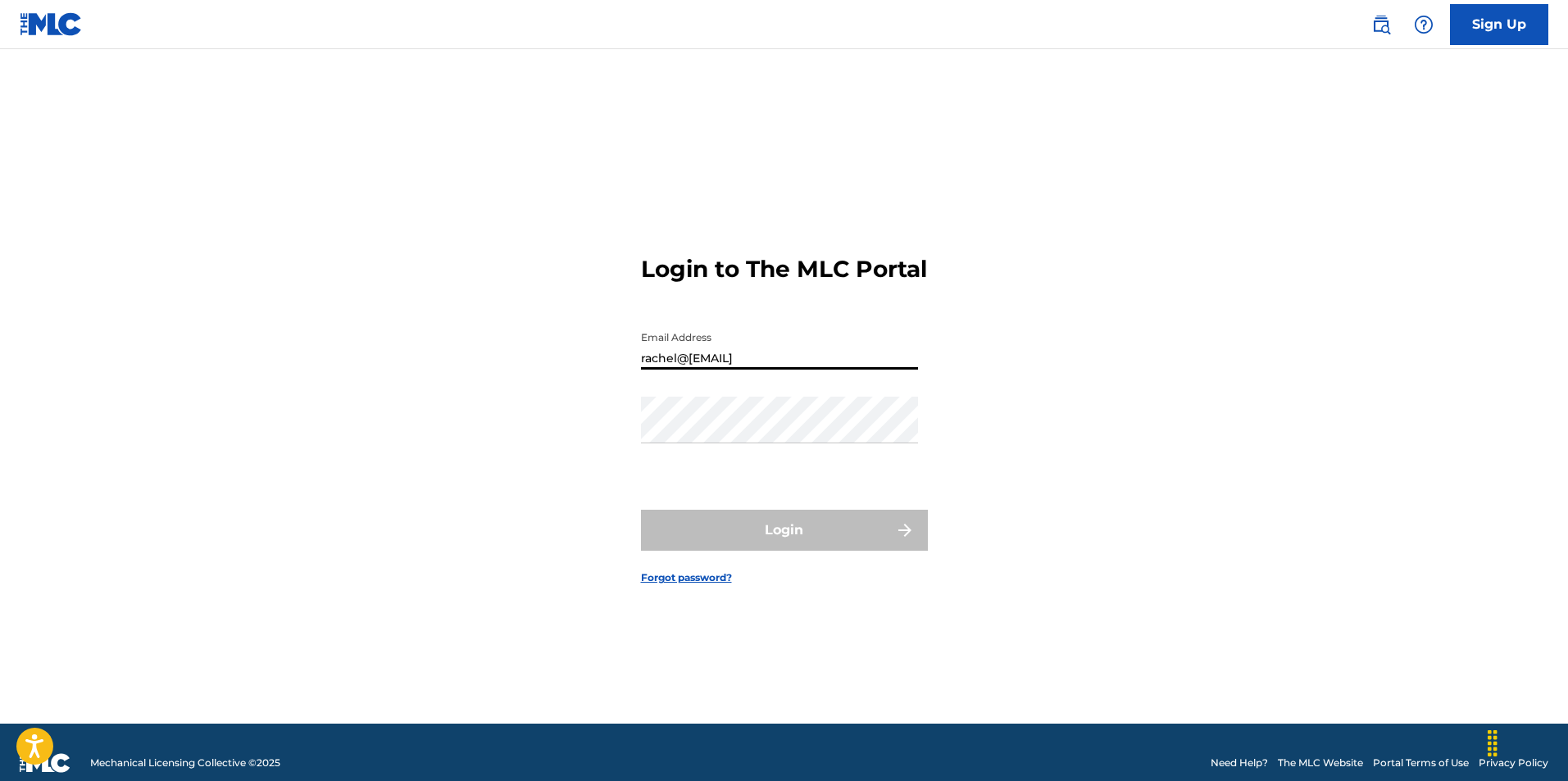 click on "Login to The MLC Portal Email Address rachel@[EMAIL] Password Login Forgot password?" at bounding box center (784, 406) 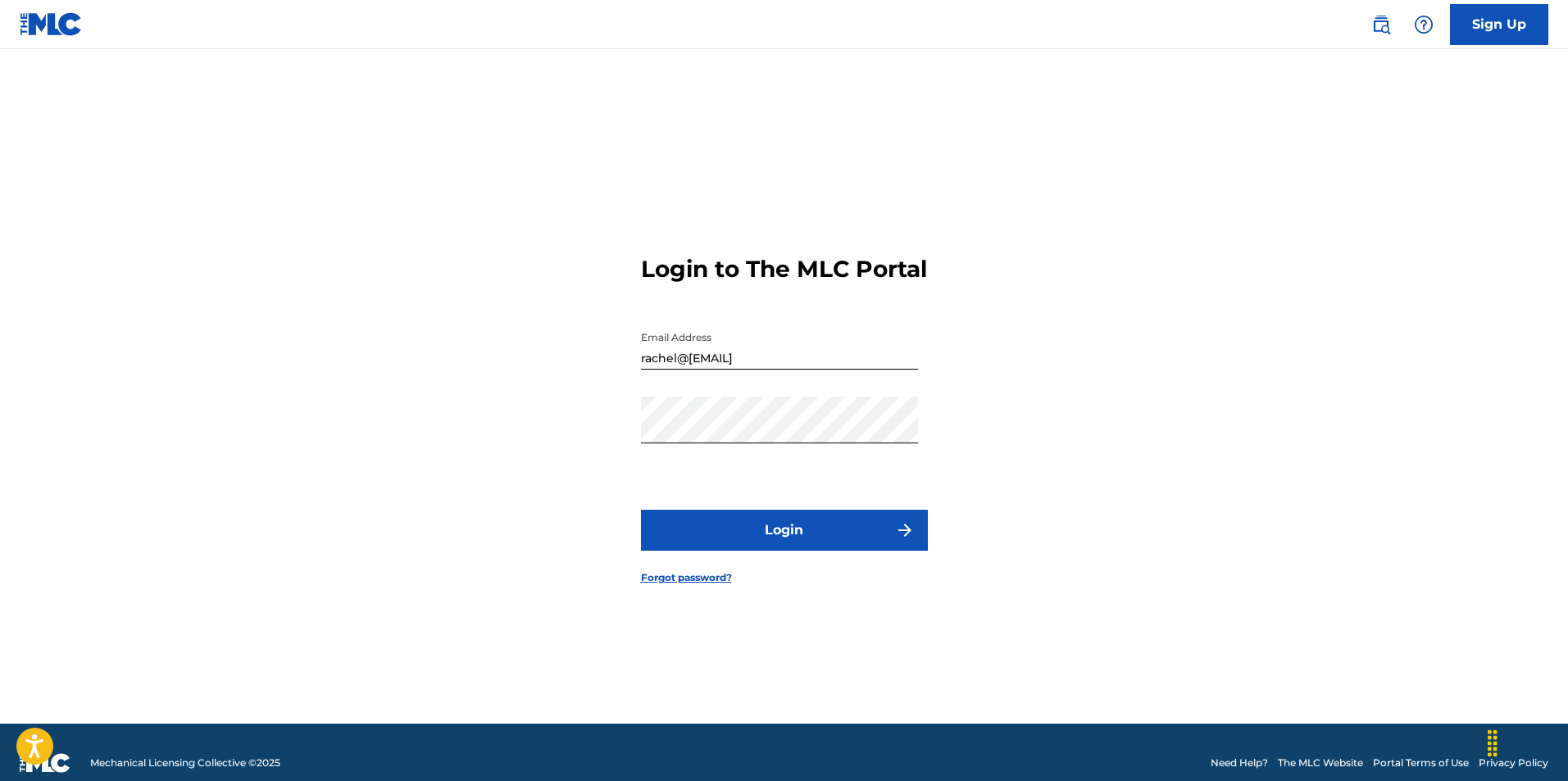 click on "Login" at bounding box center [784, 530] 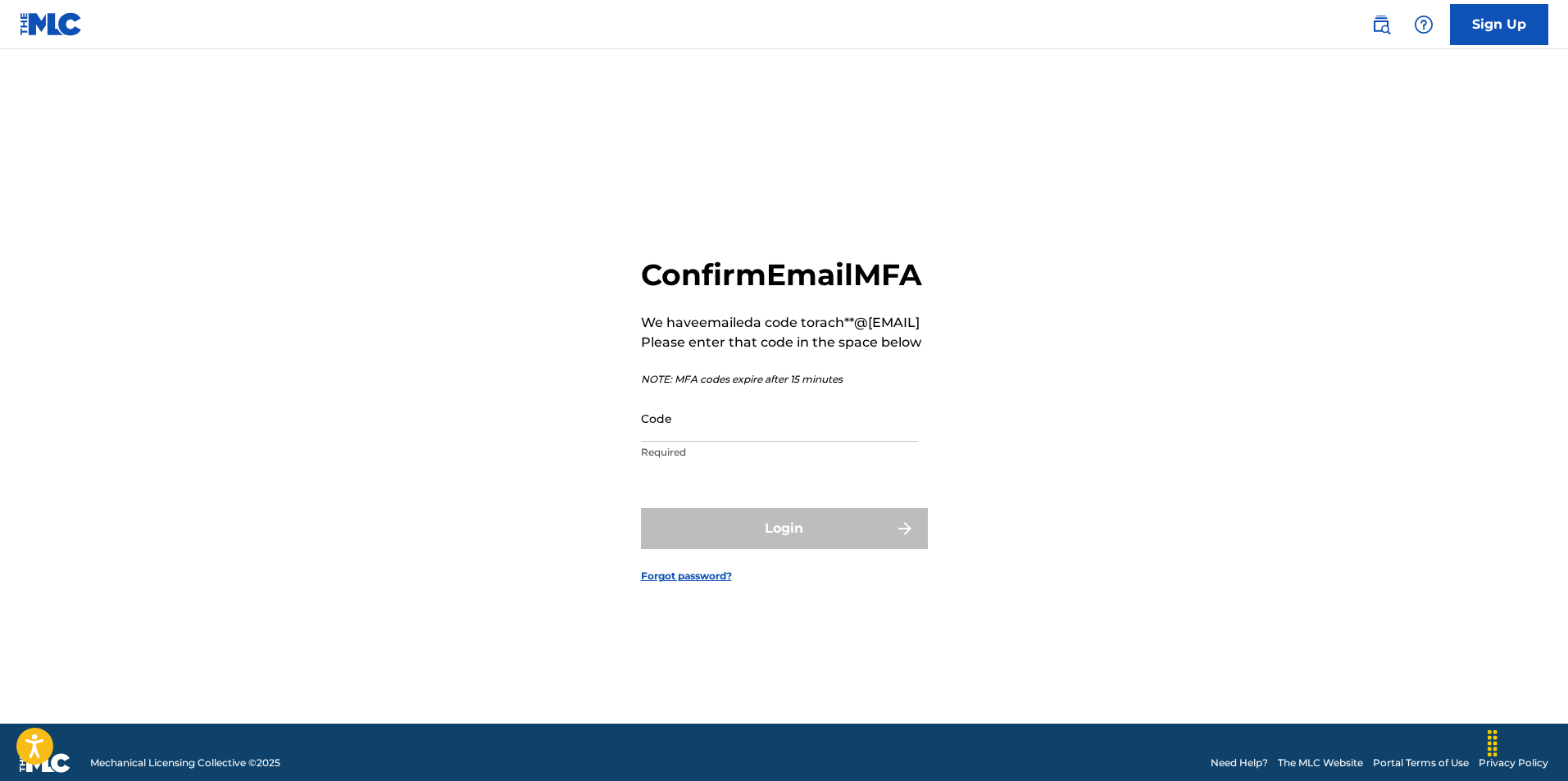 click on "Code" at bounding box center (779, 418) 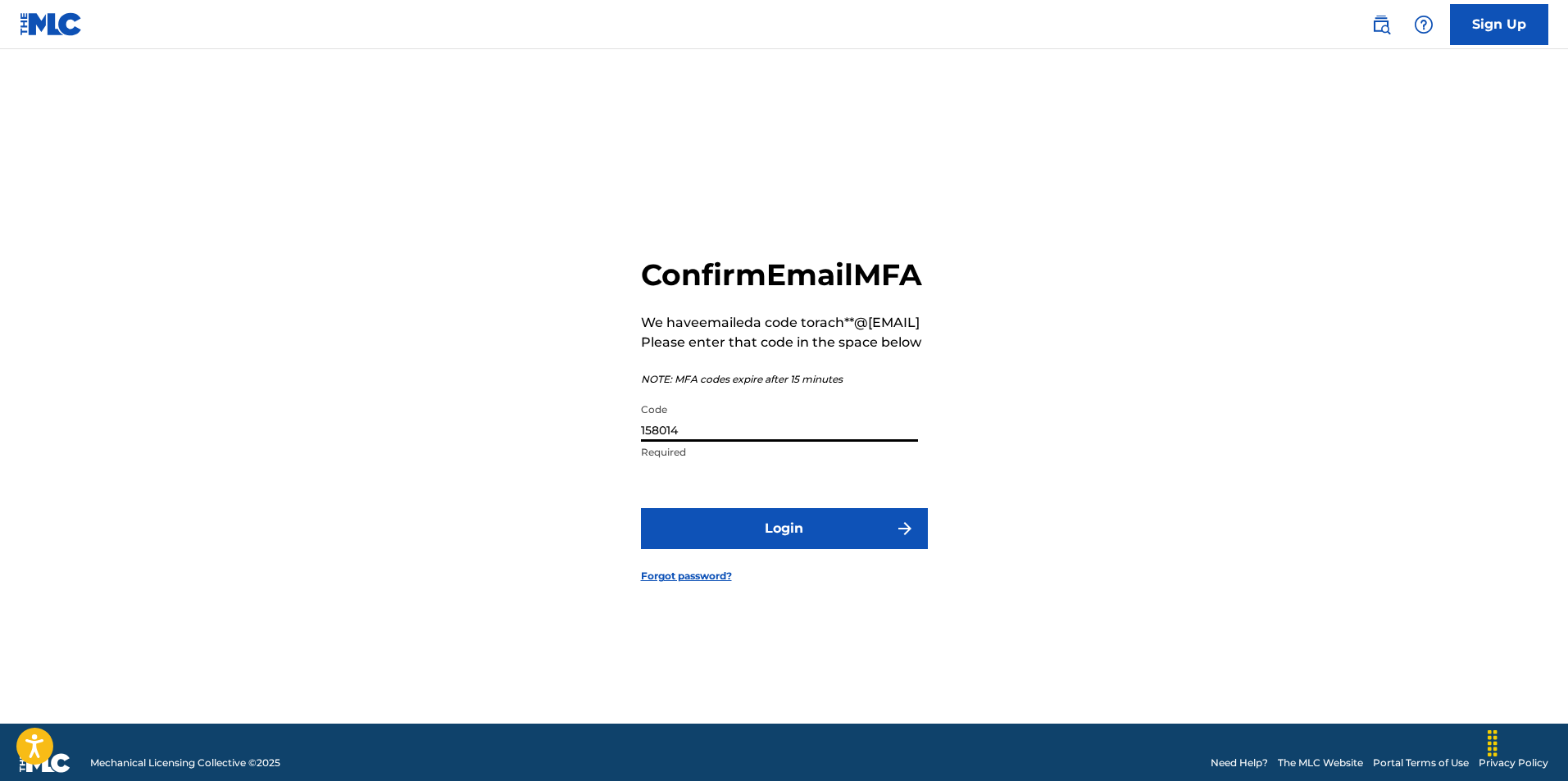 type on "158014" 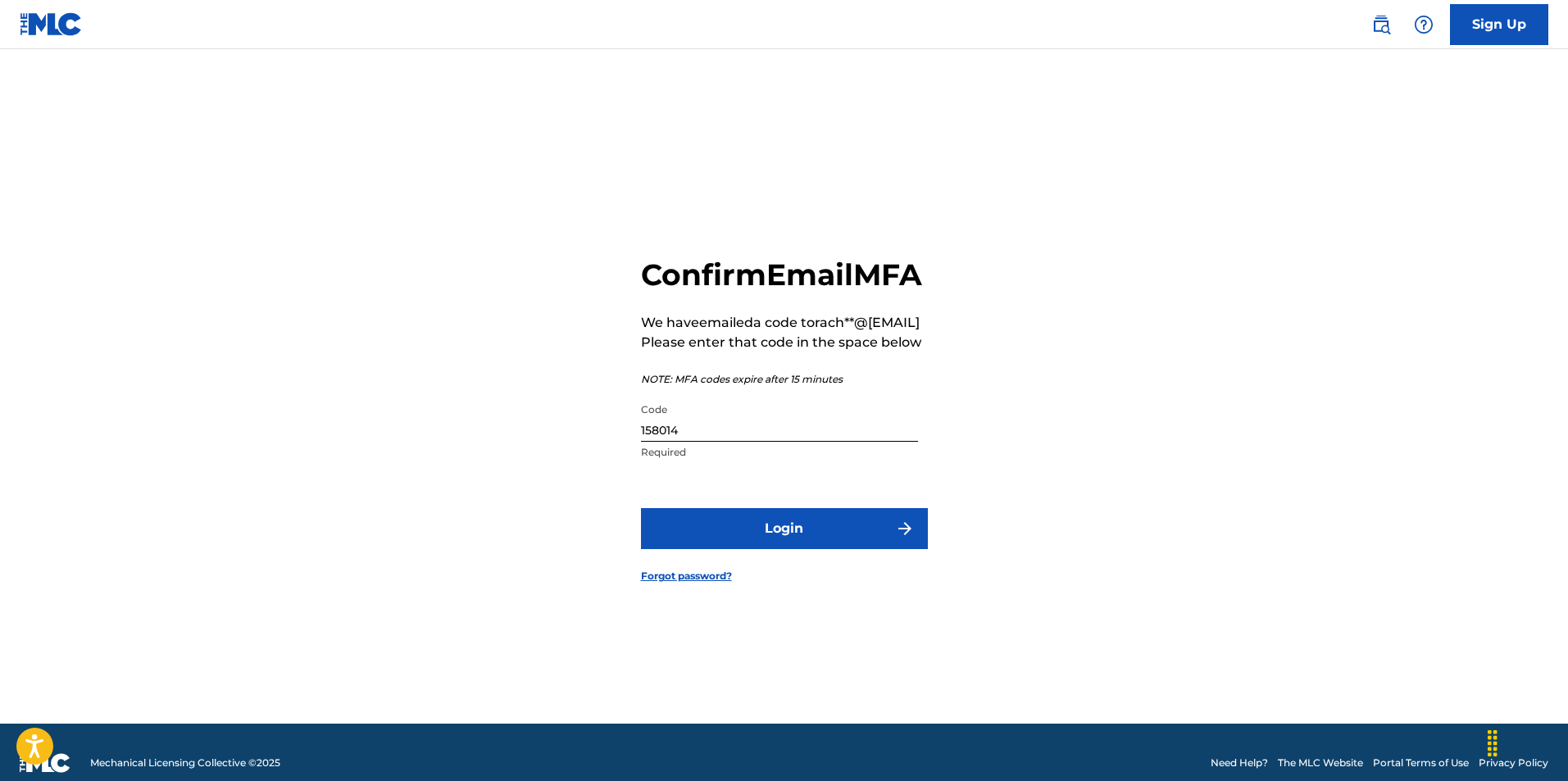 click on "Login" at bounding box center (784, 529) 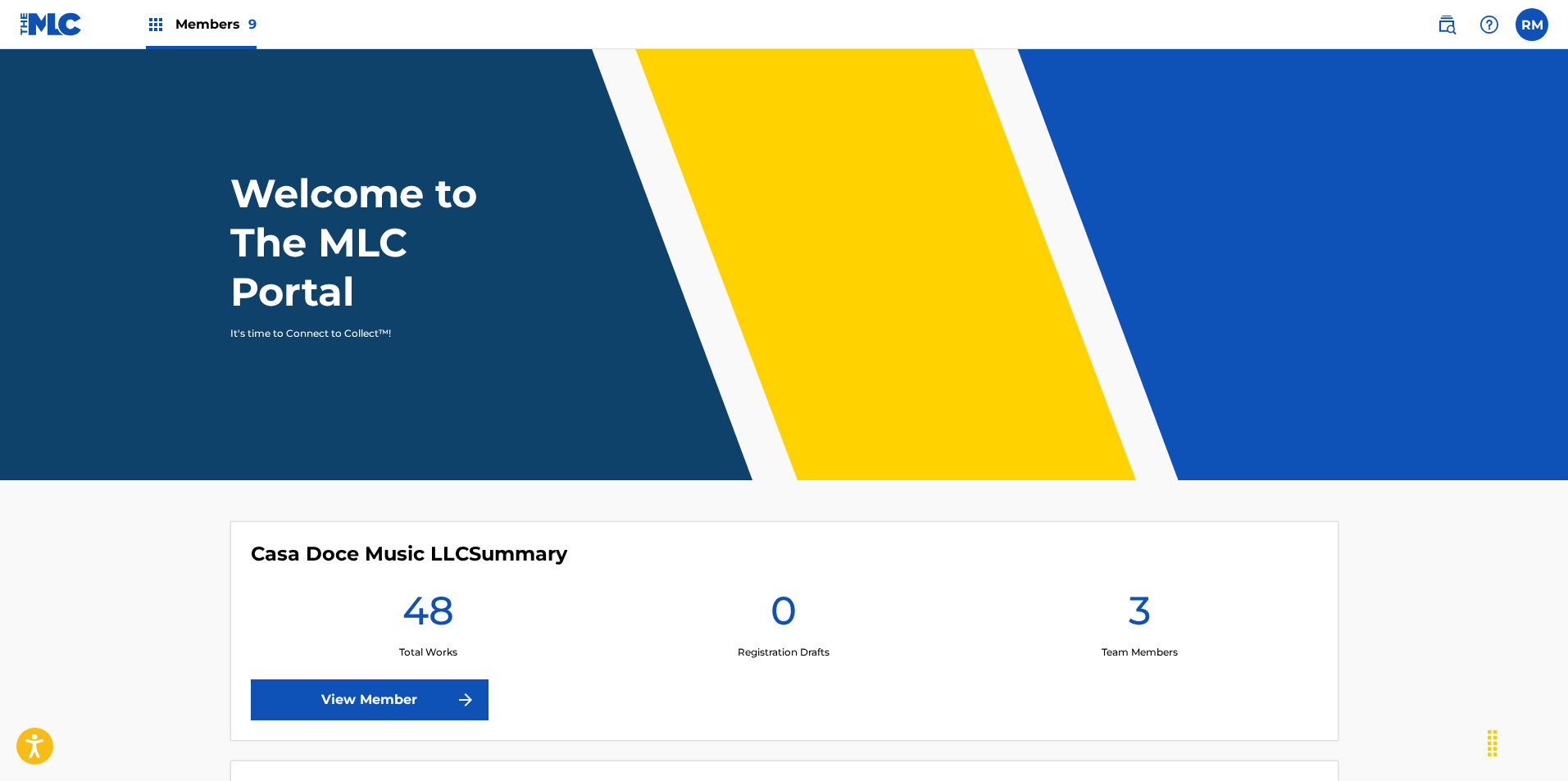 scroll, scrollTop: 0, scrollLeft: 0, axis: both 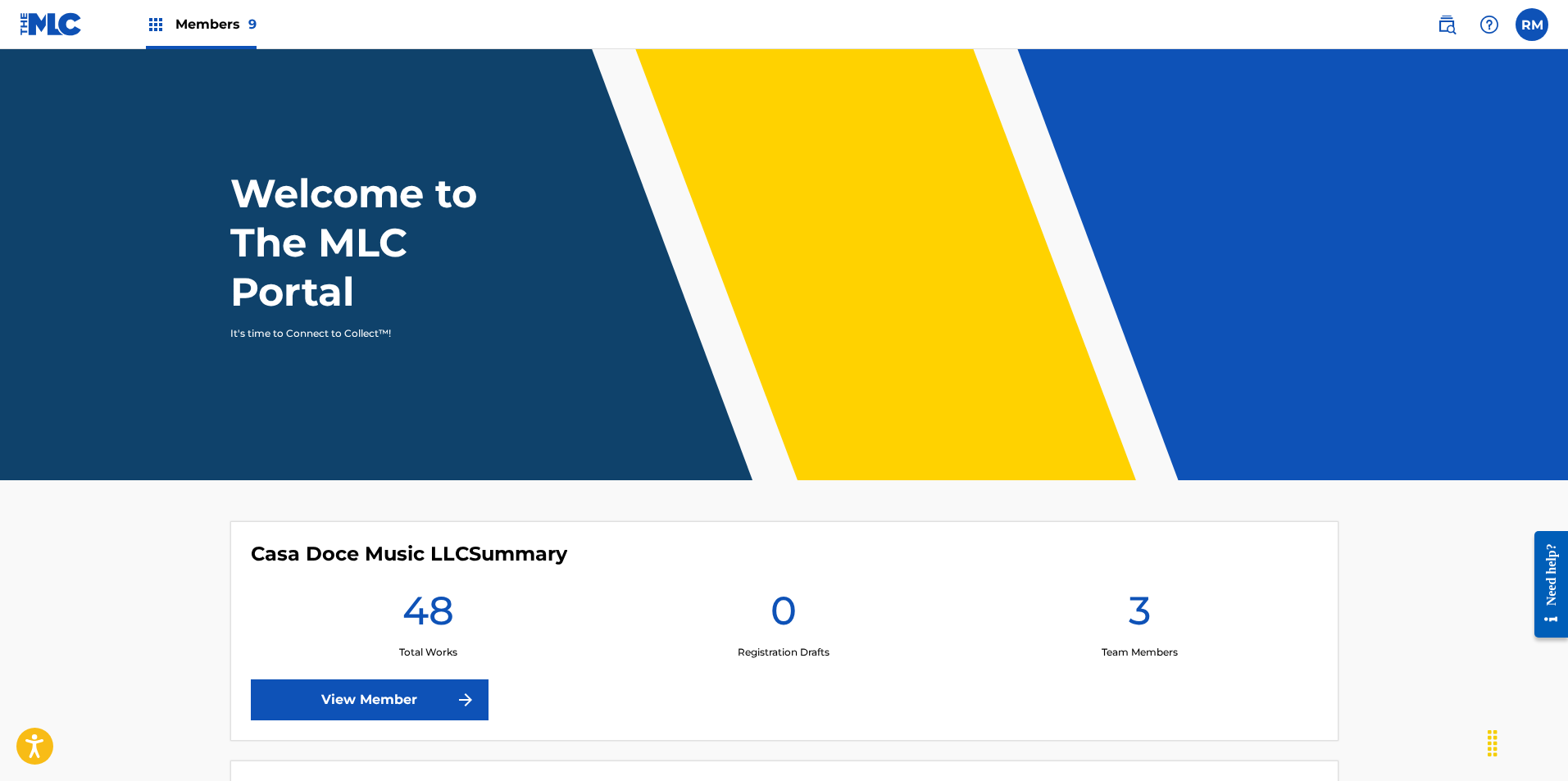 click at bounding box center (156, 25) 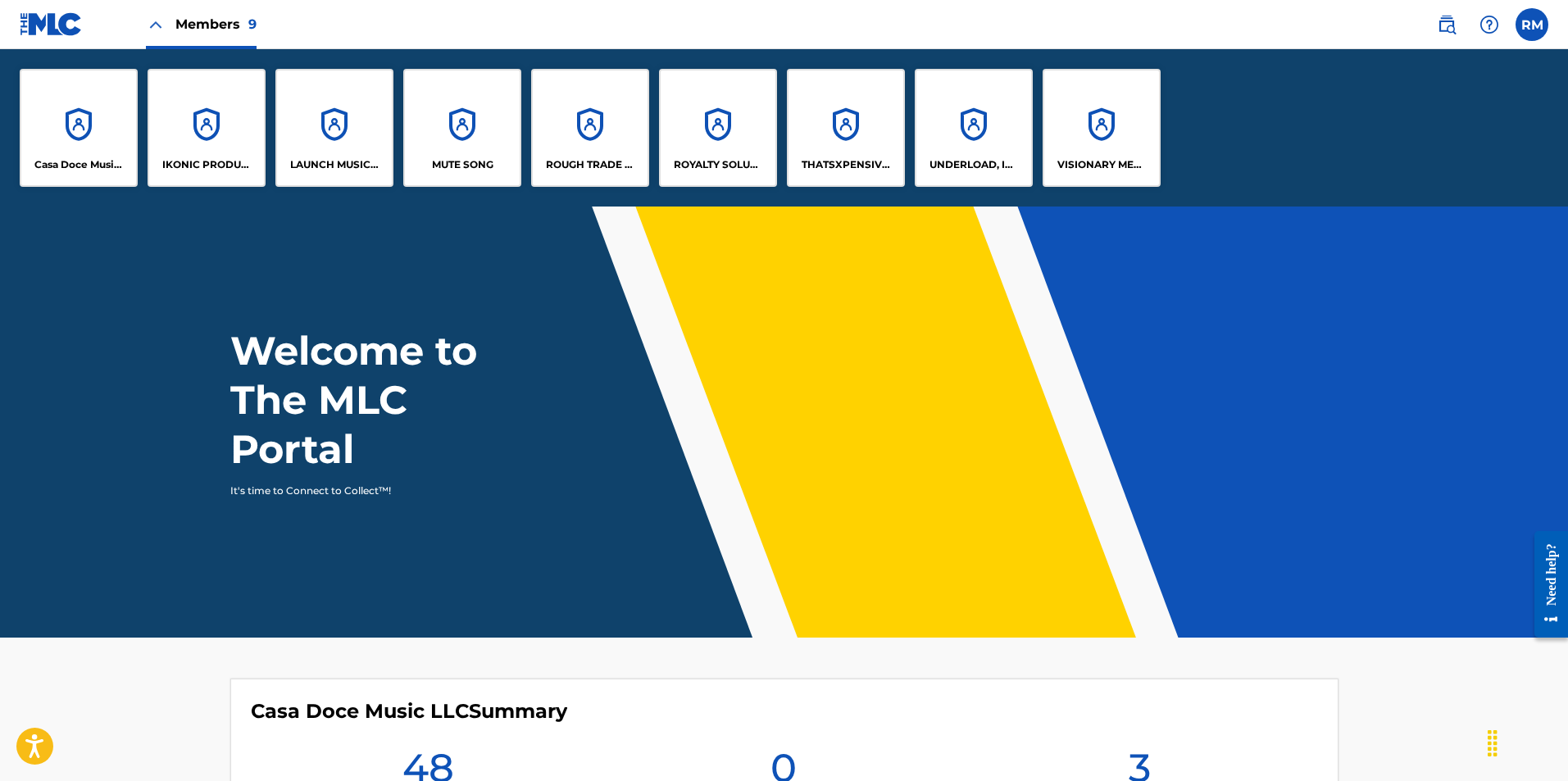 click on "THATSXPENSIVE PUBLISHING LLC" at bounding box center (846, 128) 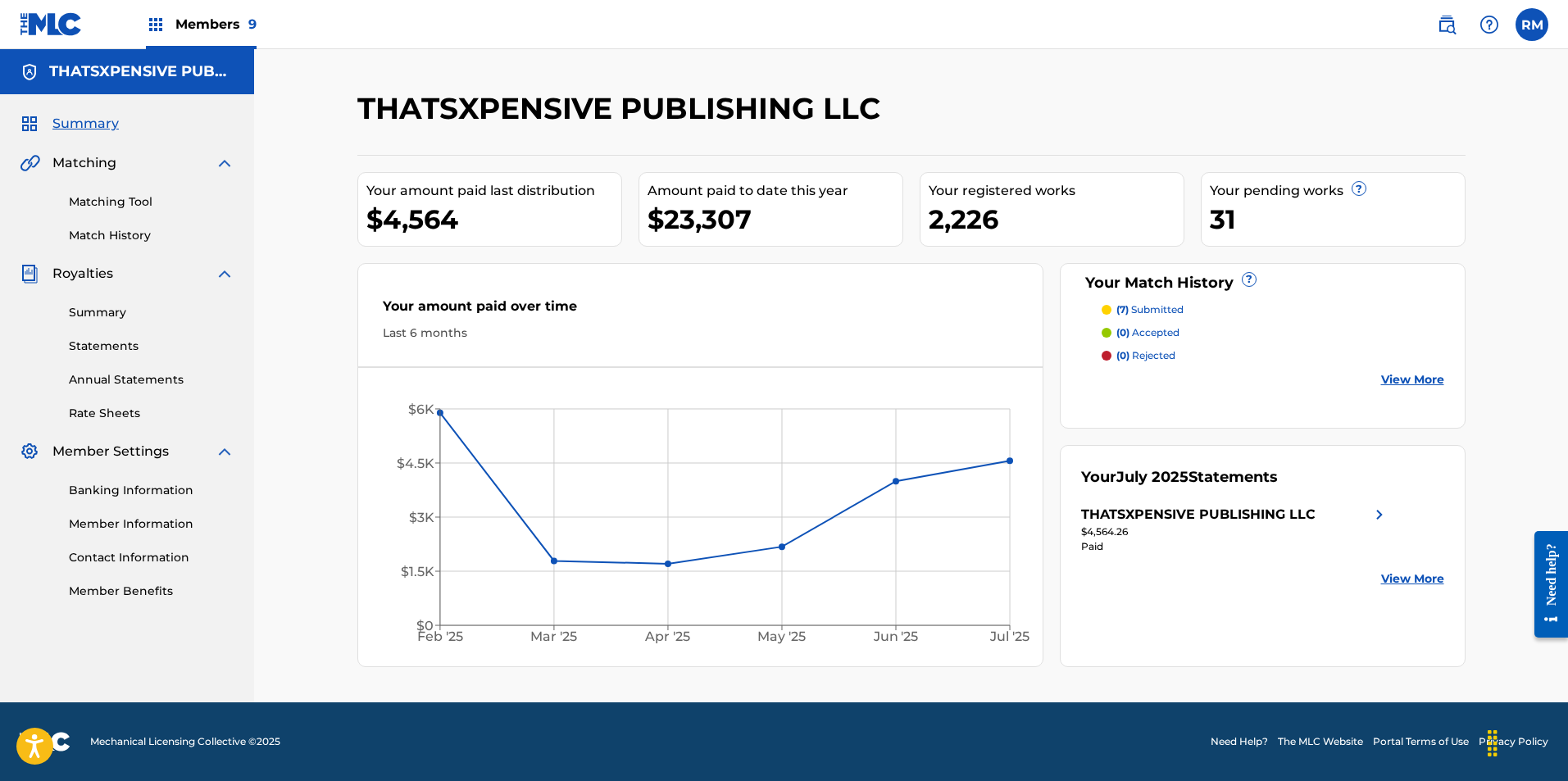 click on "Summary" at bounding box center (152, 312) 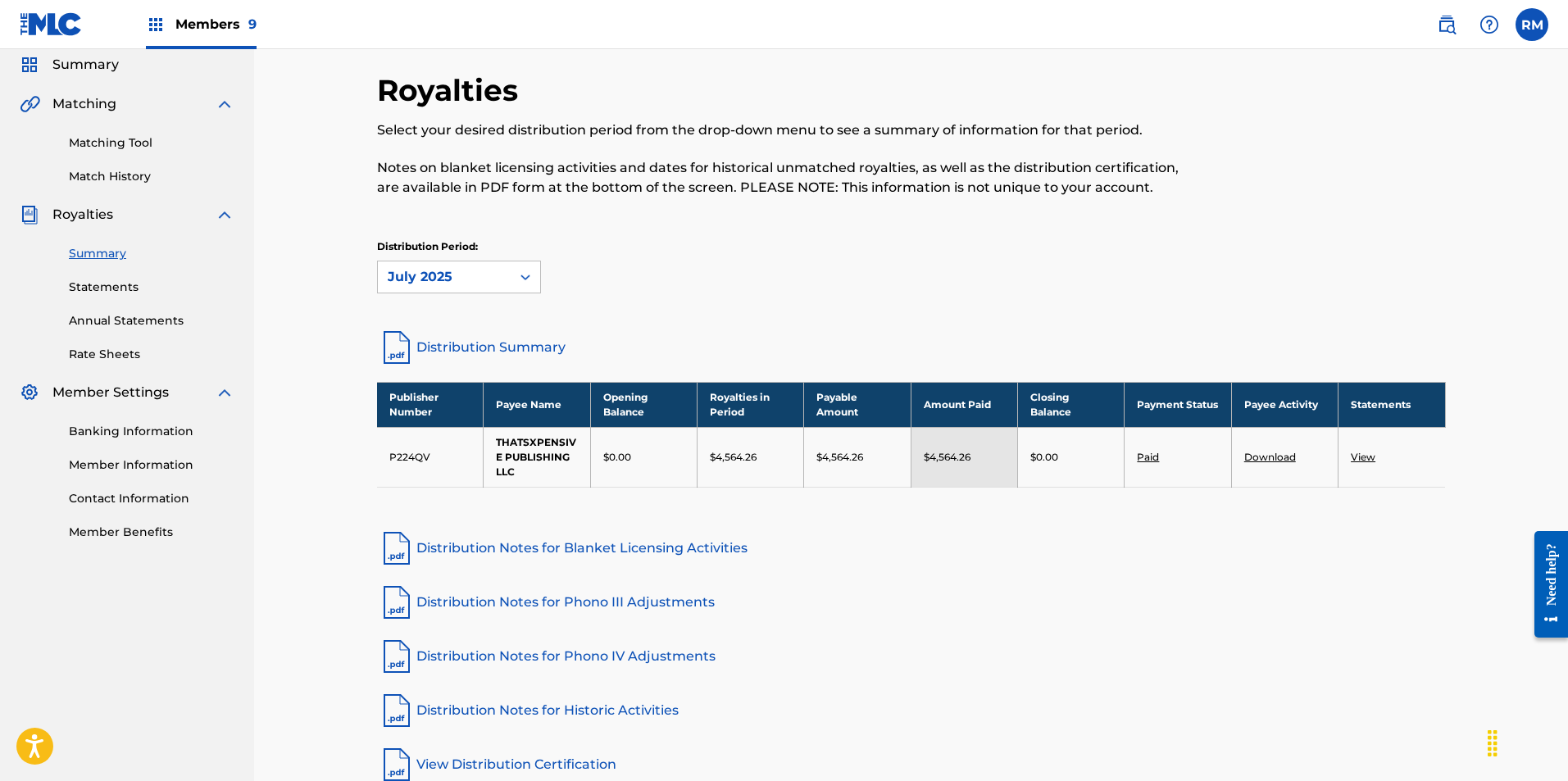 scroll, scrollTop: 0, scrollLeft: 0, axis: both 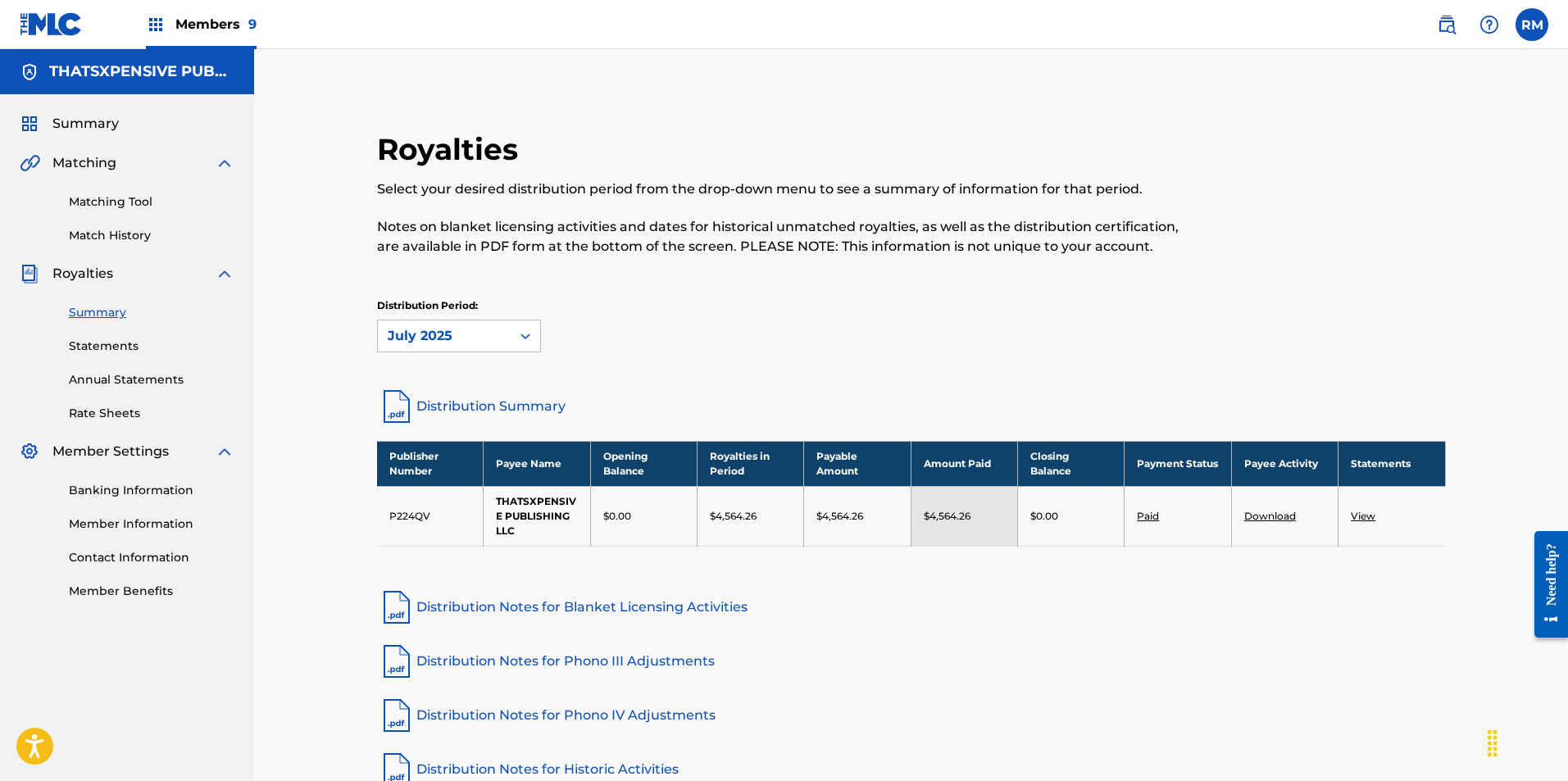 click at bounding box center (156, 25) 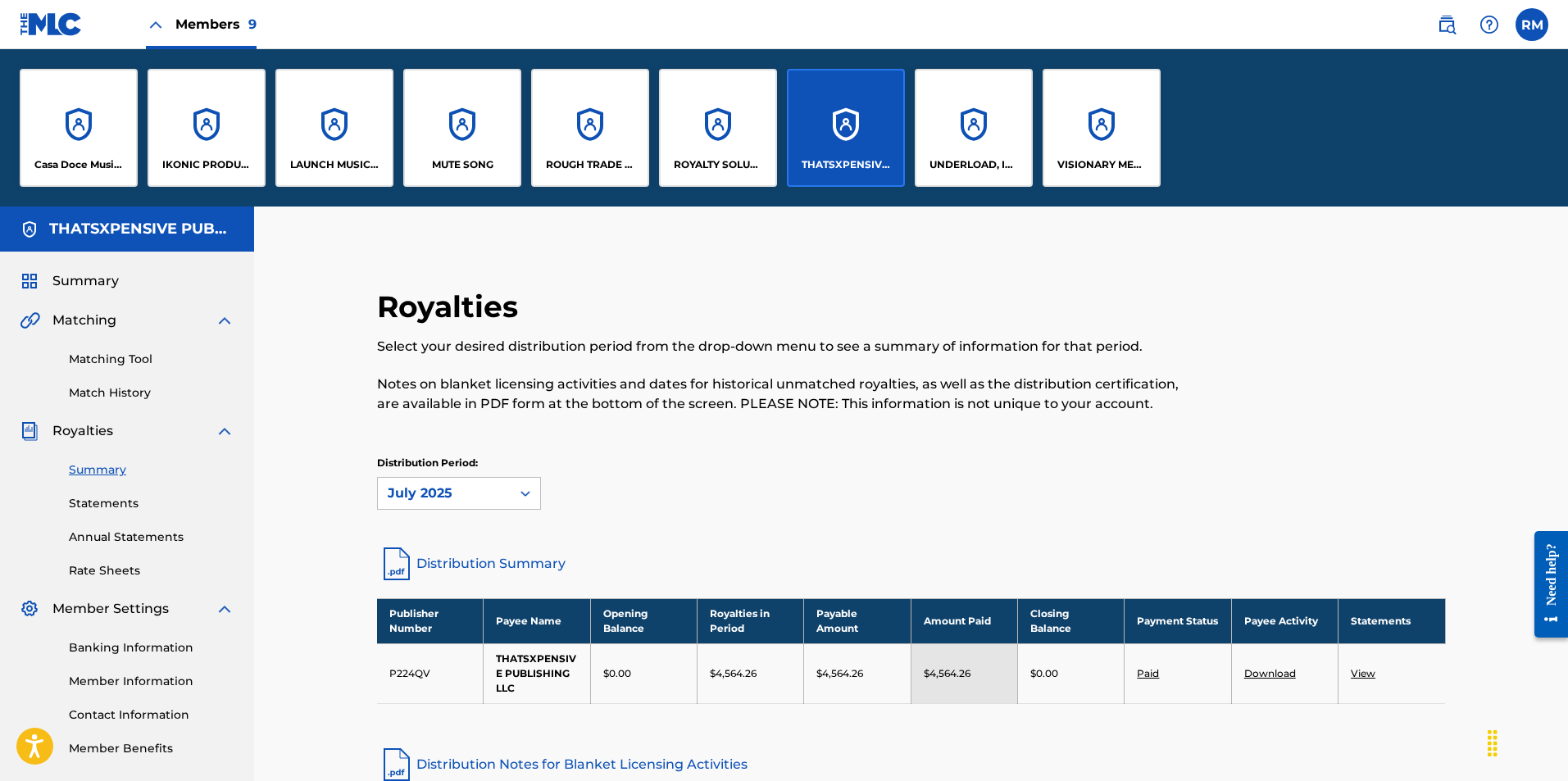 click on "ROYALTY SOLUTIONS CORP" at bounding box center (718, 128) 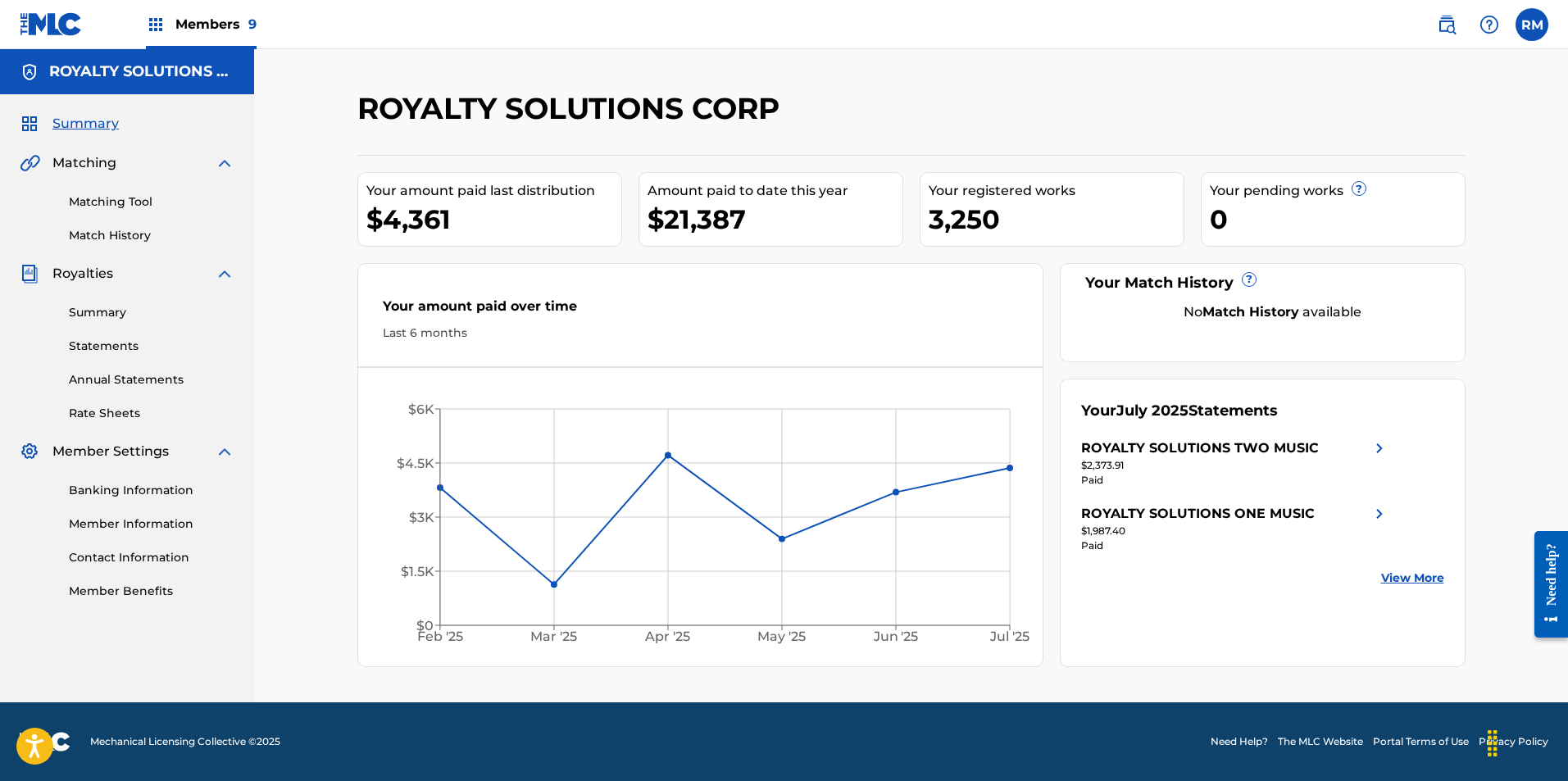 click on "Summary" at bounding box center [152, 312] 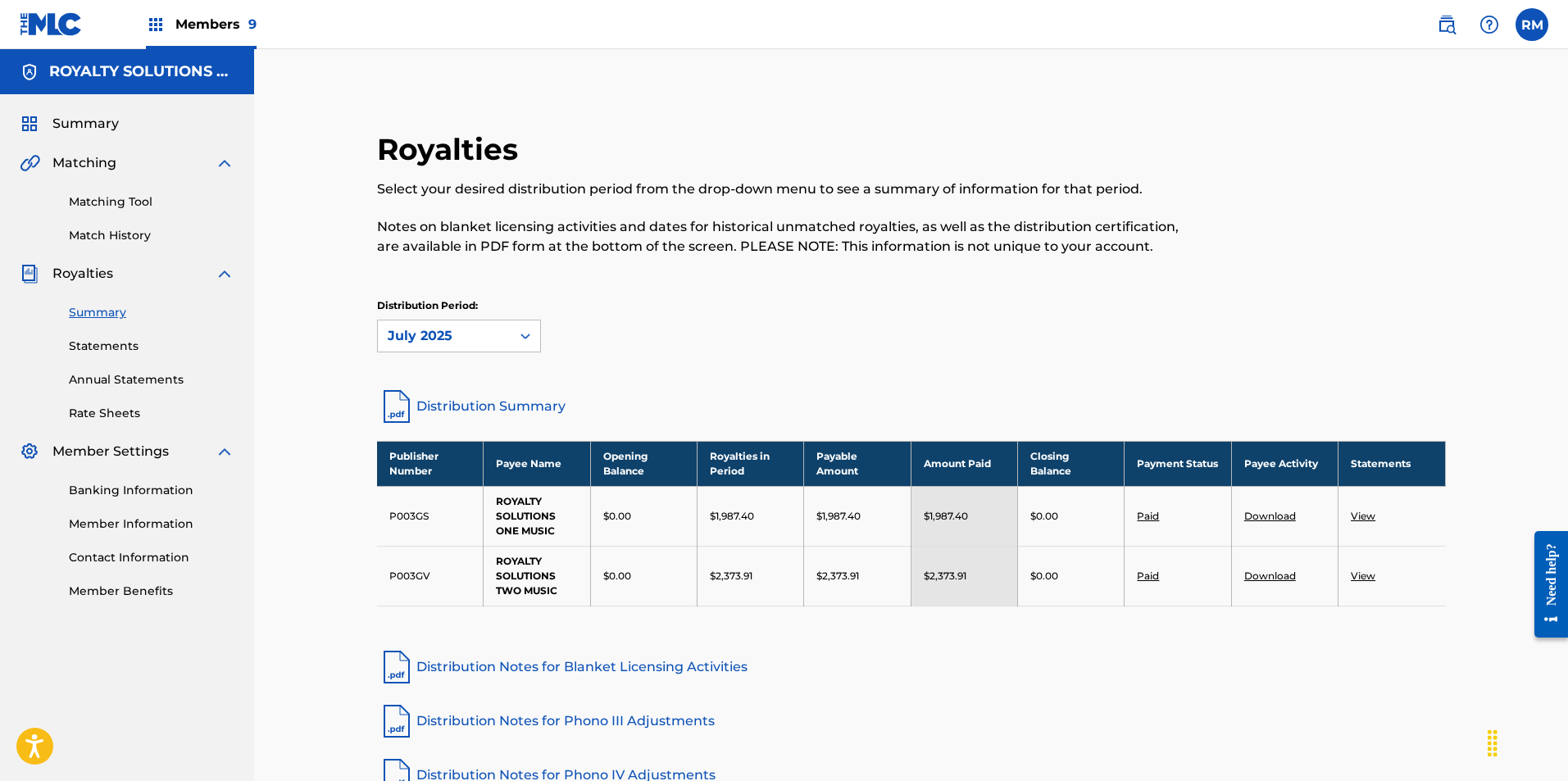 click on "Statements" at bounding box center [152, 346] 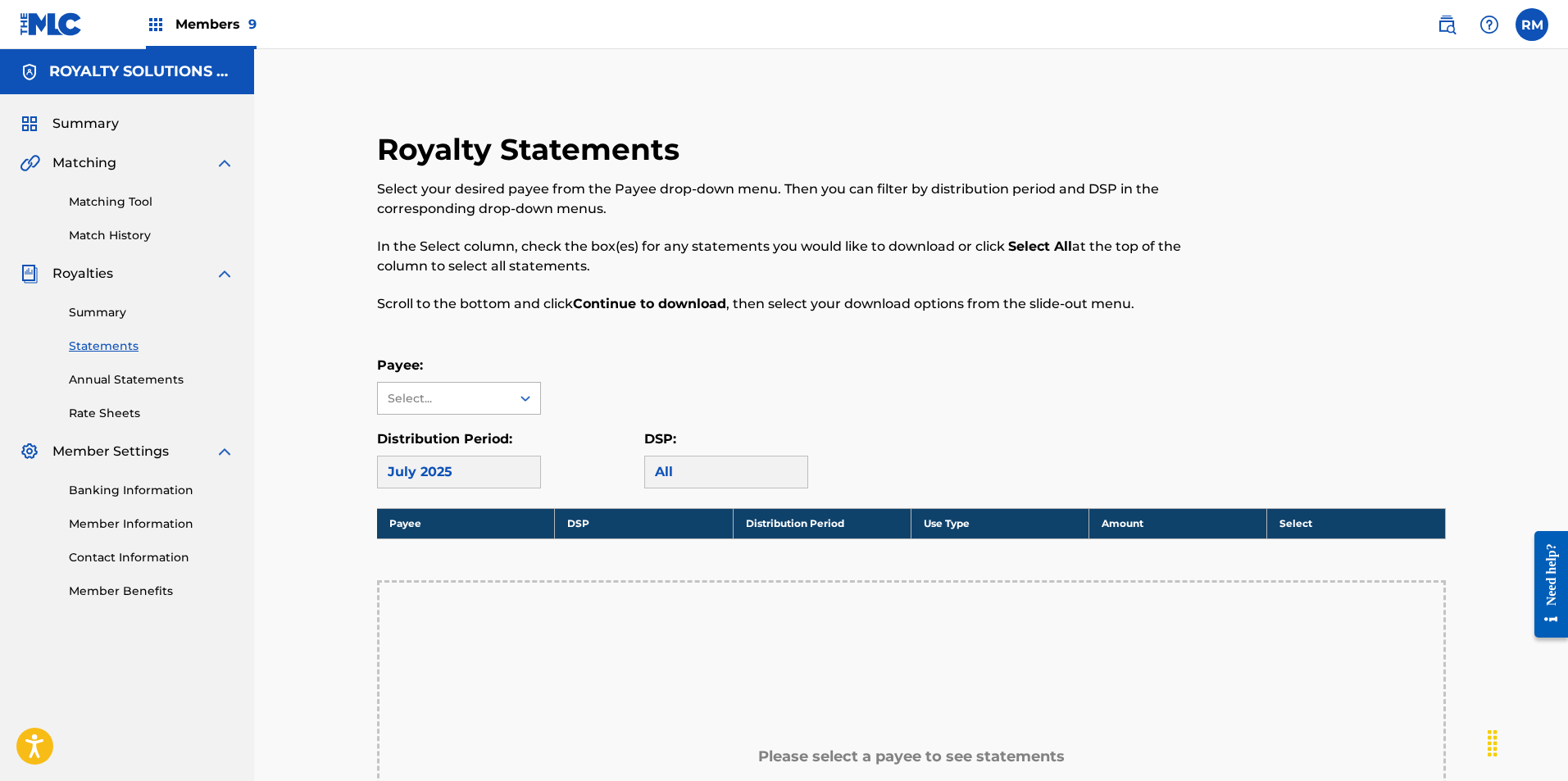 click at bounding box center [525, 398] 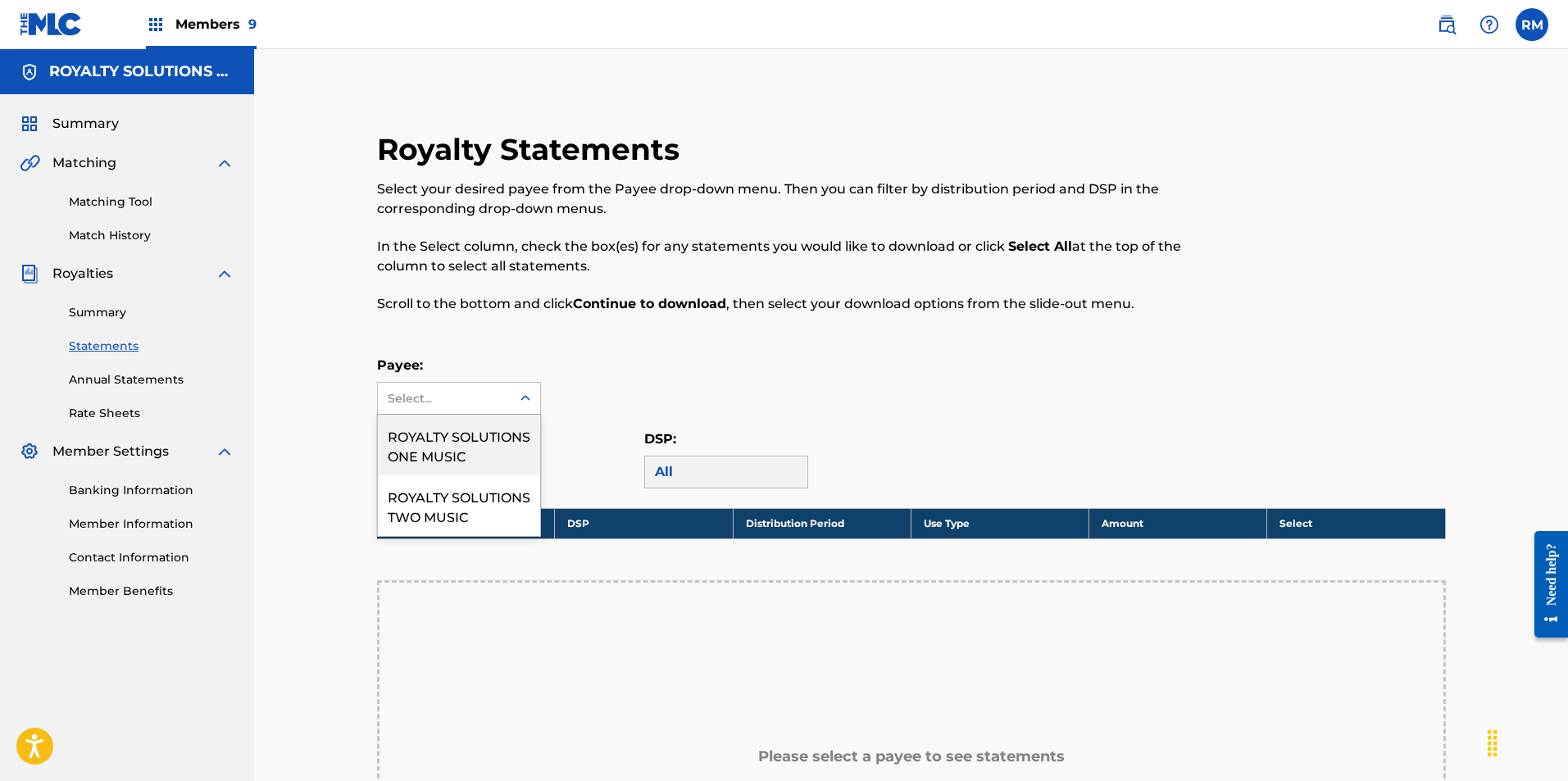 click on "ROYALTY SOLUTIONS ONE MUSIC" at bounding box center [459, 445] 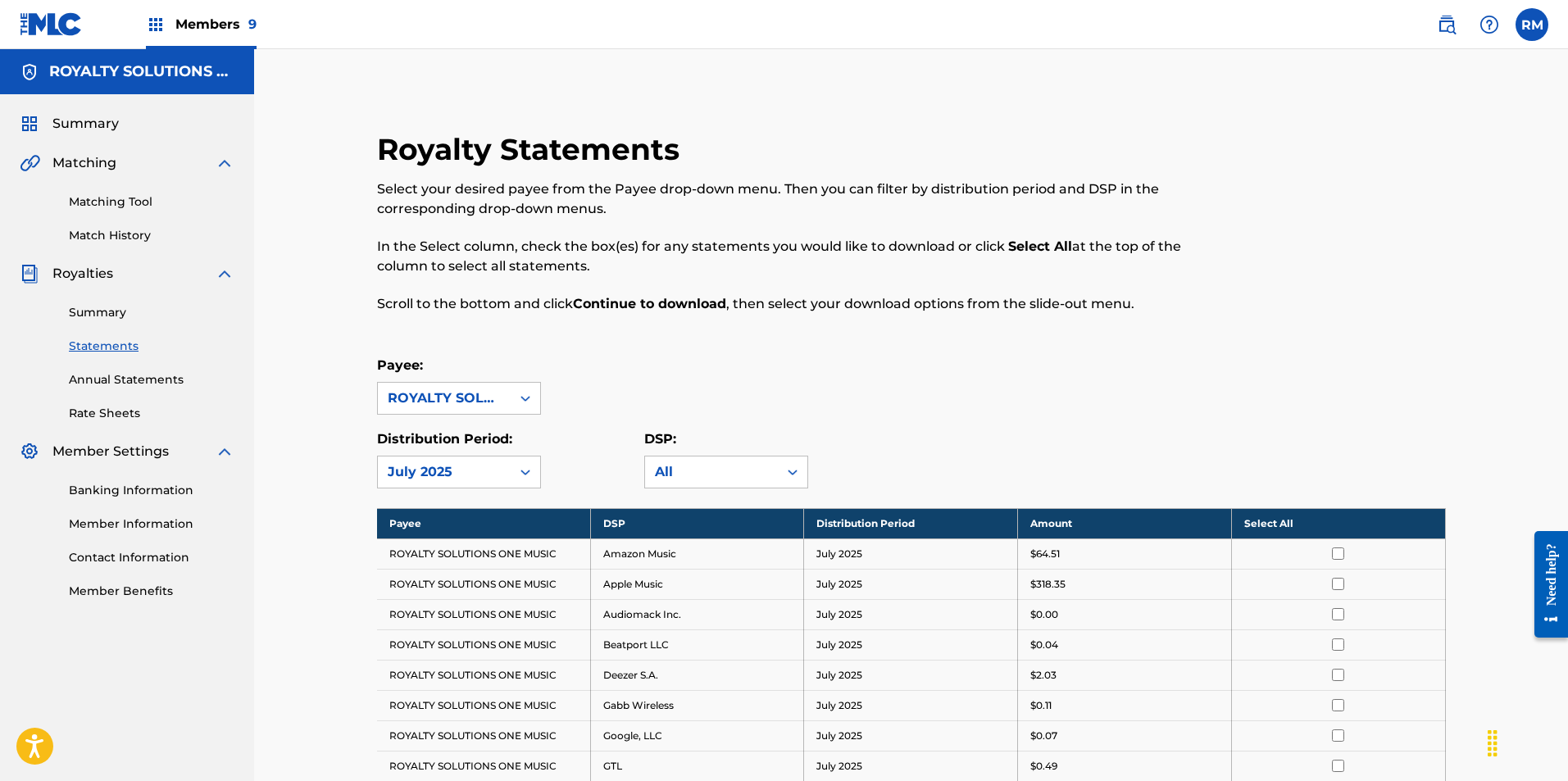 scroll, scrollTop: 246, scrollLeft: 0, axis: vertical 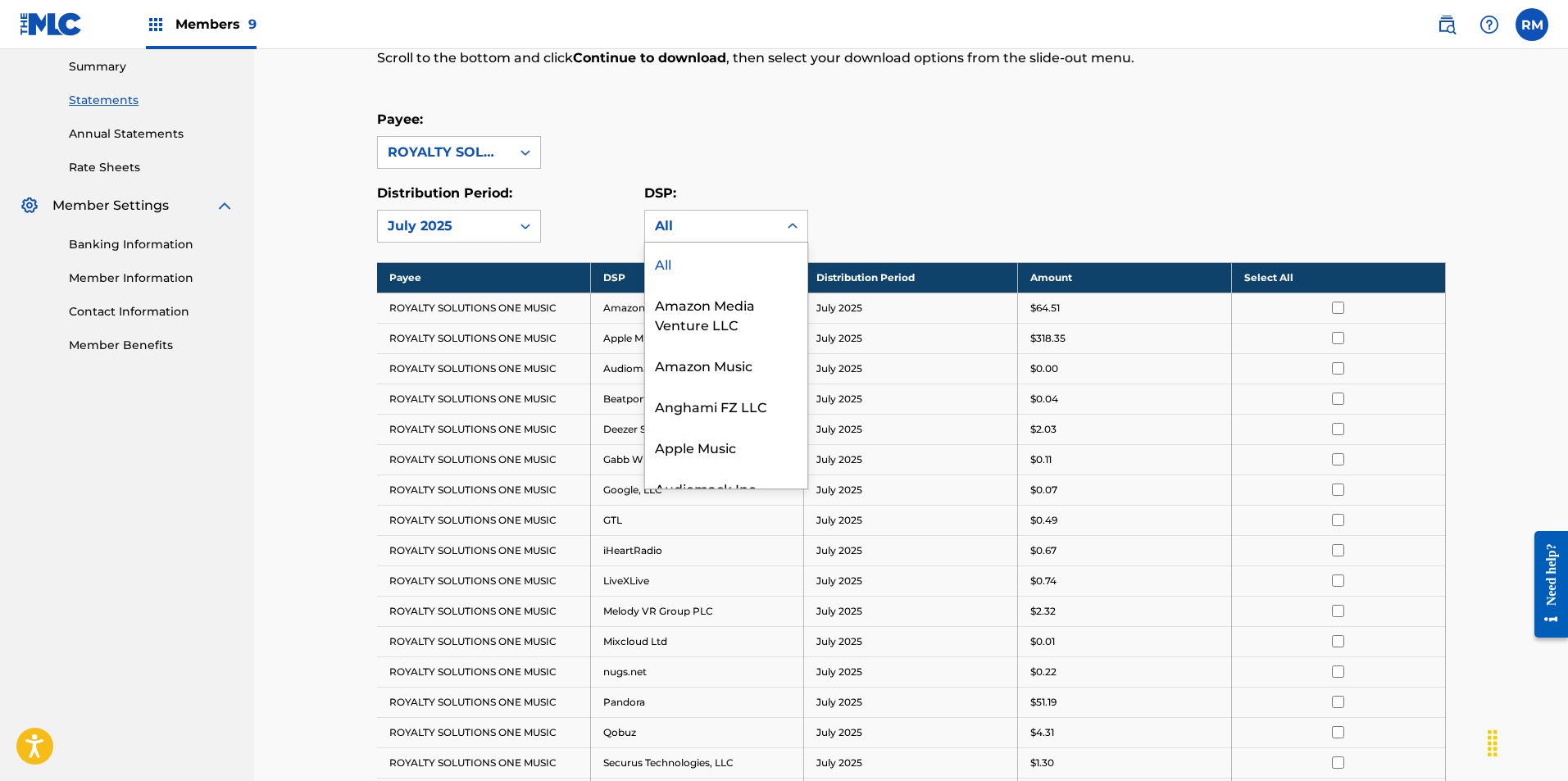 click on "All" at bounding box center (711, 226) 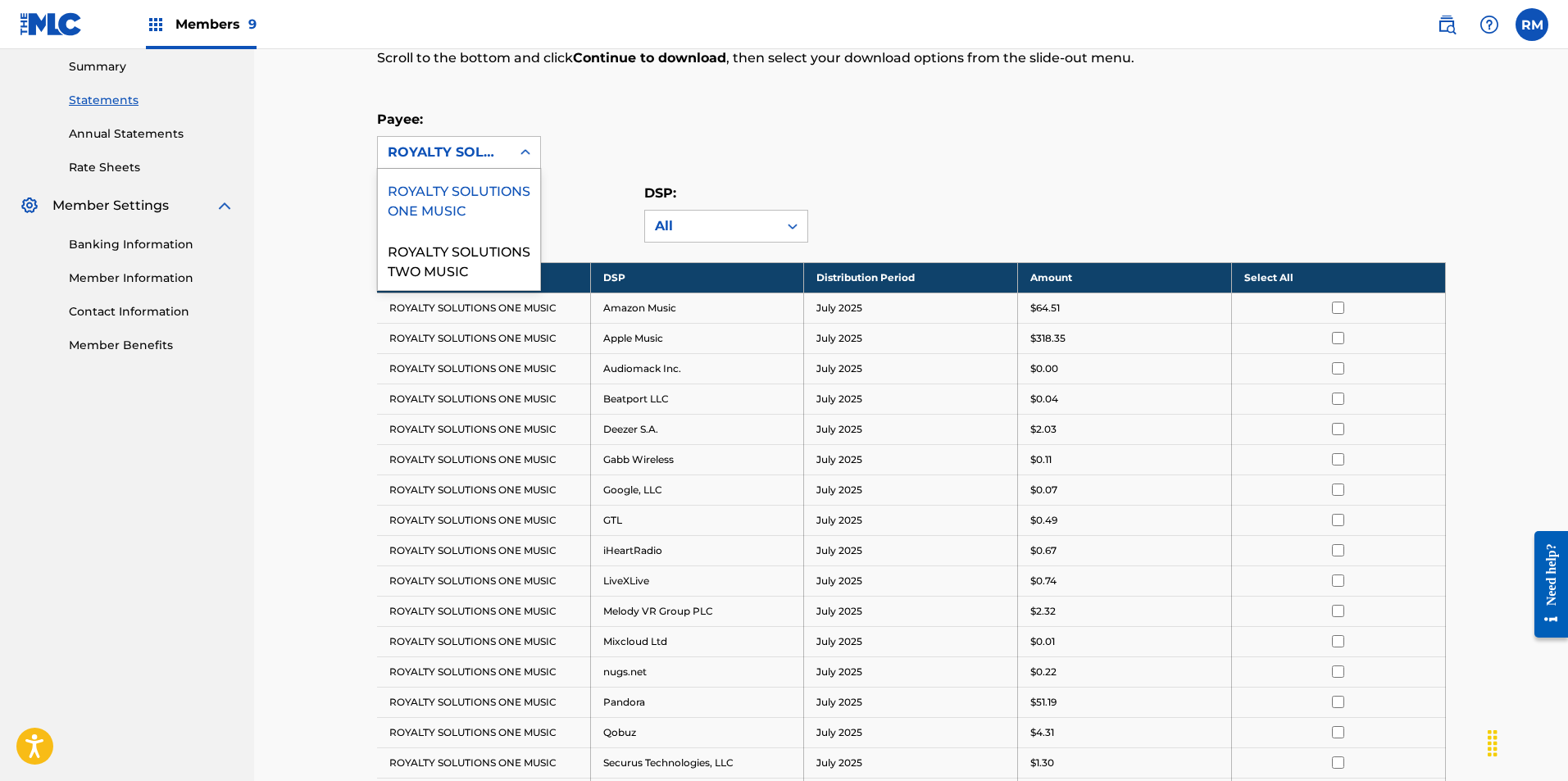 click on "ROYALTY SOLUTIONS ONE MUSIC" at bounding box center (444, 152) 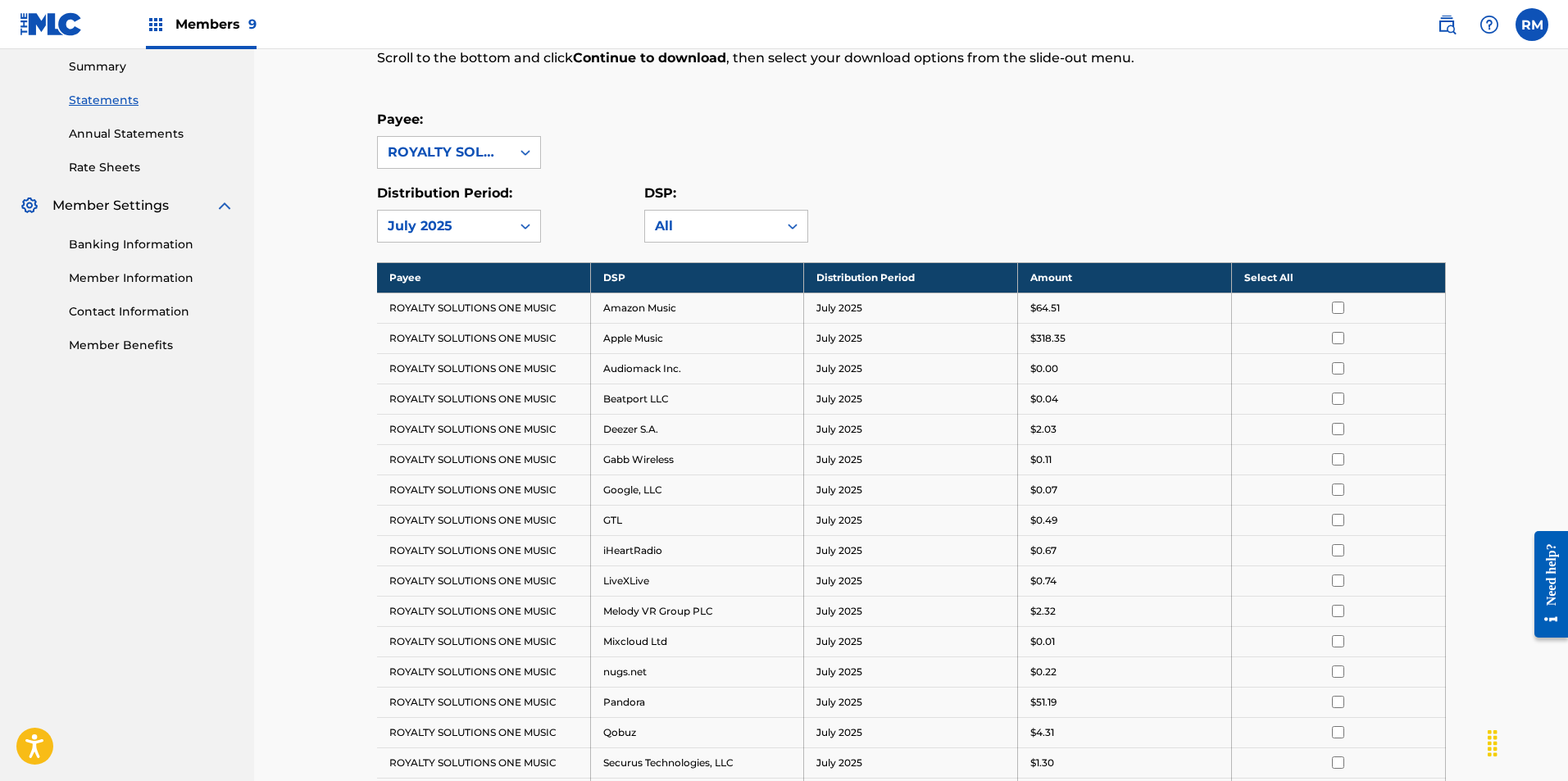 click on "Distribution Period: July 2025 DSP: All" at bounding box center [911, 213] 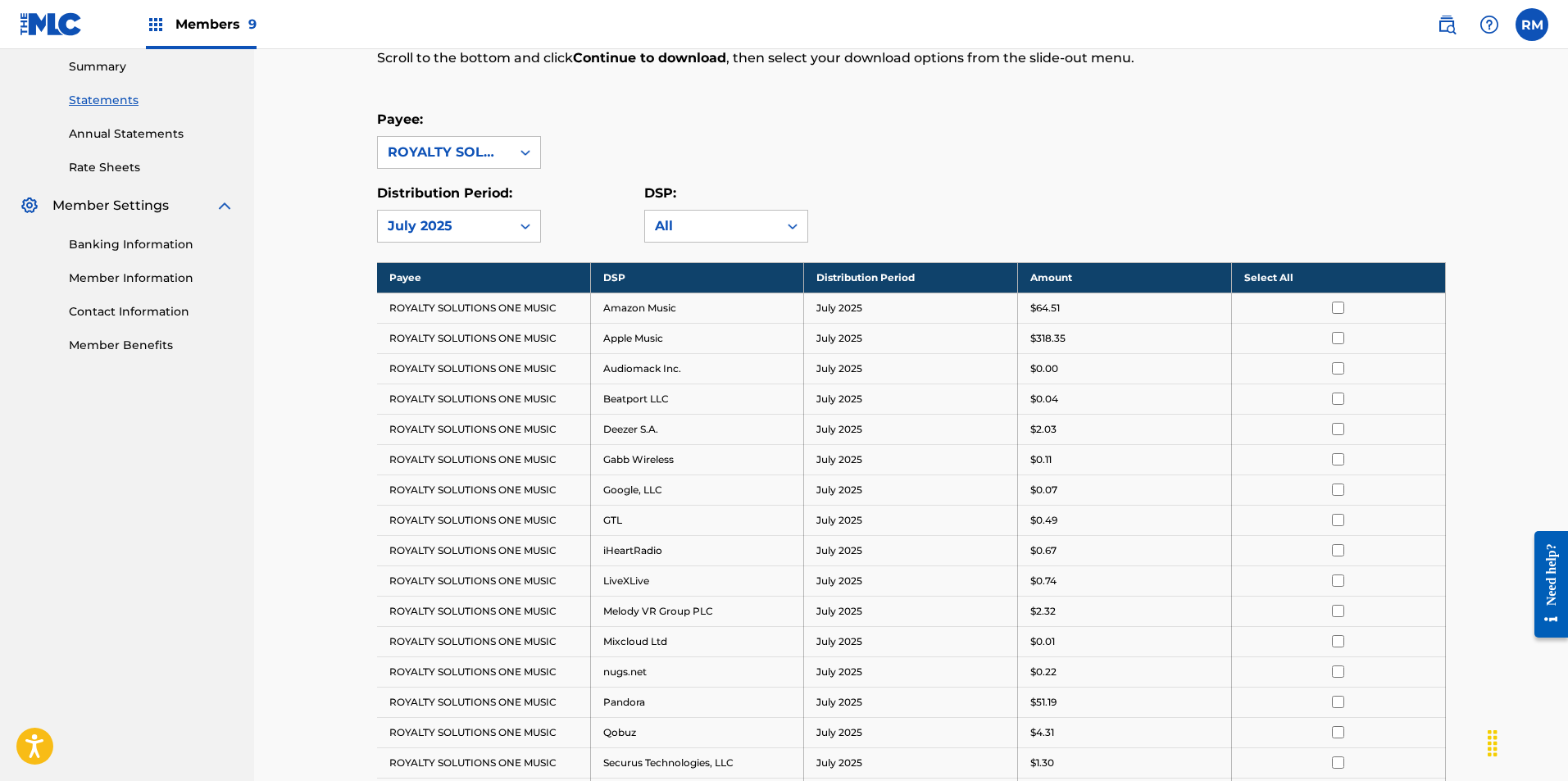 click on "Select All" at bounding box center (1338, 277) 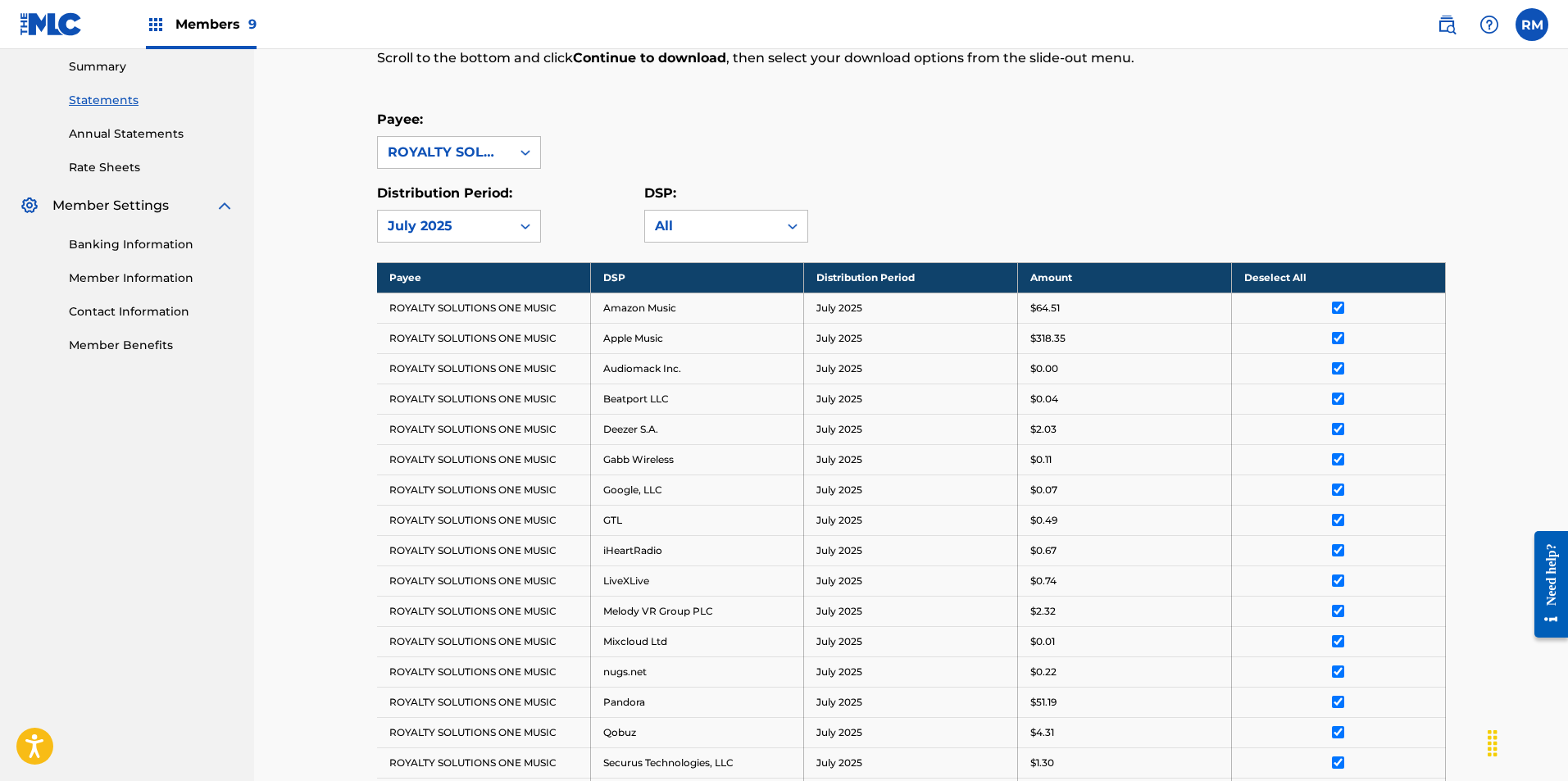 scroll, scrollTop: 676, scrollLeft: 0, axis: vertical 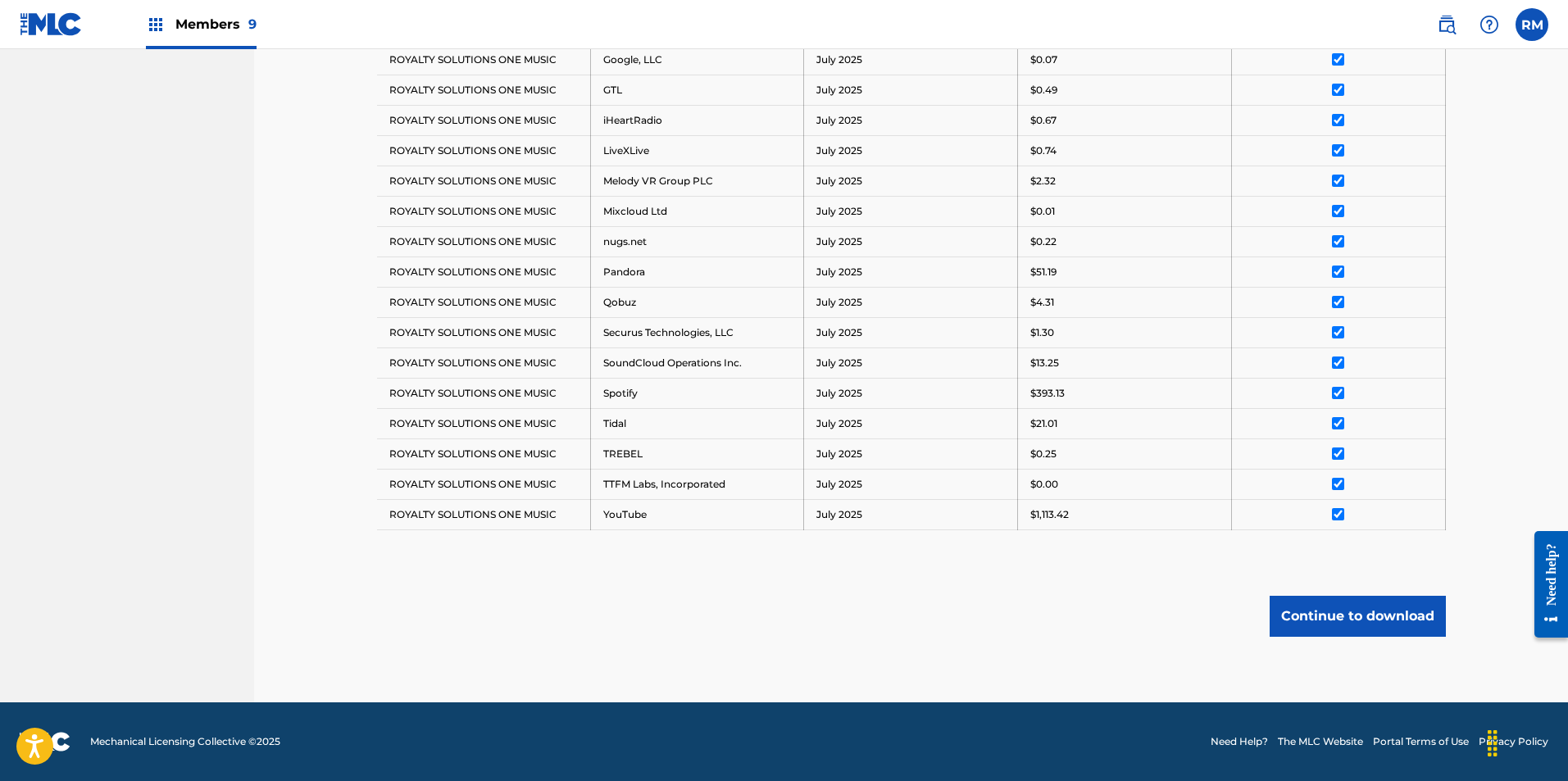 click on "Continue to download" at bounding box center (1357, 616) 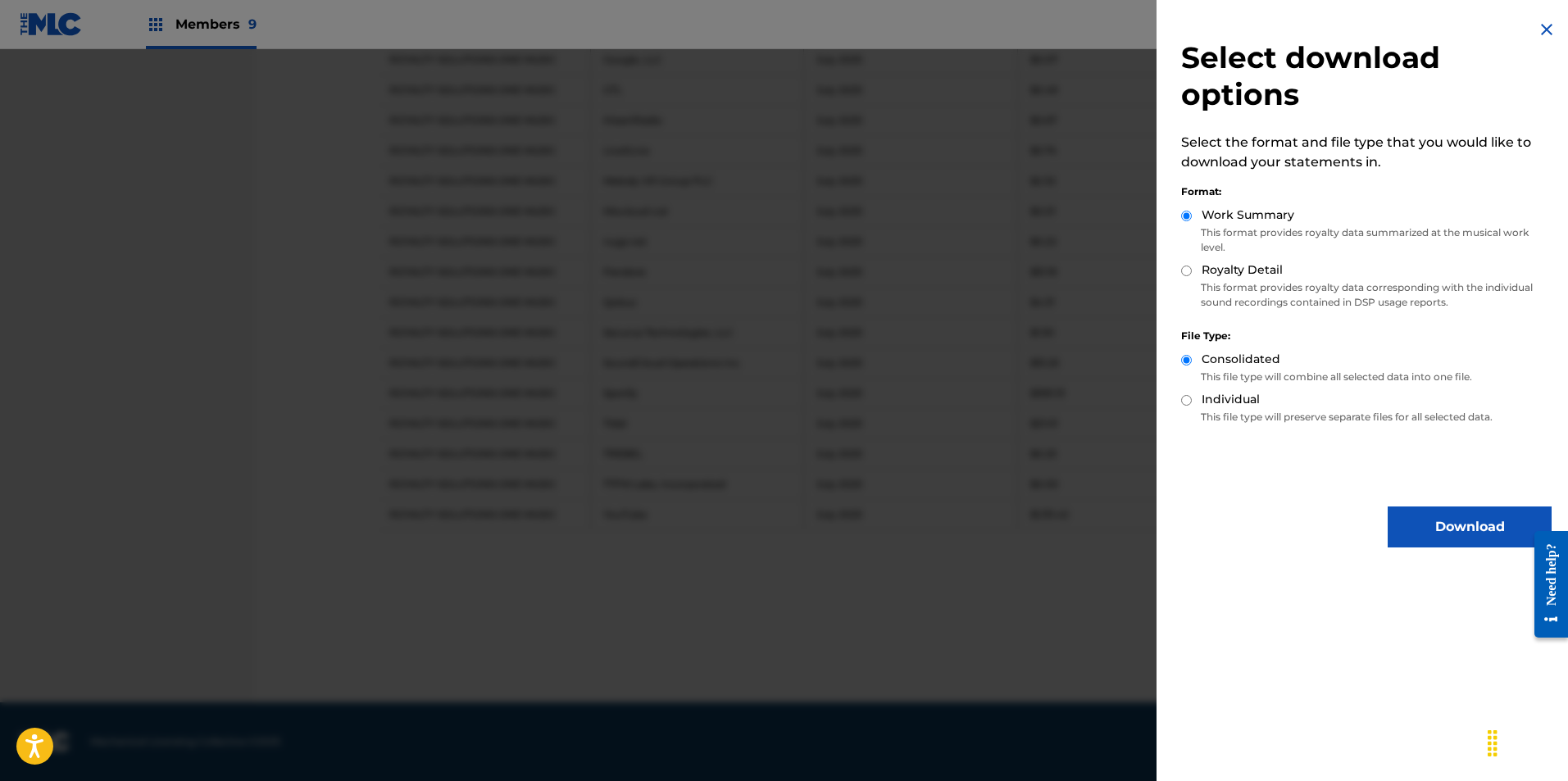 click on "Royalty Detail" at bounding box center [1186, 270] 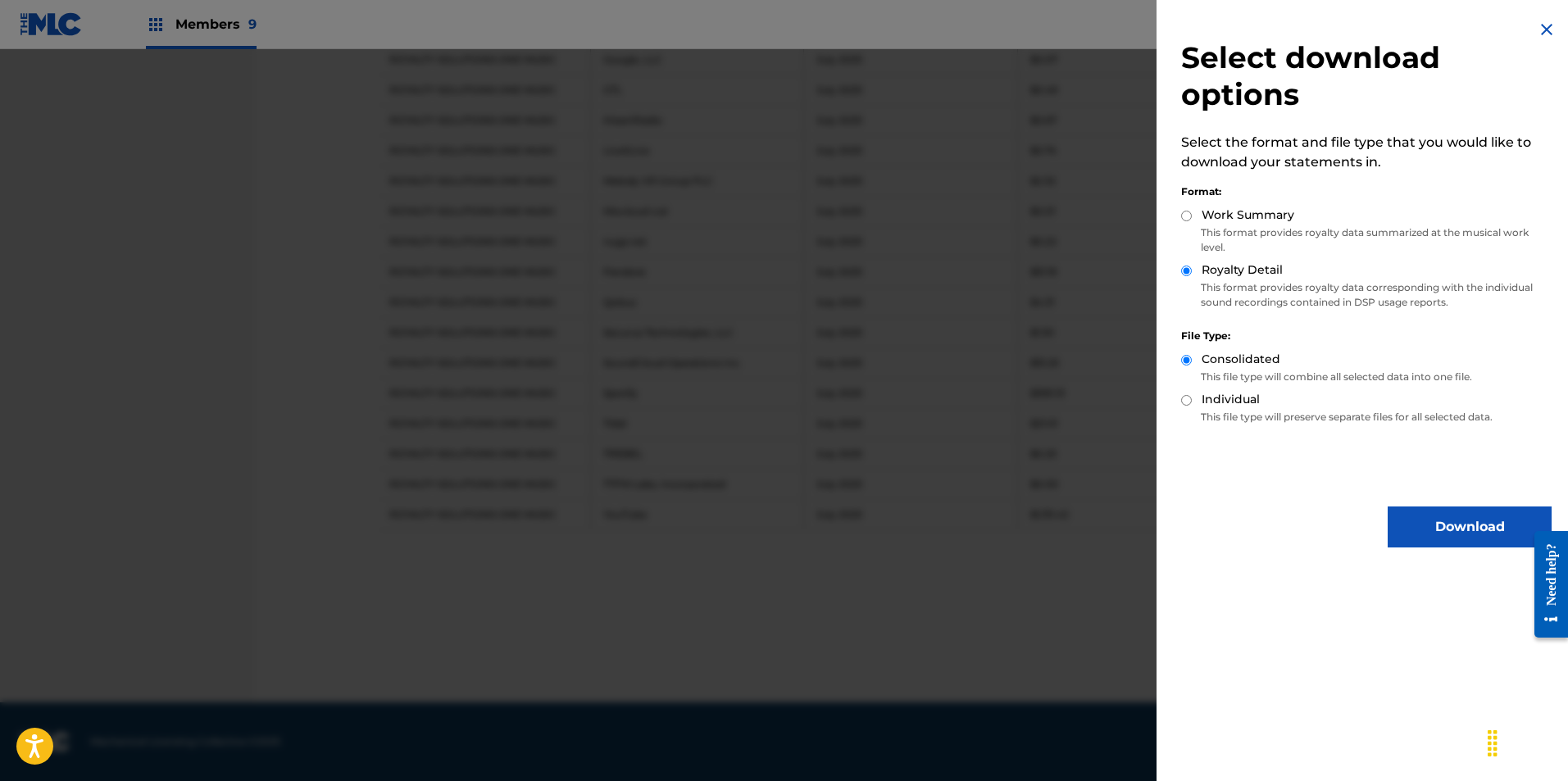 click on "Download" at bounding box center (1470, 527) 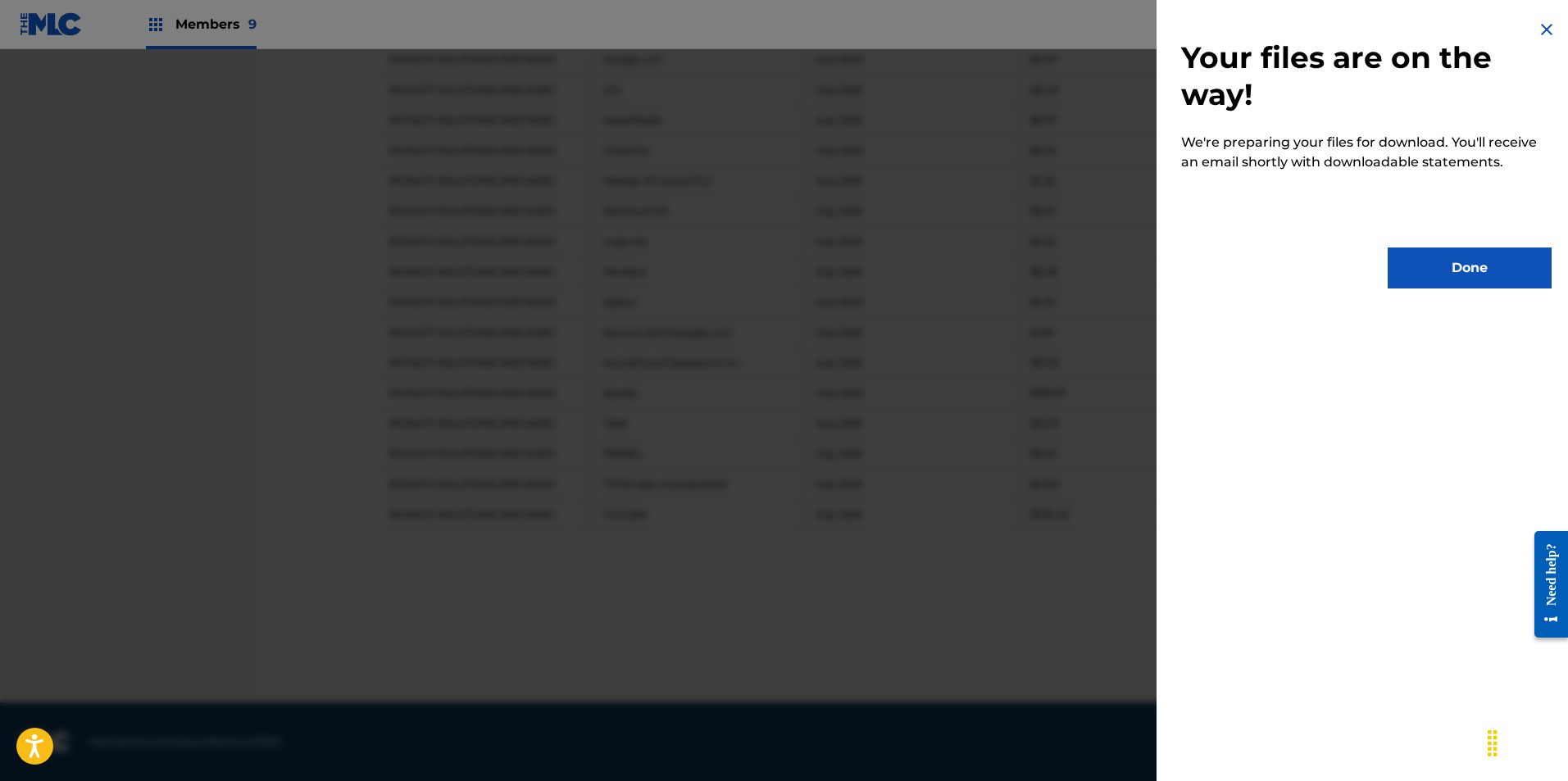 click on "Done" at bounding box center [1470, 268] 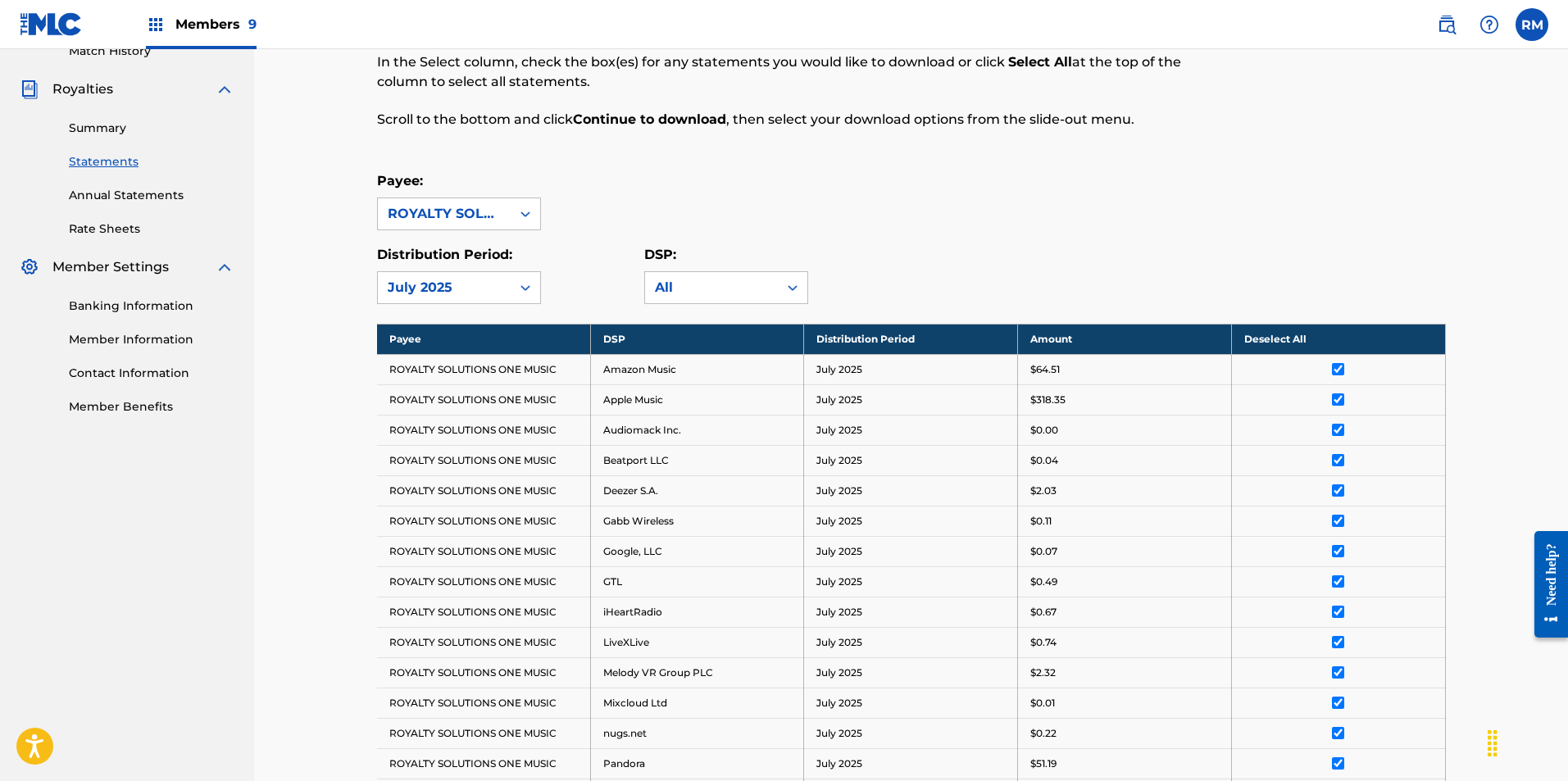 scroll, scrollTop: 0, scrollLeft: 0, axis: both 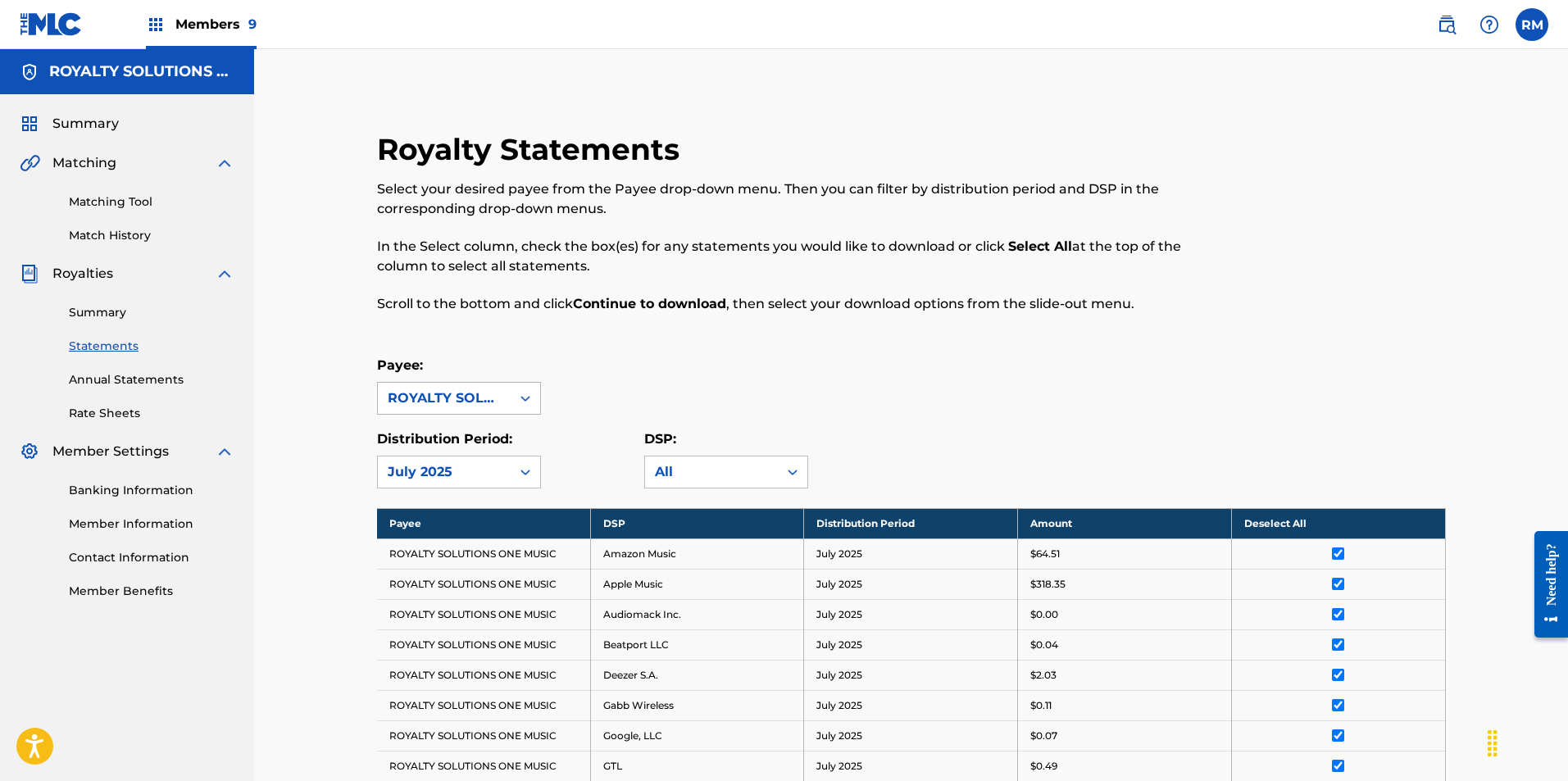 click on "ROYALTY SOLUTIONS ONE MUSIC" at bounding box center (444, 398) 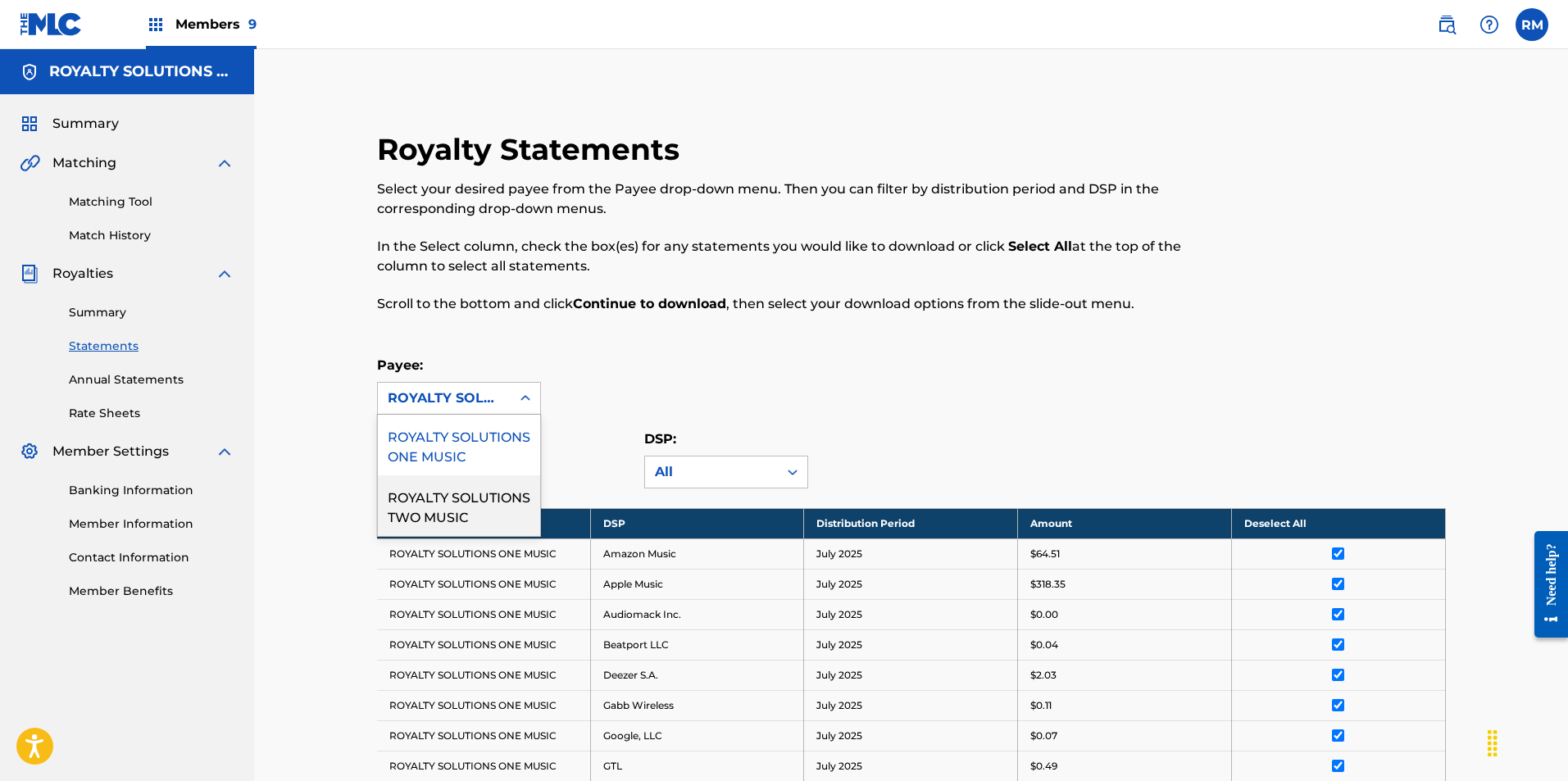 click on "ROYALTY SOLUTIONS TWO MUSIC" at bounding box center (459, 506) 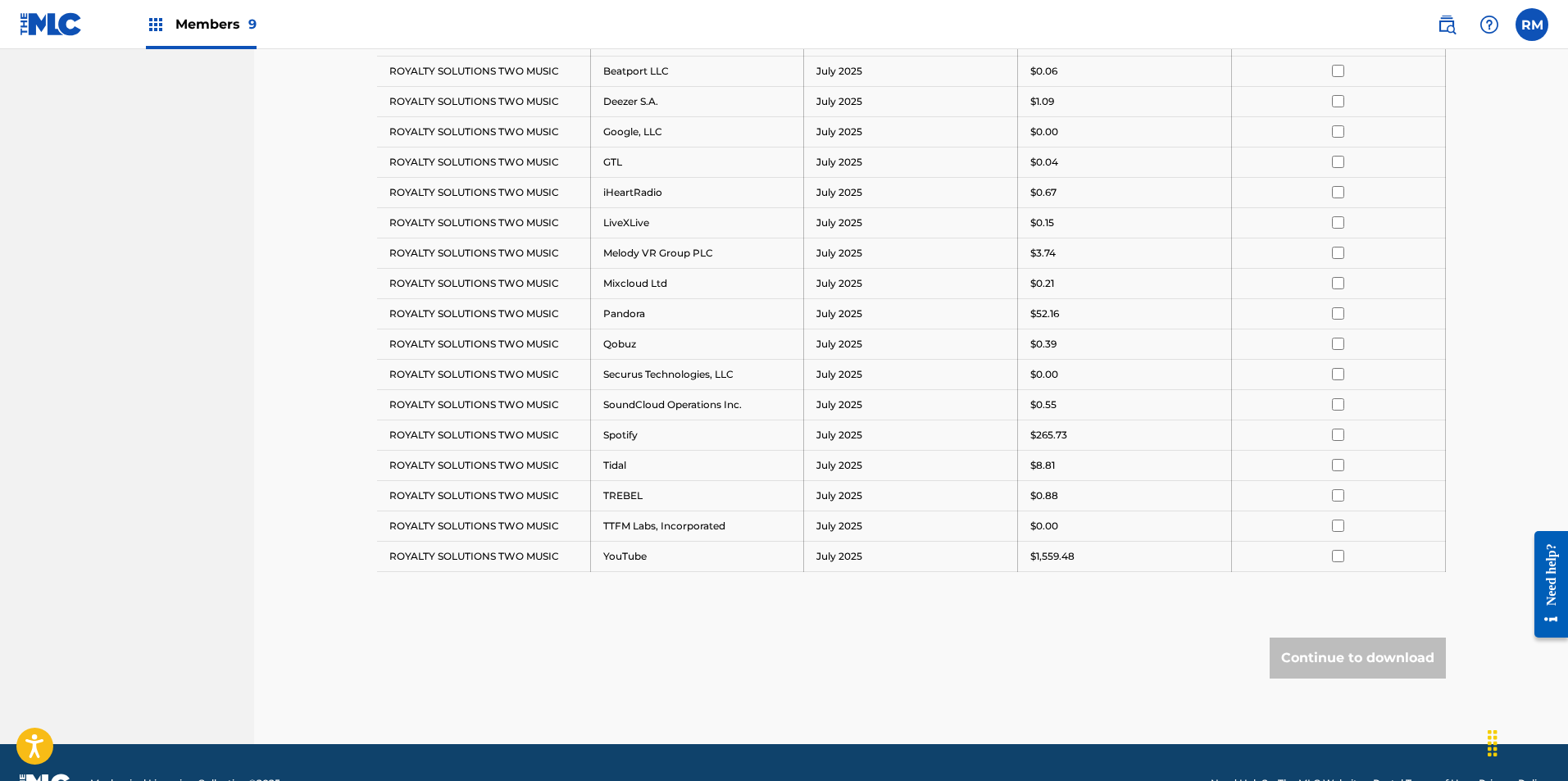 scroll, scrollTop: 164, scrollLeft: 0, axis: vertical 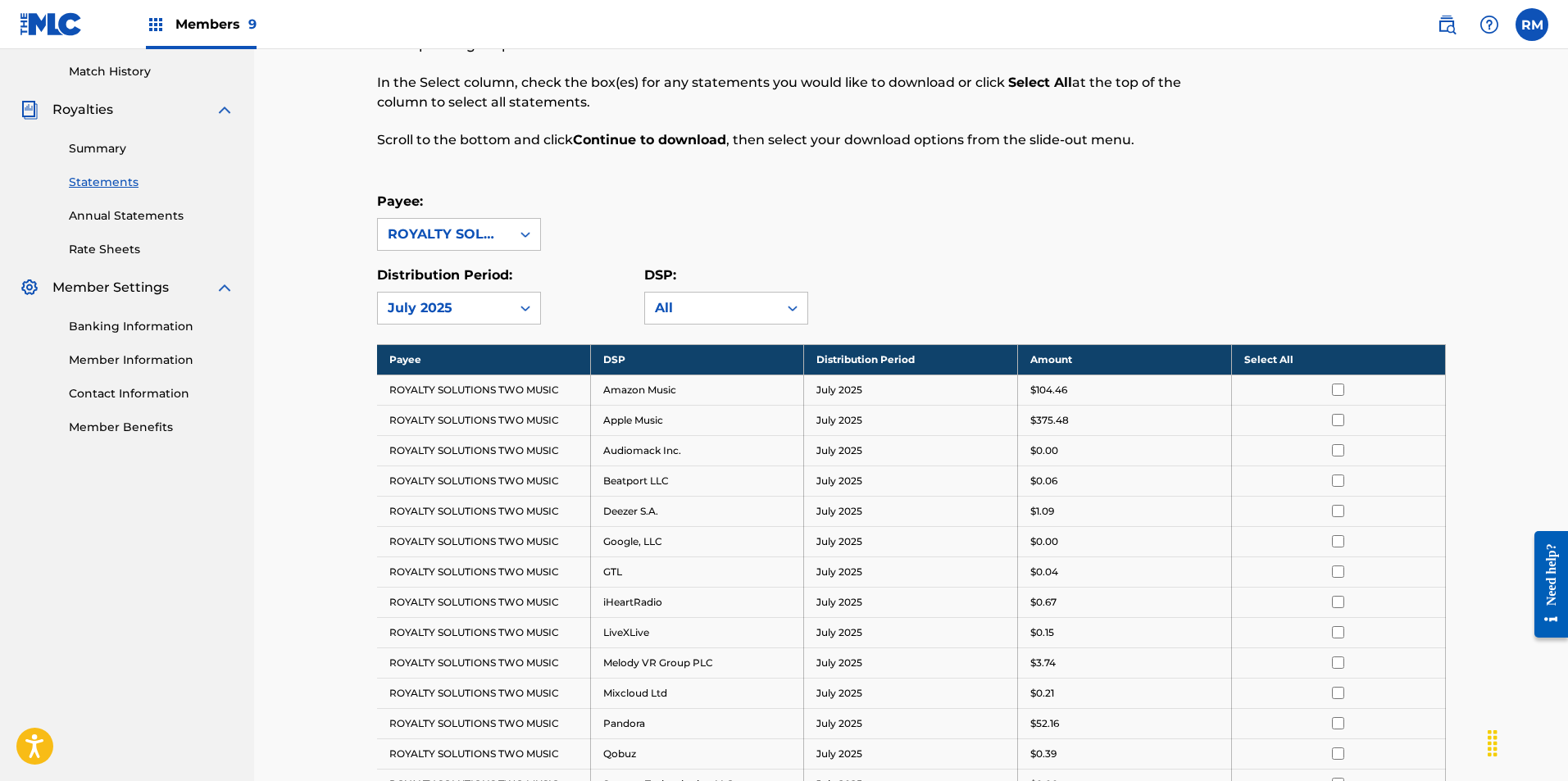 click on "Select All" at bounding box center [1338, 359] 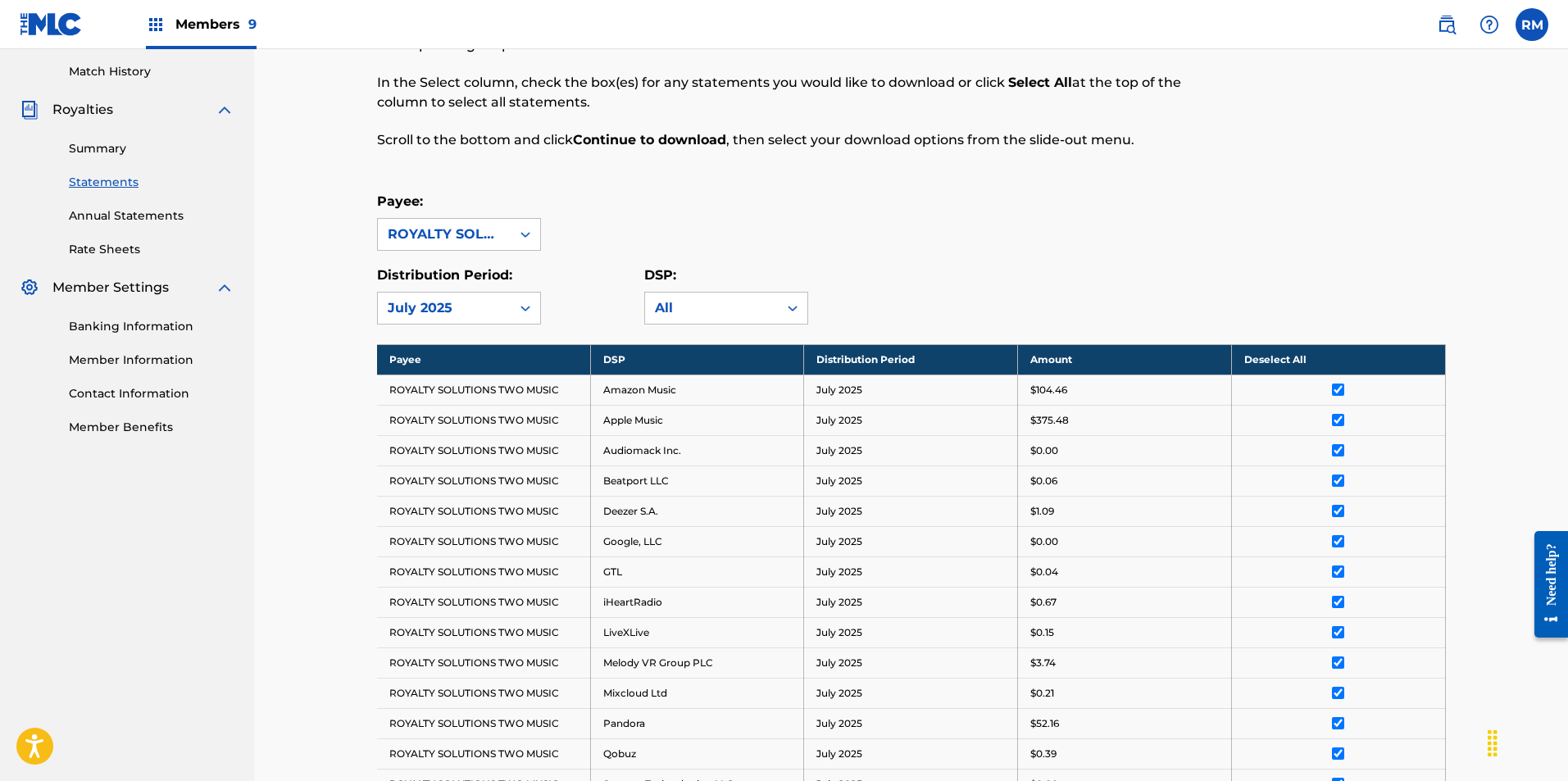 scroll, scrollTop: 615, scrollLeft: 0, axis: vertical 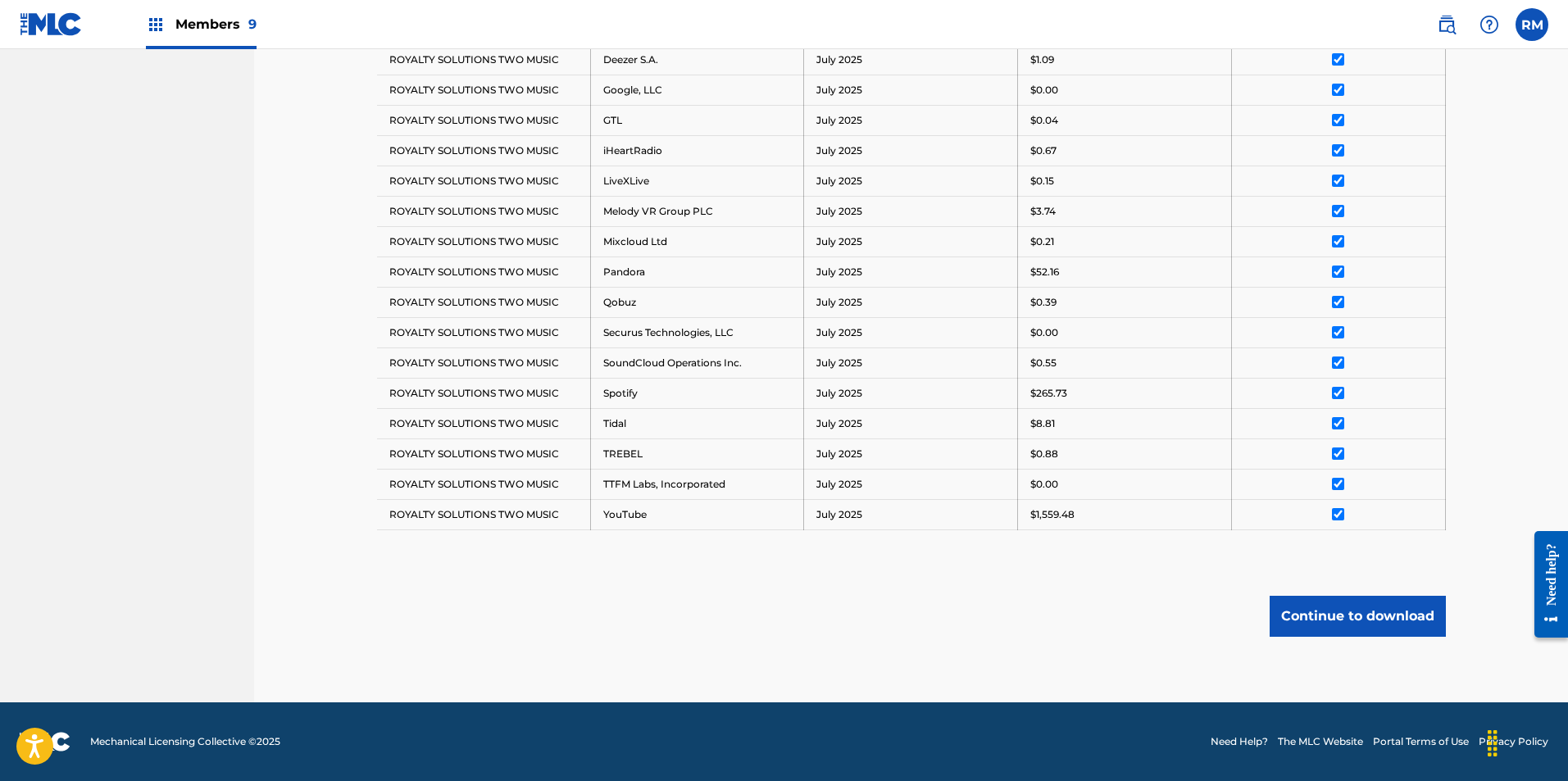 click on "Continue to download" at bounding box center (1357, 616) 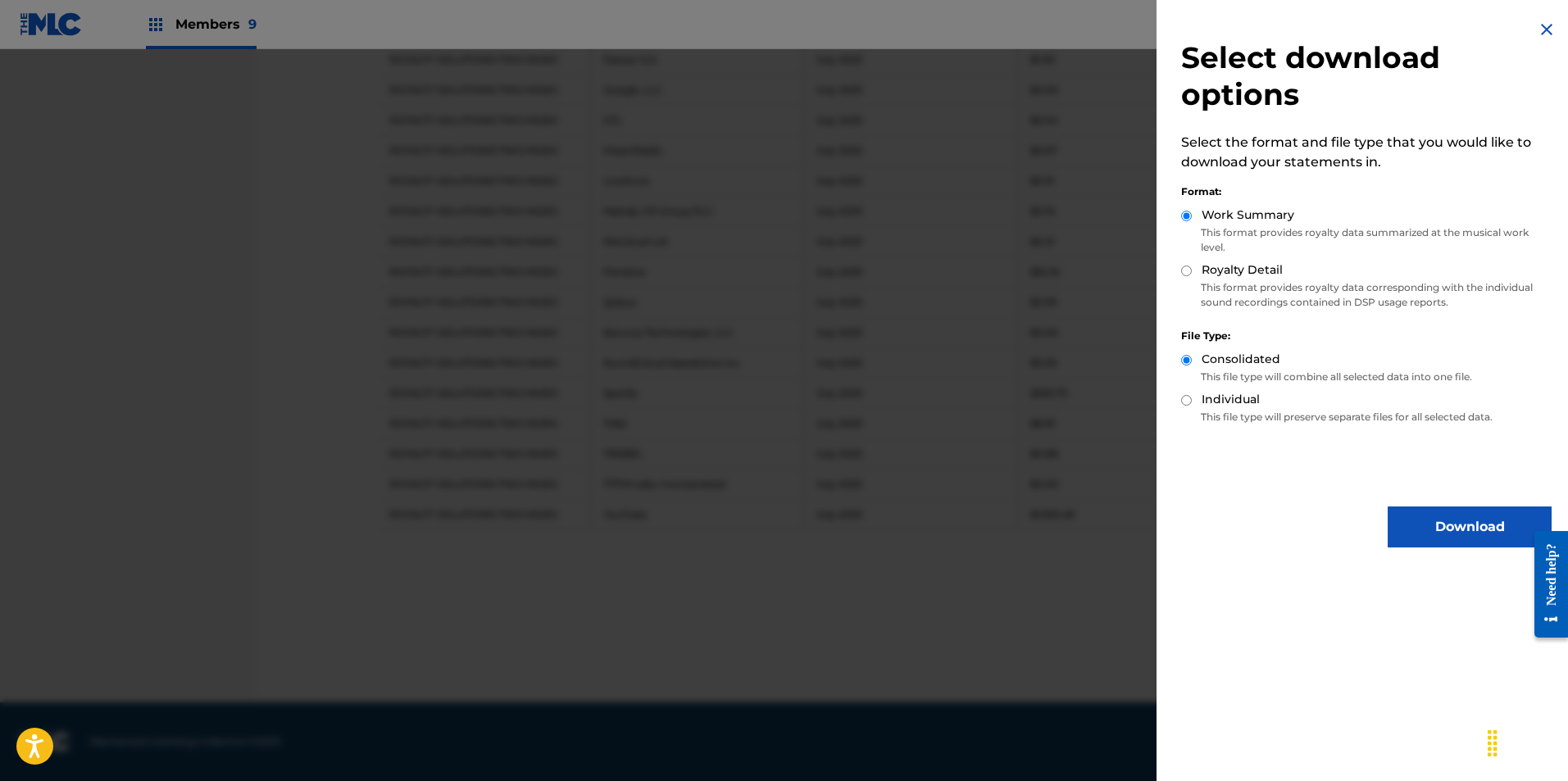 click on "Royalty Detail" at bounding box center [1186, 270] 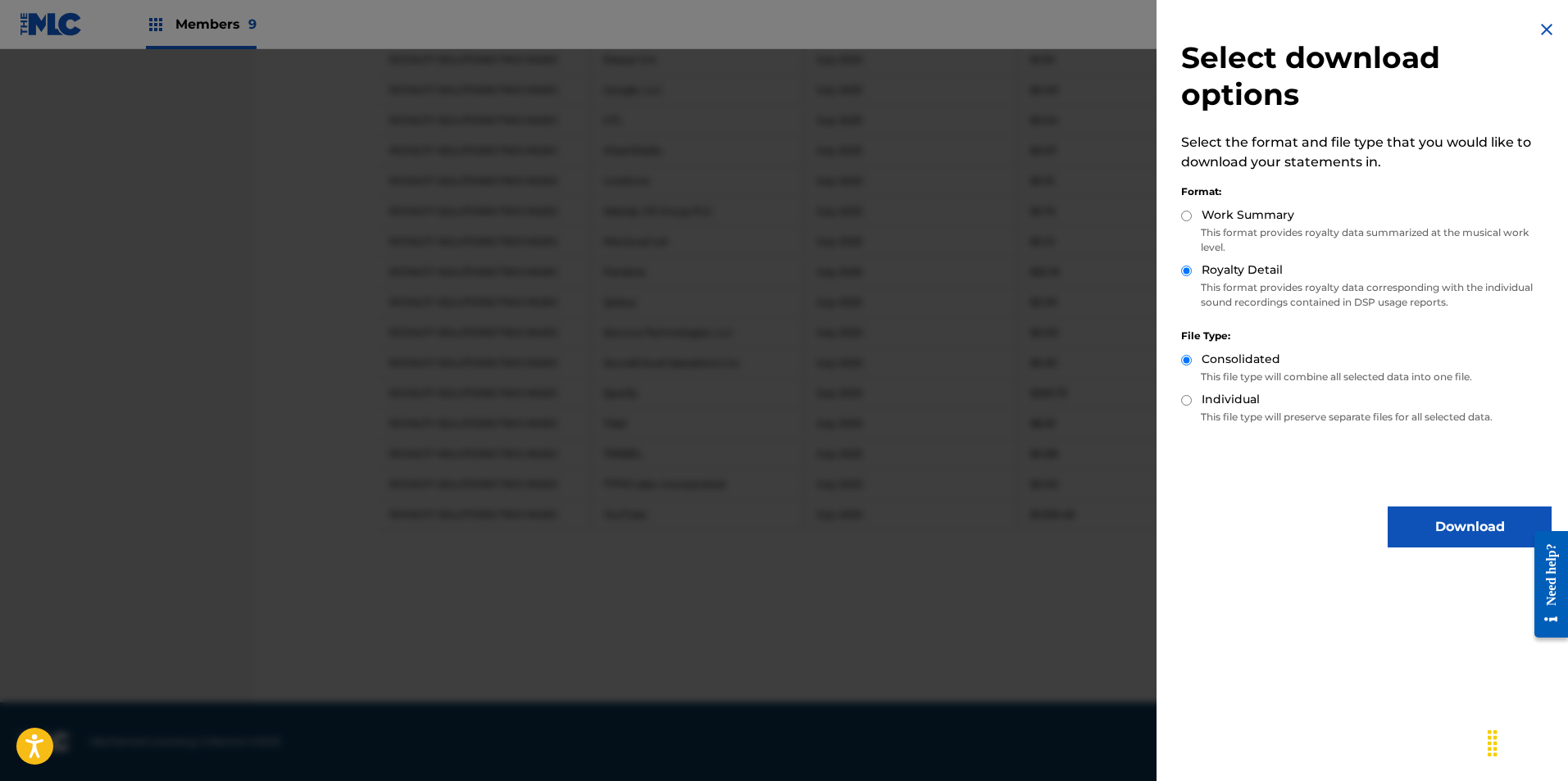 click on "Download" at bounding box center (1470, 527) 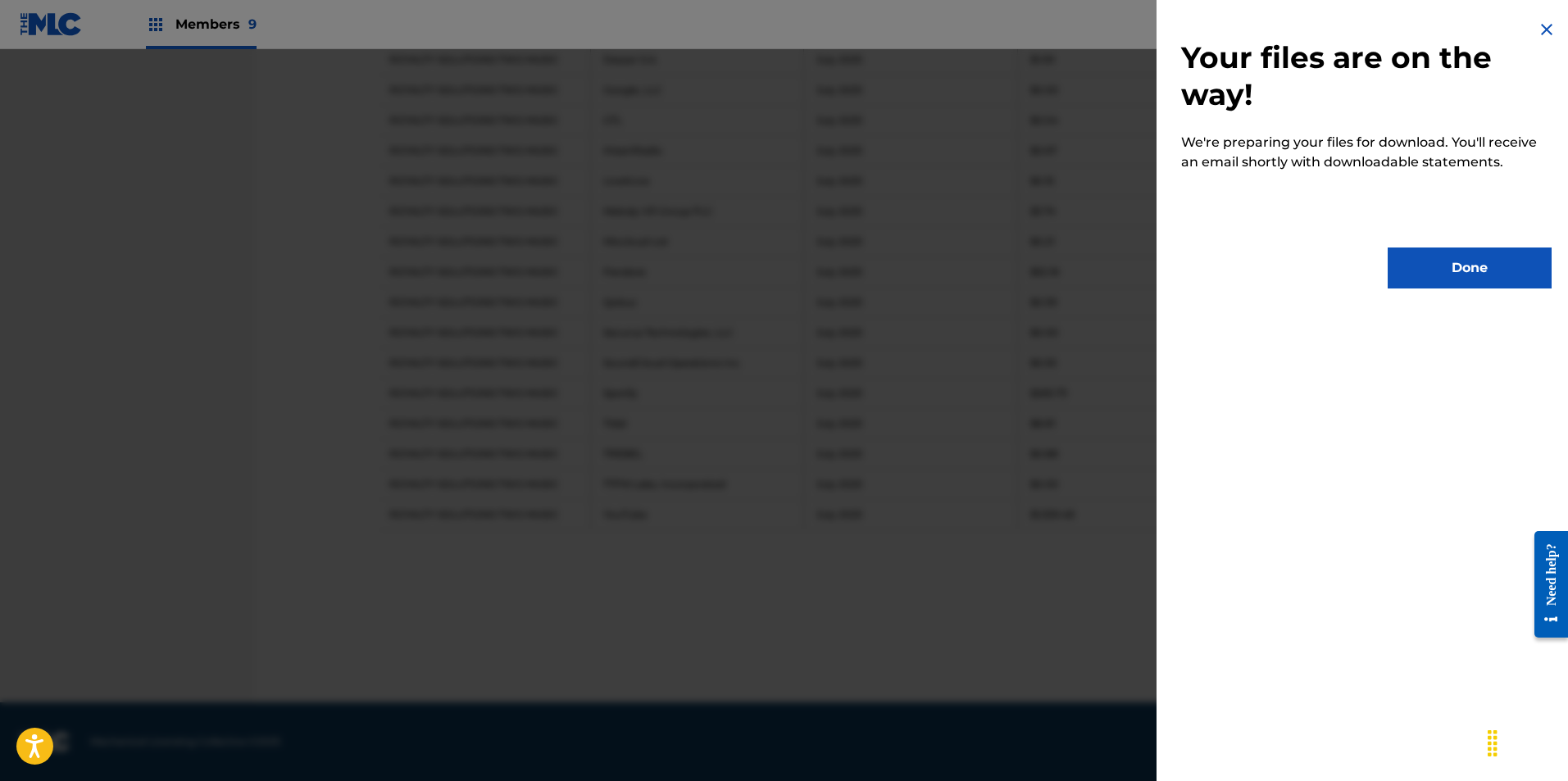 click on "Done" at bounding box center (1470, 268) 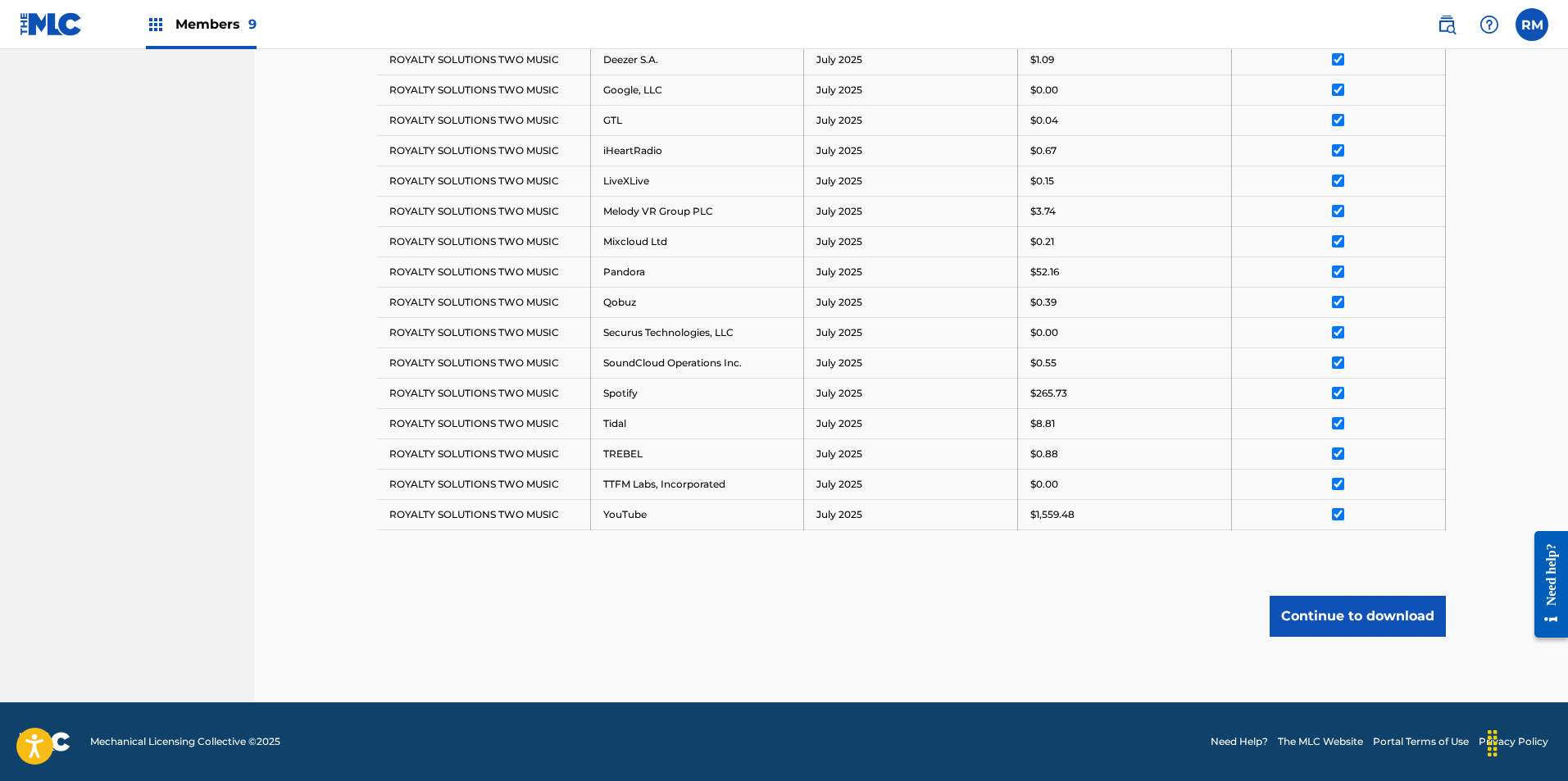 click on "Royalty Statements Select your desired payee from the Payee drop-down menu. Then you can filter by distribution period and DSP in the corresponding drop-down menus. In the Select column, check the box(es) for any statements you would like to download or click    Select All   at the top of the column to select all statements. Scroll to the bottom and click  Continue to download , then select your download options from the slide-out menu. Payee: ROYALTY SOLUTIONS TWO MUSIC Distribution Period: July 2025 DSP: All Payee DSP Distribution Period Amount Deselect All ROYALTY SOLUTIONS TWO MUSIC Amazon Music July 2025 $[REDACTED] ROYALTY SOLUTIONS TWO MUSIC Apple Music July 2025 $[REDACTED] ROYALTY SOLUTIONS TWO MUSIC Audiomack Inc. July 2025 $[REDACTED] ROYALTY SOLUTIONS TWO MUSIC Beatport LLC July 2025 $[REDACTED] ROYALTY SOLUTIONS TWO MUSIC Deezer S.A. July 2025 $[REDACTED] ROYALTY SOLUTIONS TWO MUSIC Google, LLC July 2025 $[REDACTED] ROYALTY SOLUTIONS TWO MUSIC GTL  July 2025 $[REDACTED] ROYALTY SOLUTIONS TWO MUSIC iHeartRadio July 2025 $[REDACTED] $[REDACTED]" at bounding box center [911, 109] 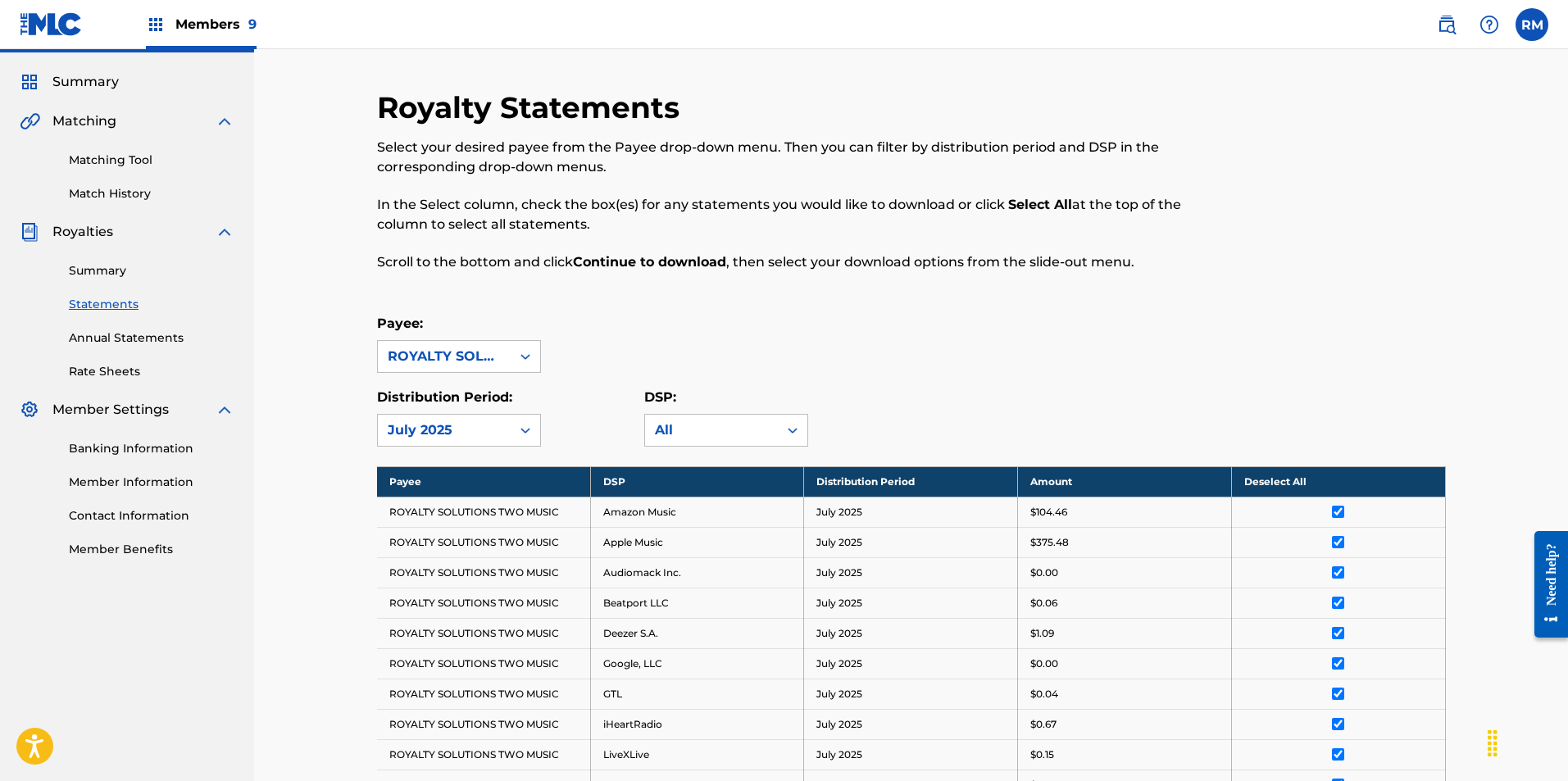 scroll, scrollTop: 0, scrollLeft: 0, axis: both 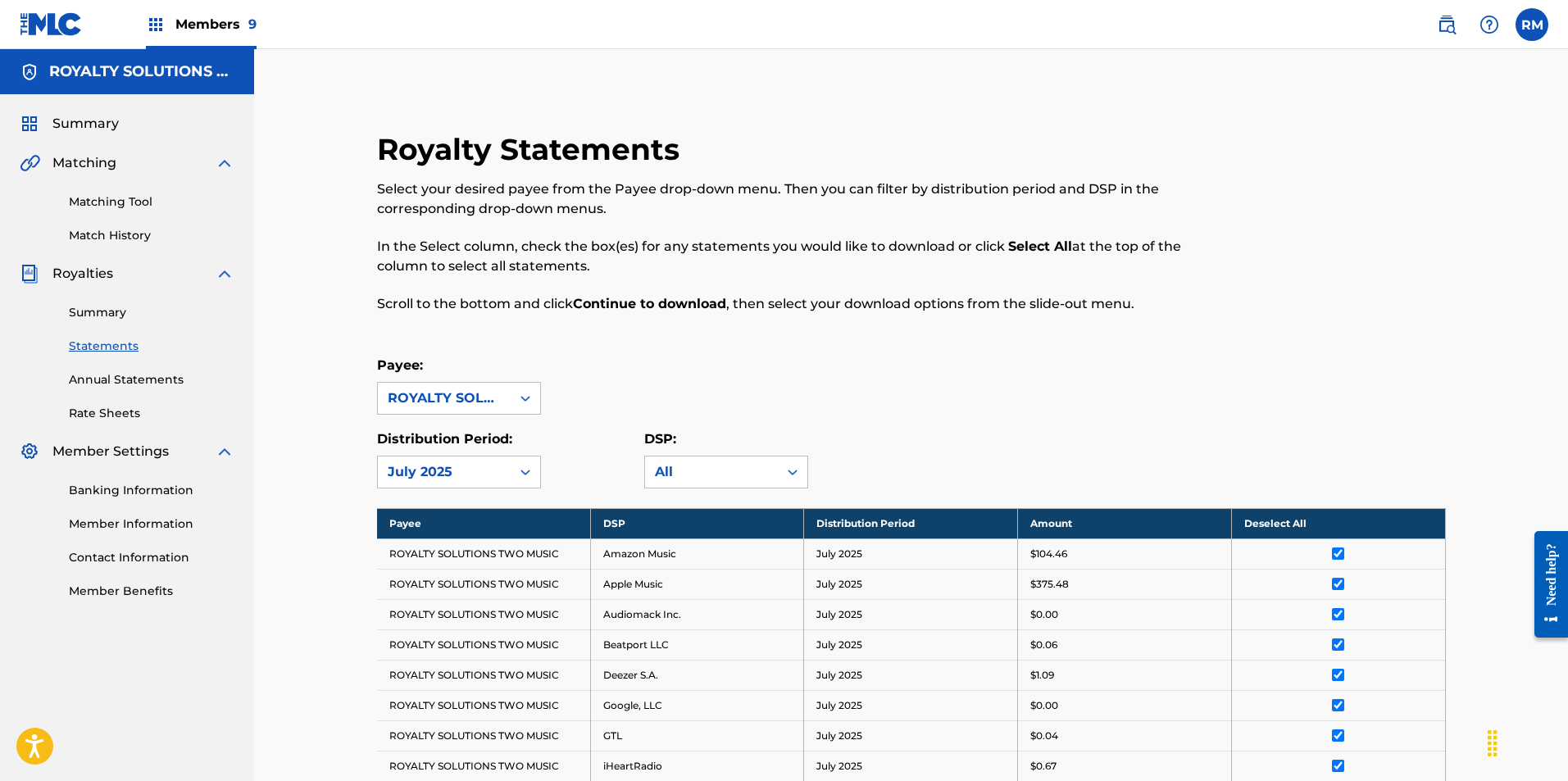 click at bounding box center [156, 25] 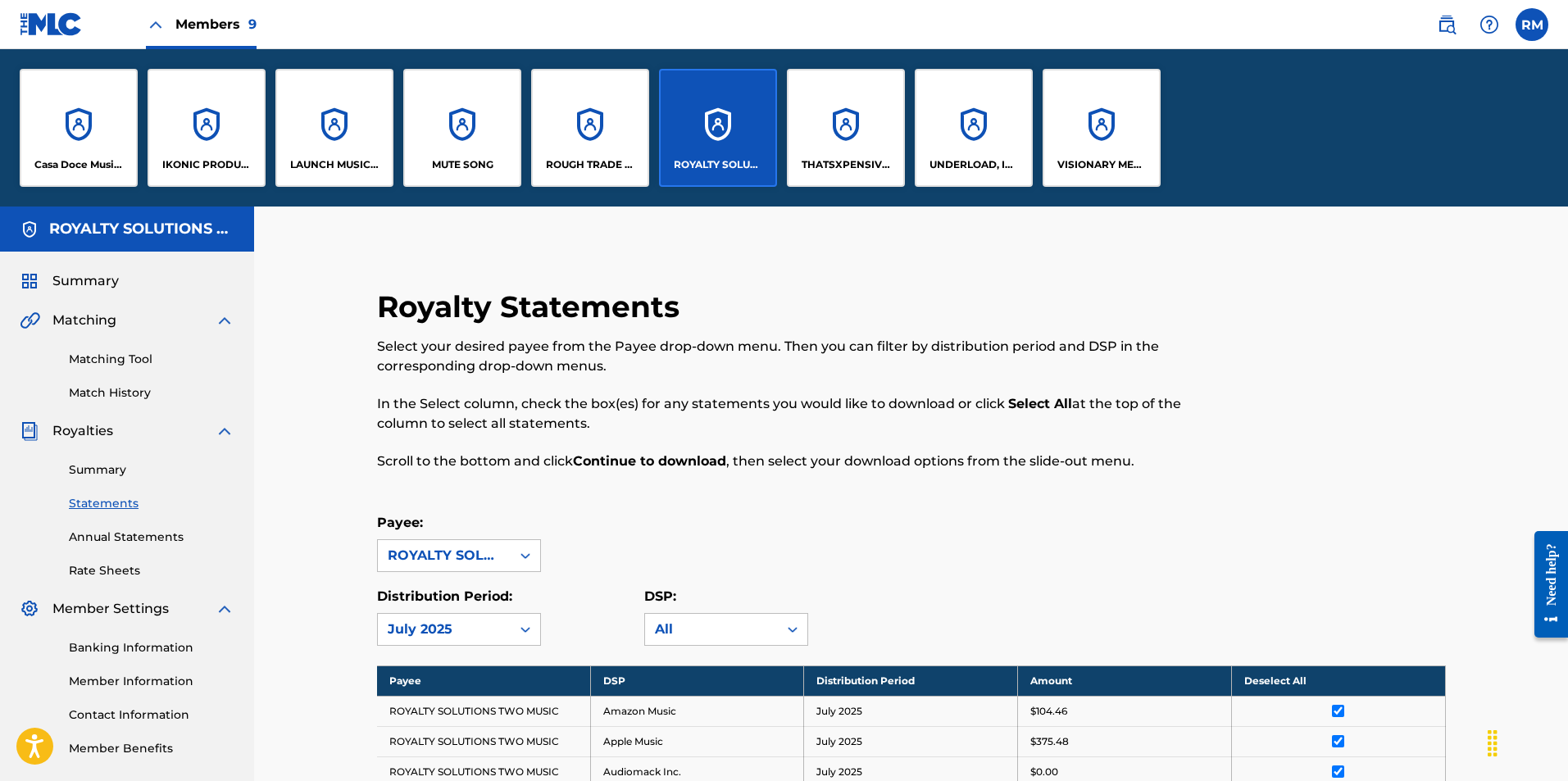 click on "IKONIC PRODUCTION HOUSE" at bounding box center [207, 128] 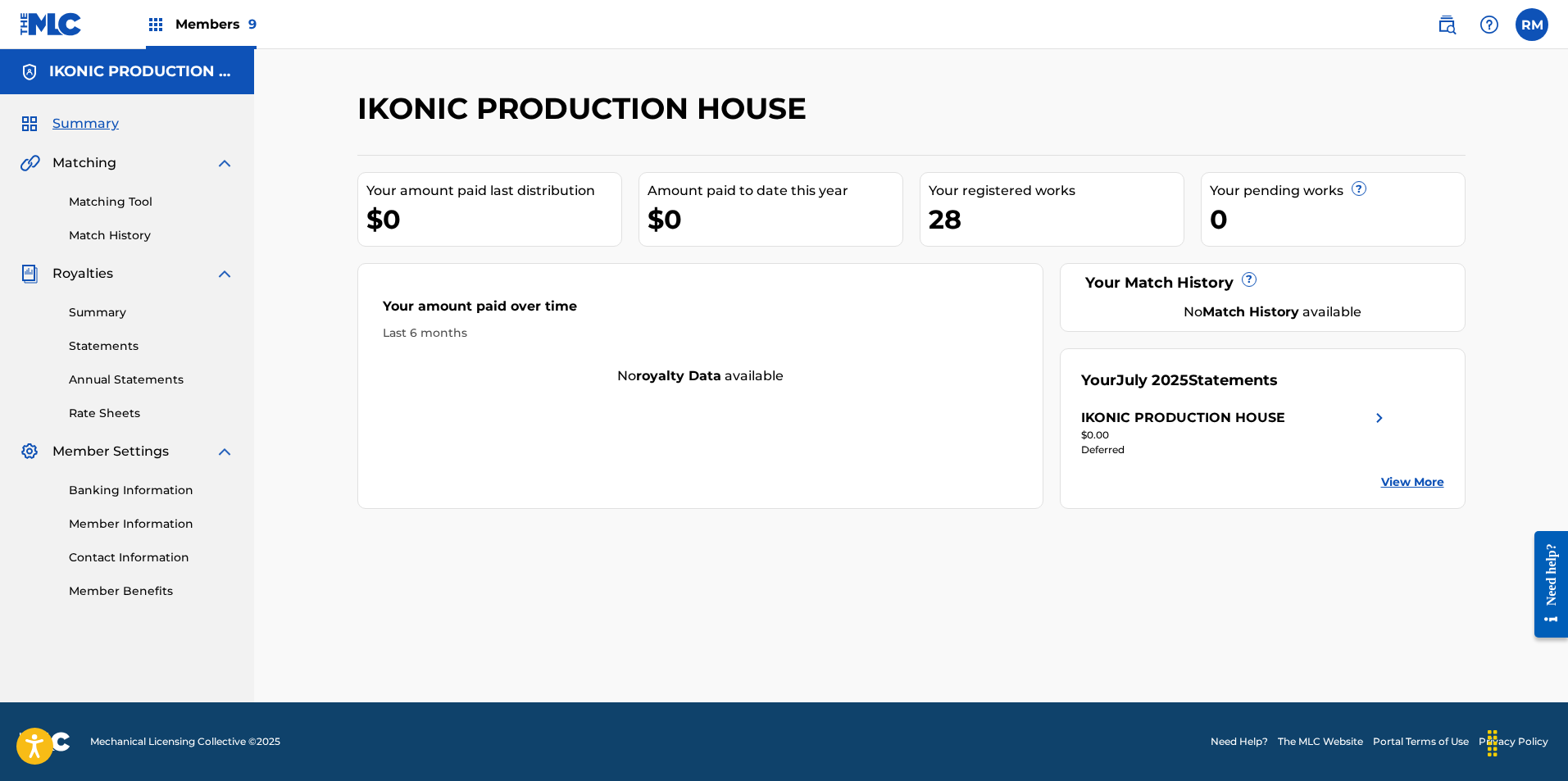 click on "Summary" at bounding box center [152, 312] 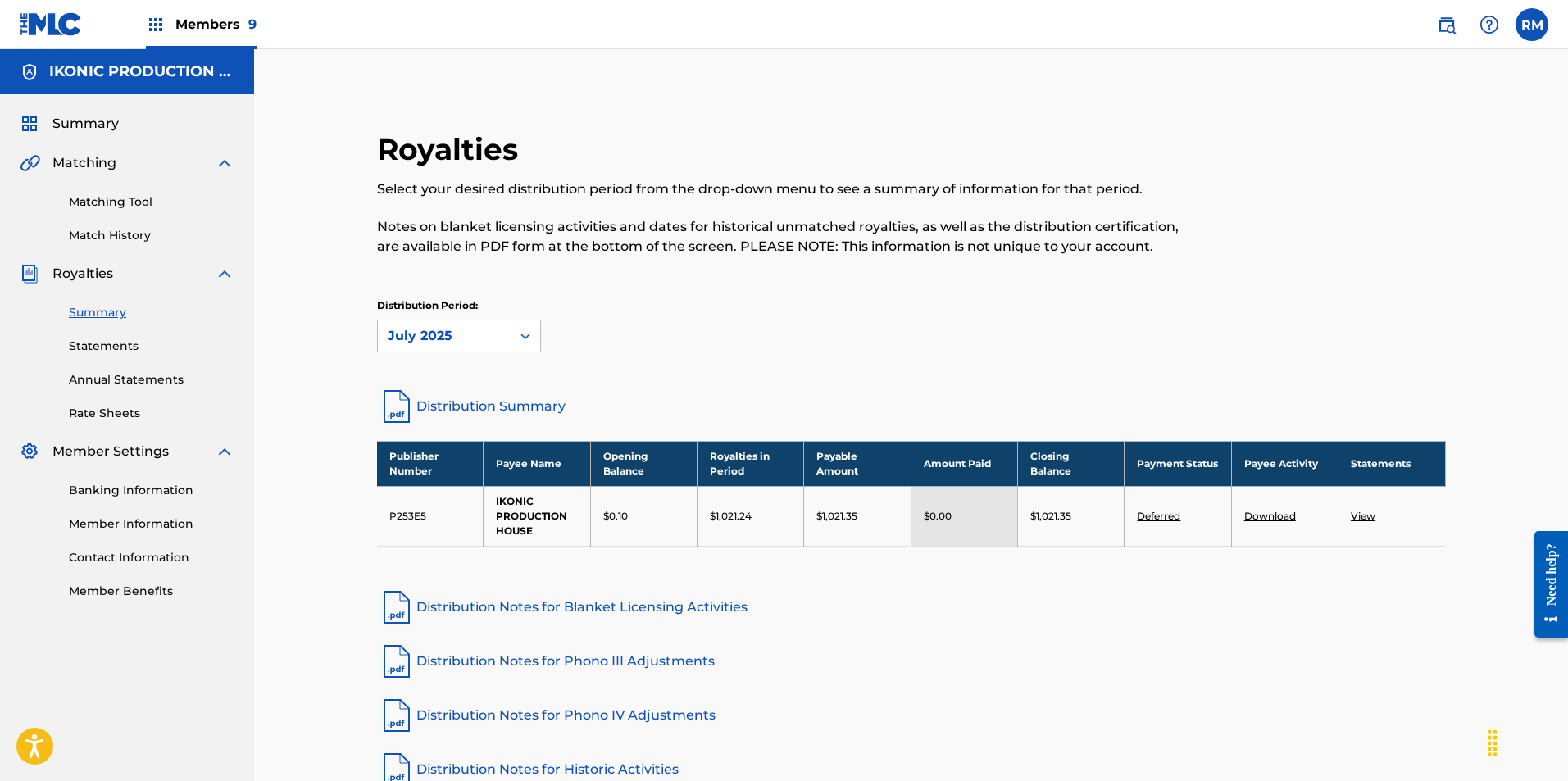 click on "Statements" at bounding box center [152, 346] 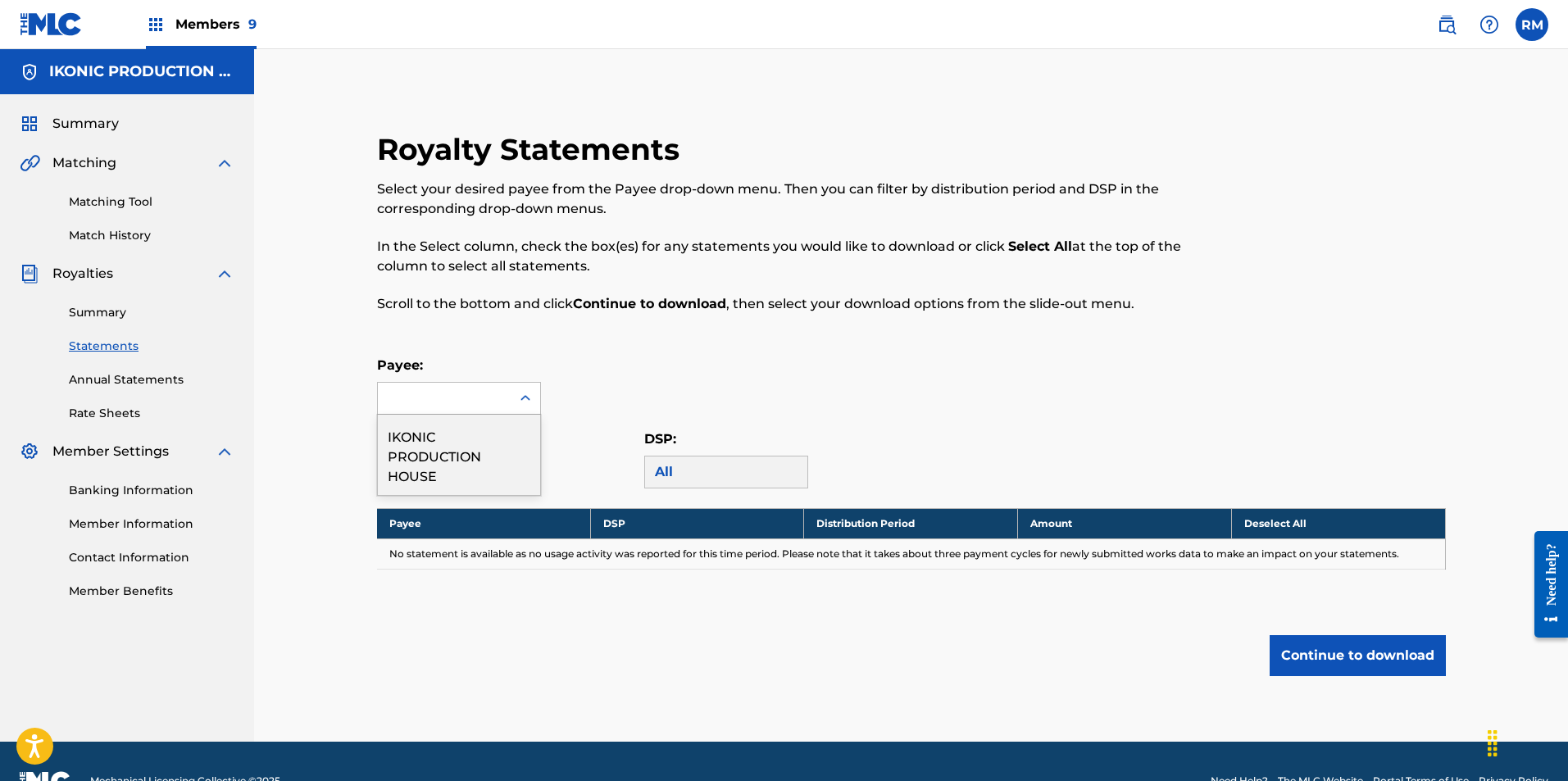 click at bounding box center [444, 398] 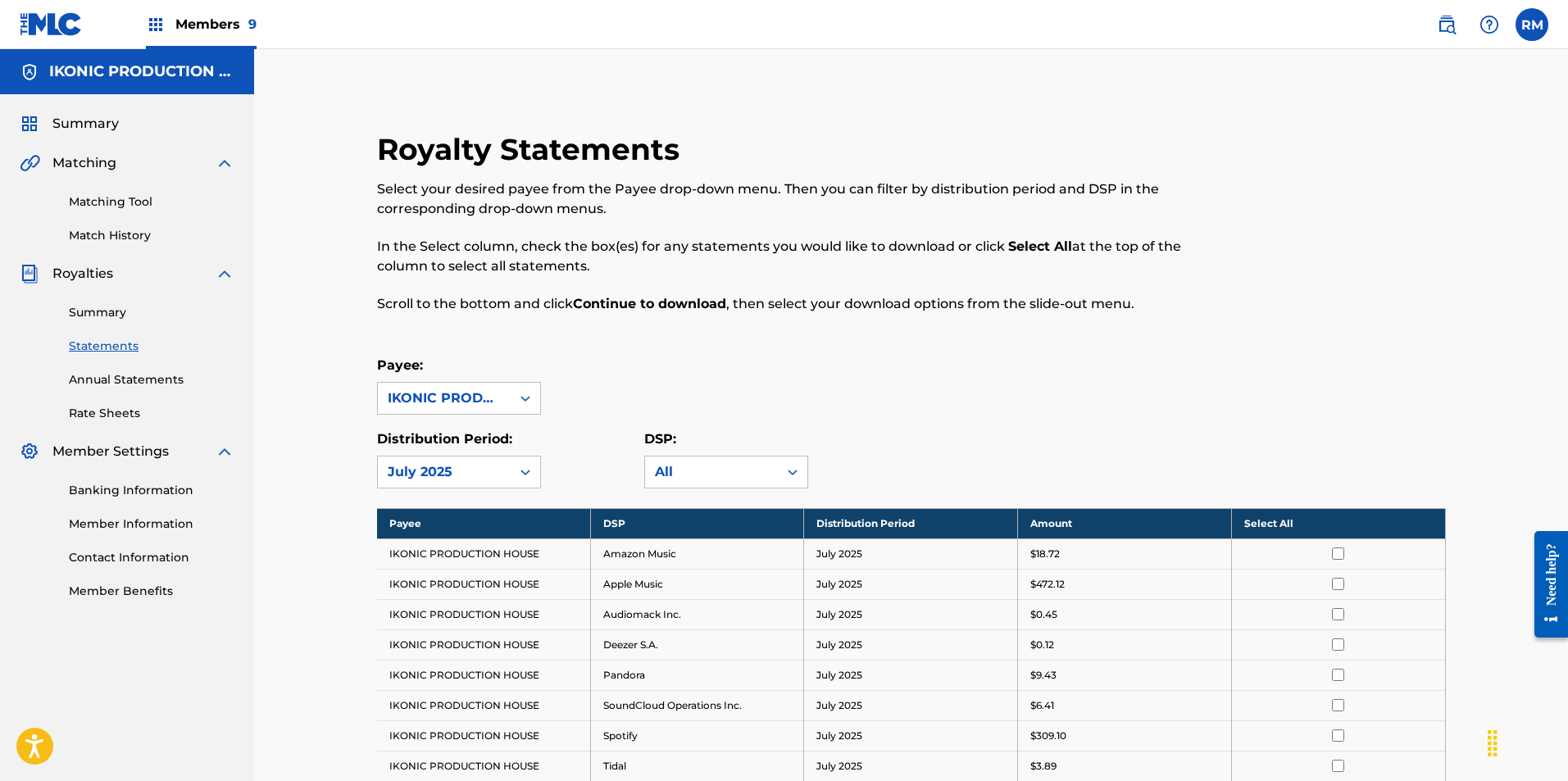 click on "Select All" at bounding box center [1338, 523] 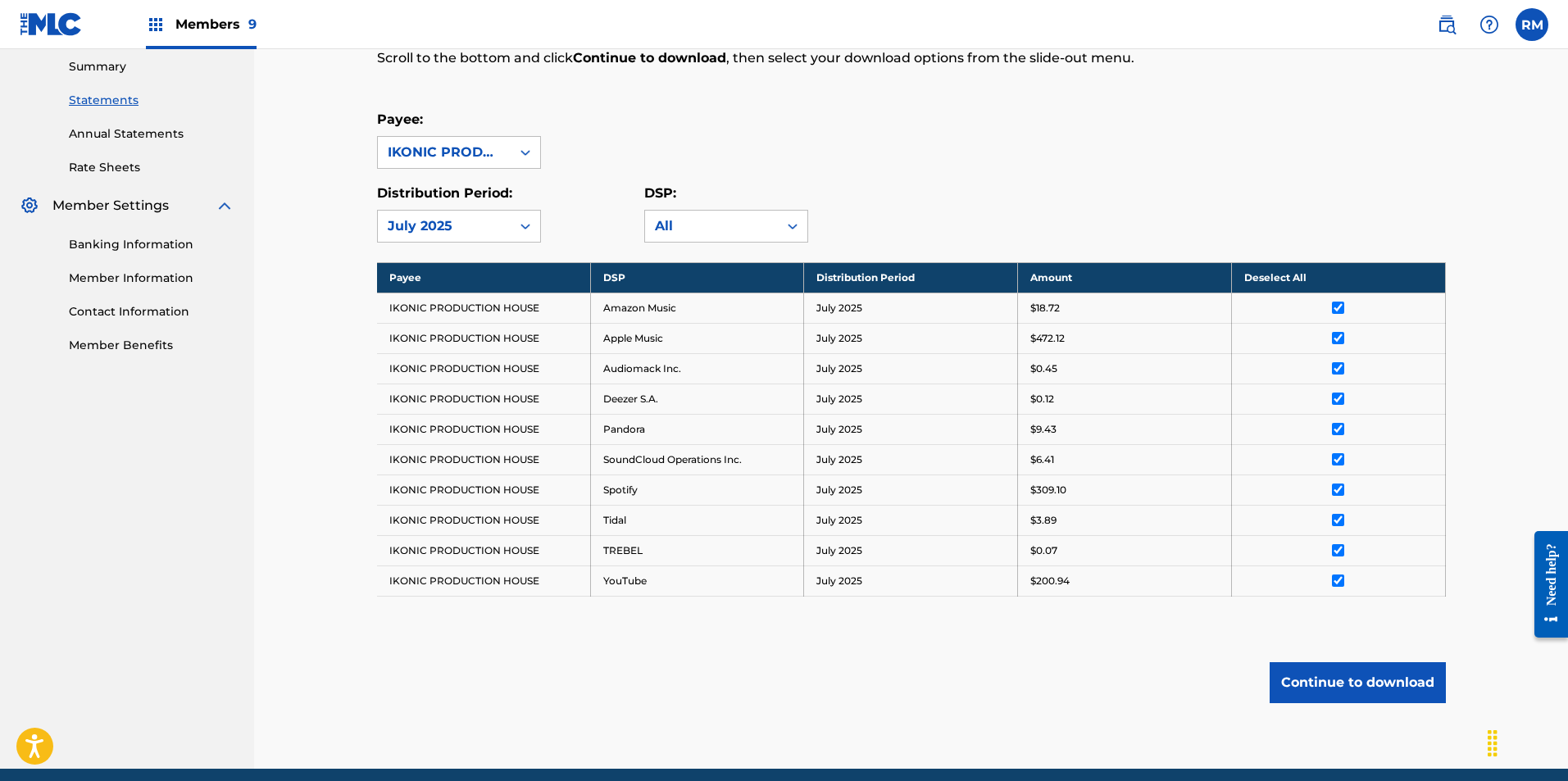 scroll, scrollTop: 312, scrollLeft: 0, axis: vertical 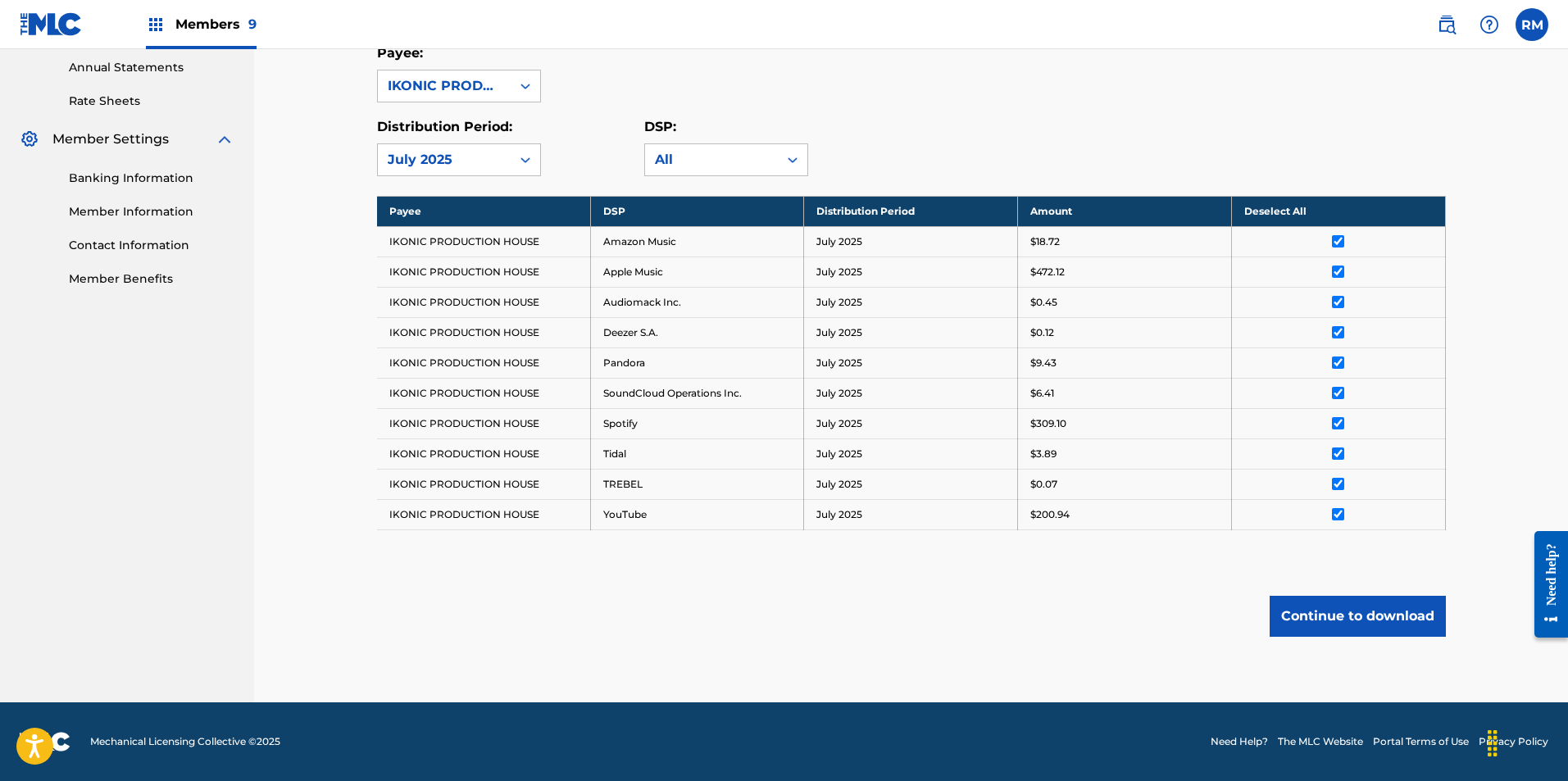 click on "Continue to download" at bounding box center (1357, 616) 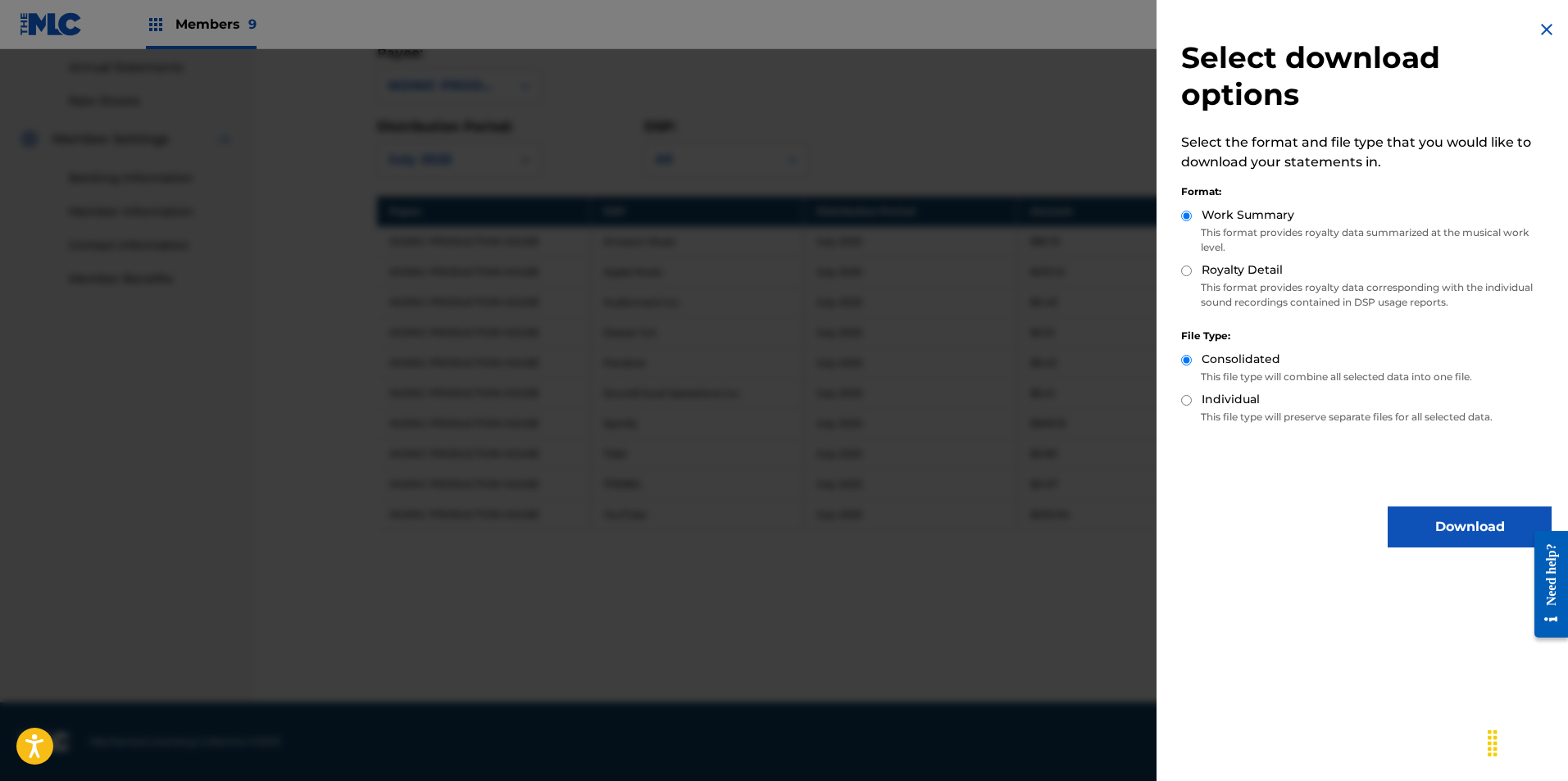 click on "Royalty Detail" at bounding box center [1186, 270] 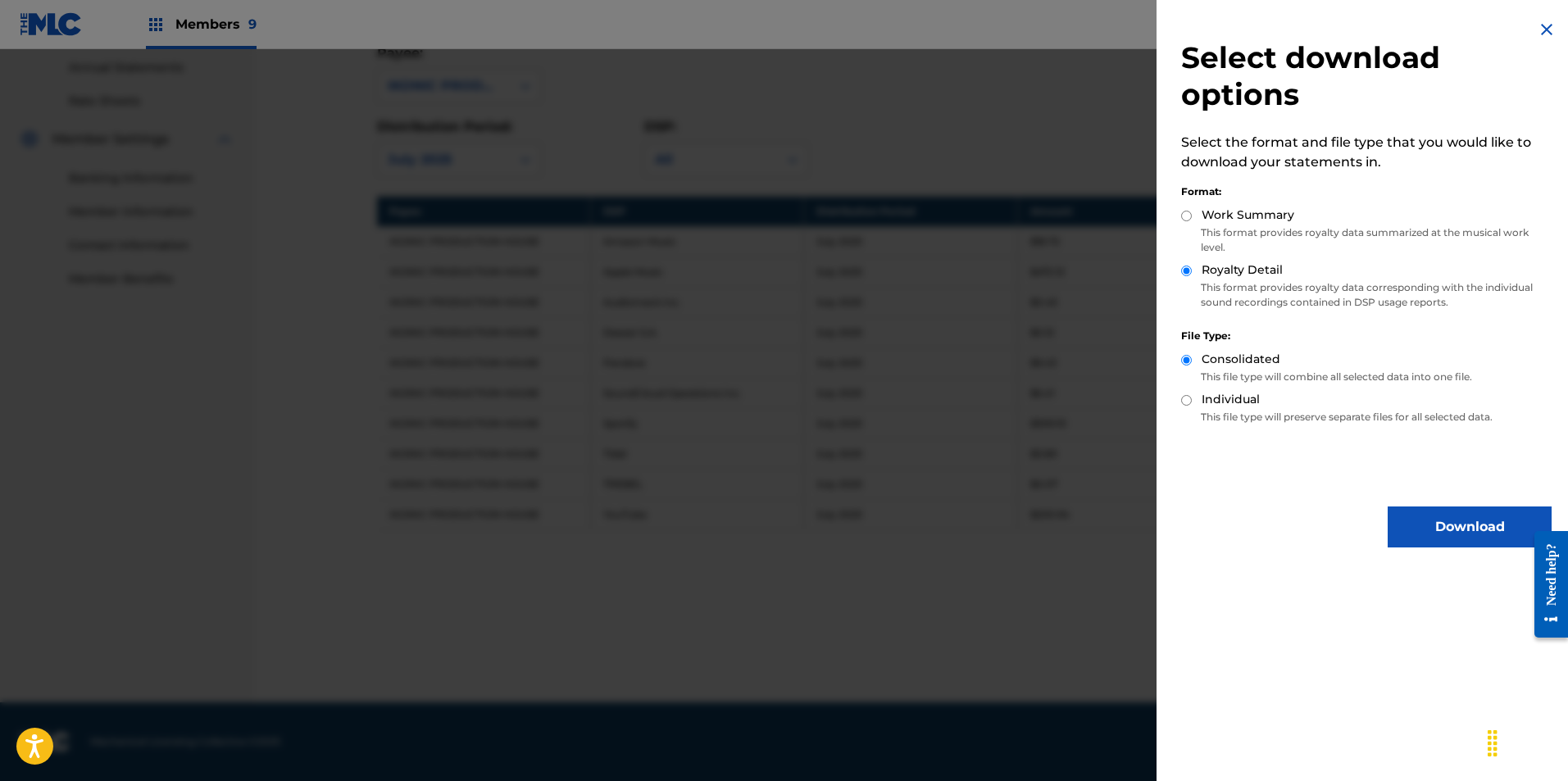 click on "Download" at bounding box center [1470, 527] 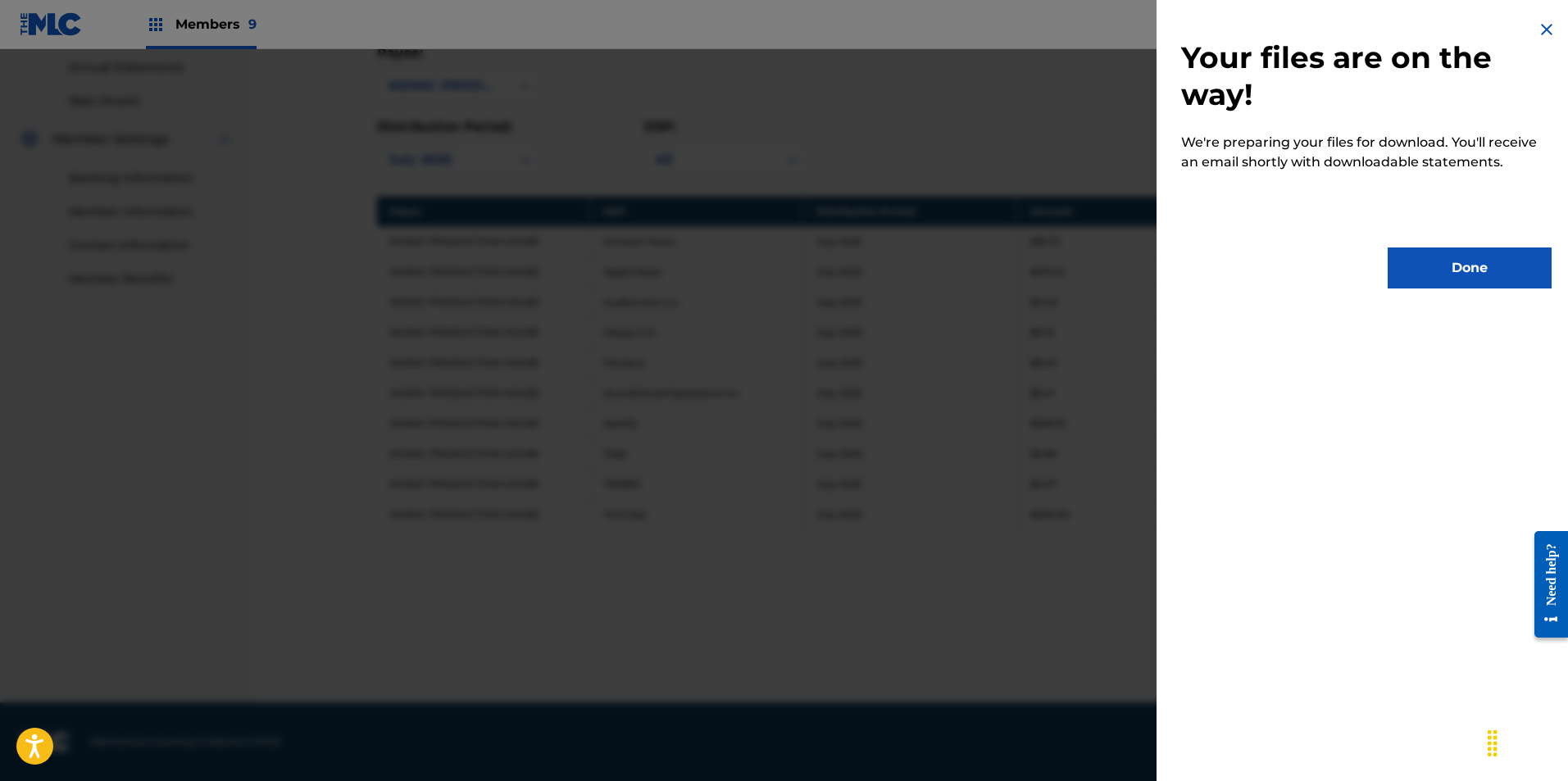 click on "Done" at bounding box center (1470, 268) 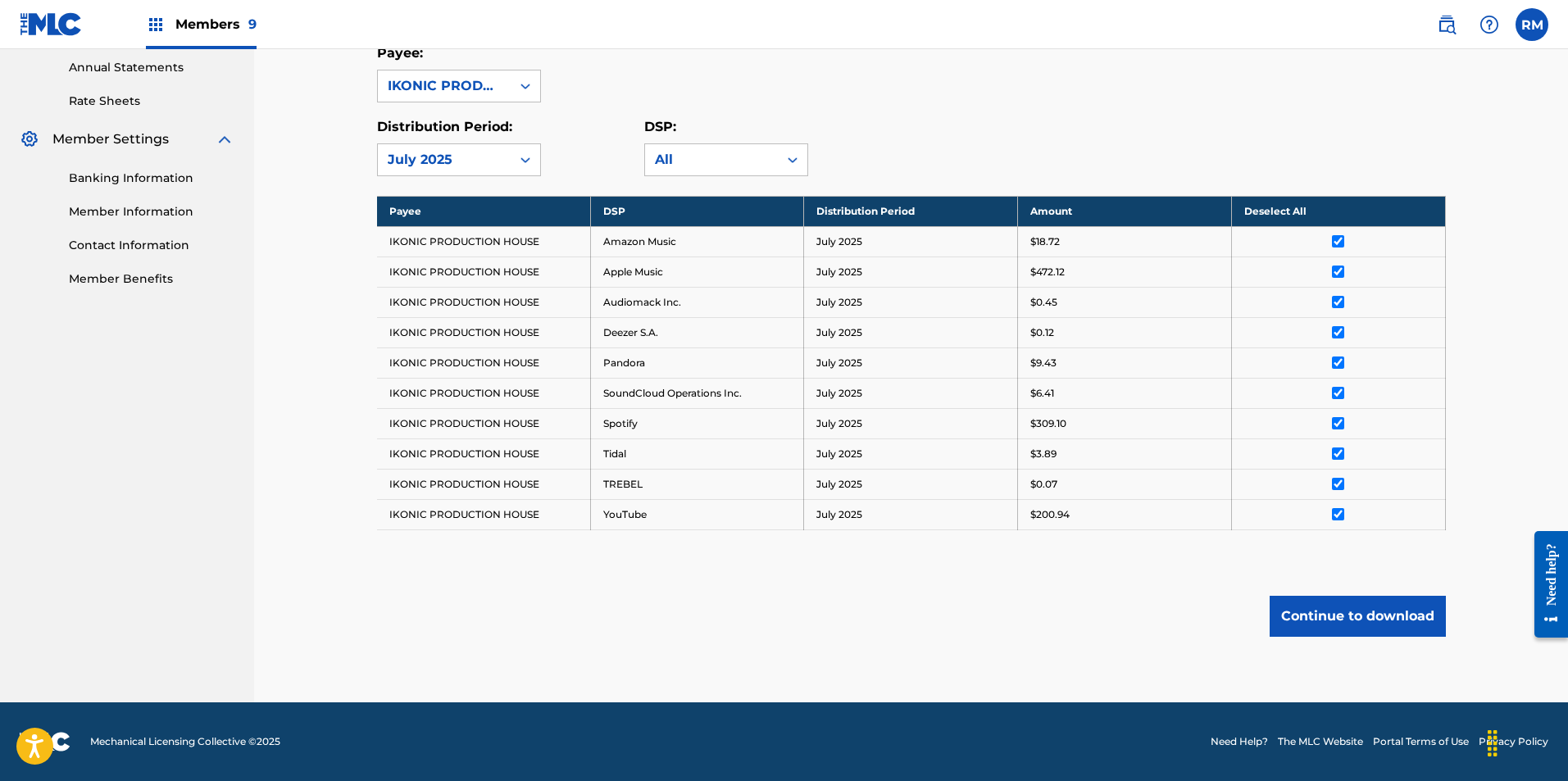 click at bounding box center (156, 25) 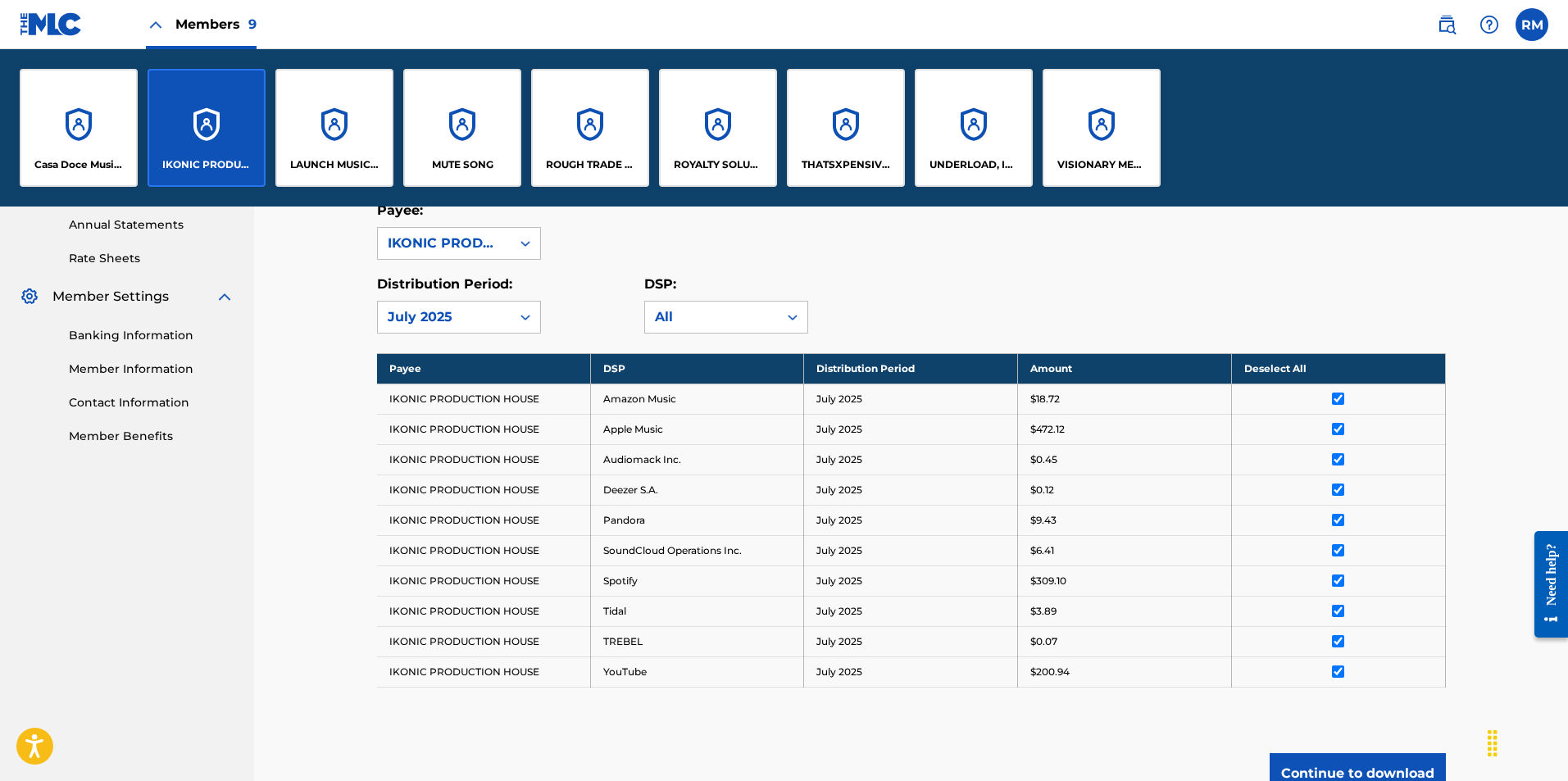 scroll, scrollTop: 470, scrollLeft: 0, axis: vertical 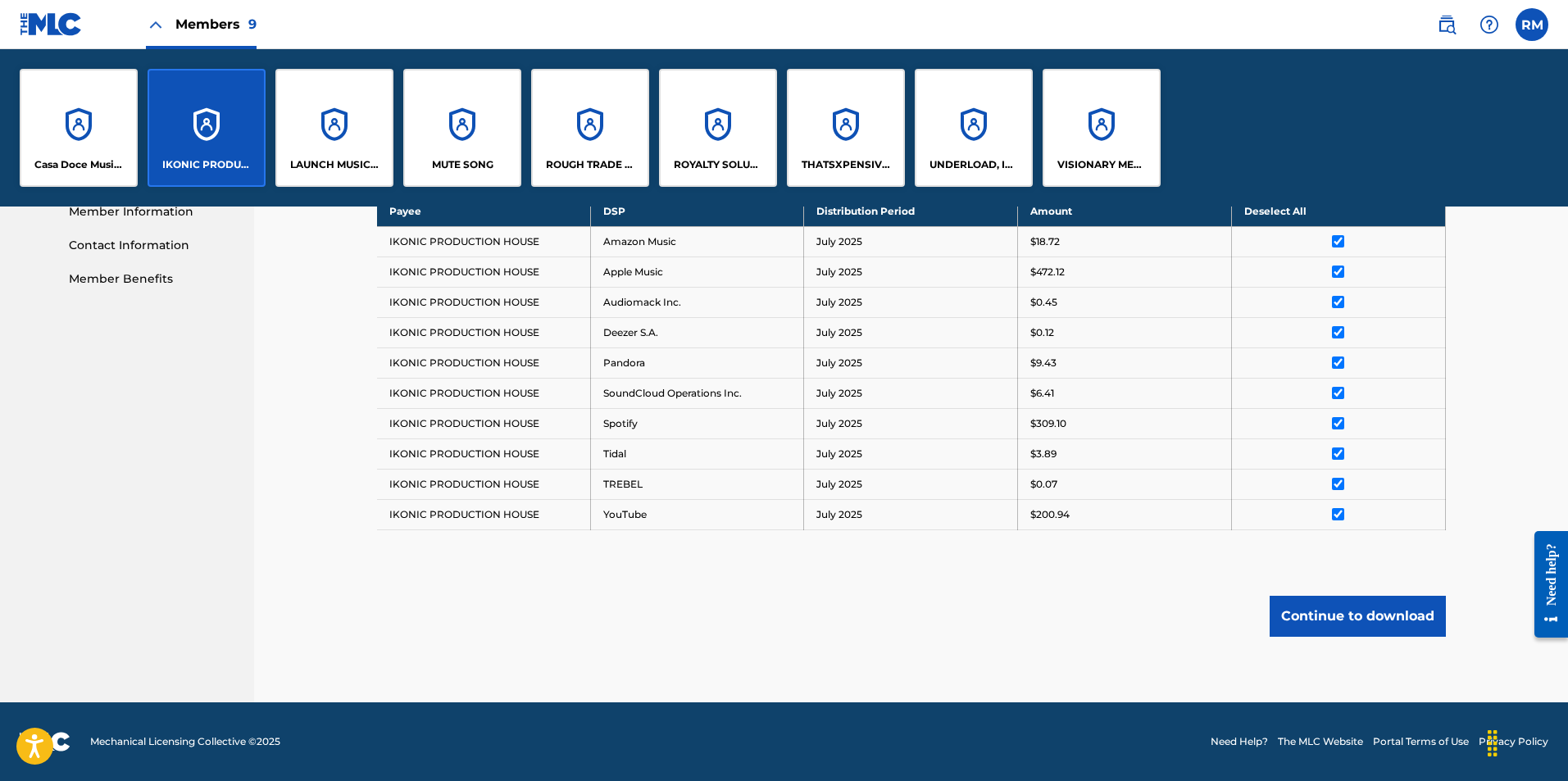 click on "Casa Doce Music LLC" at bounding box center [79, 128] 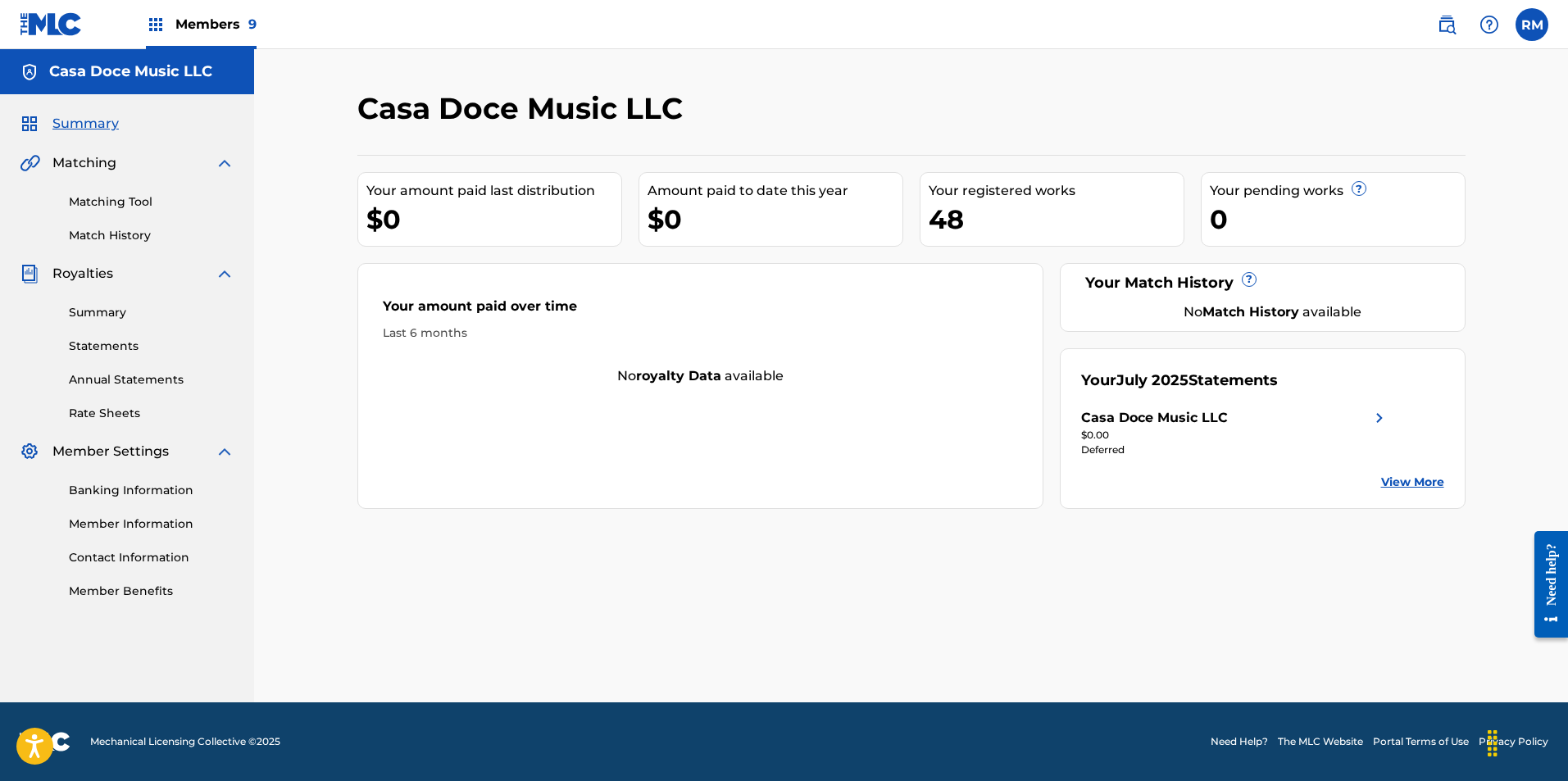 click on "Statements" at bounding box center (152, 346) 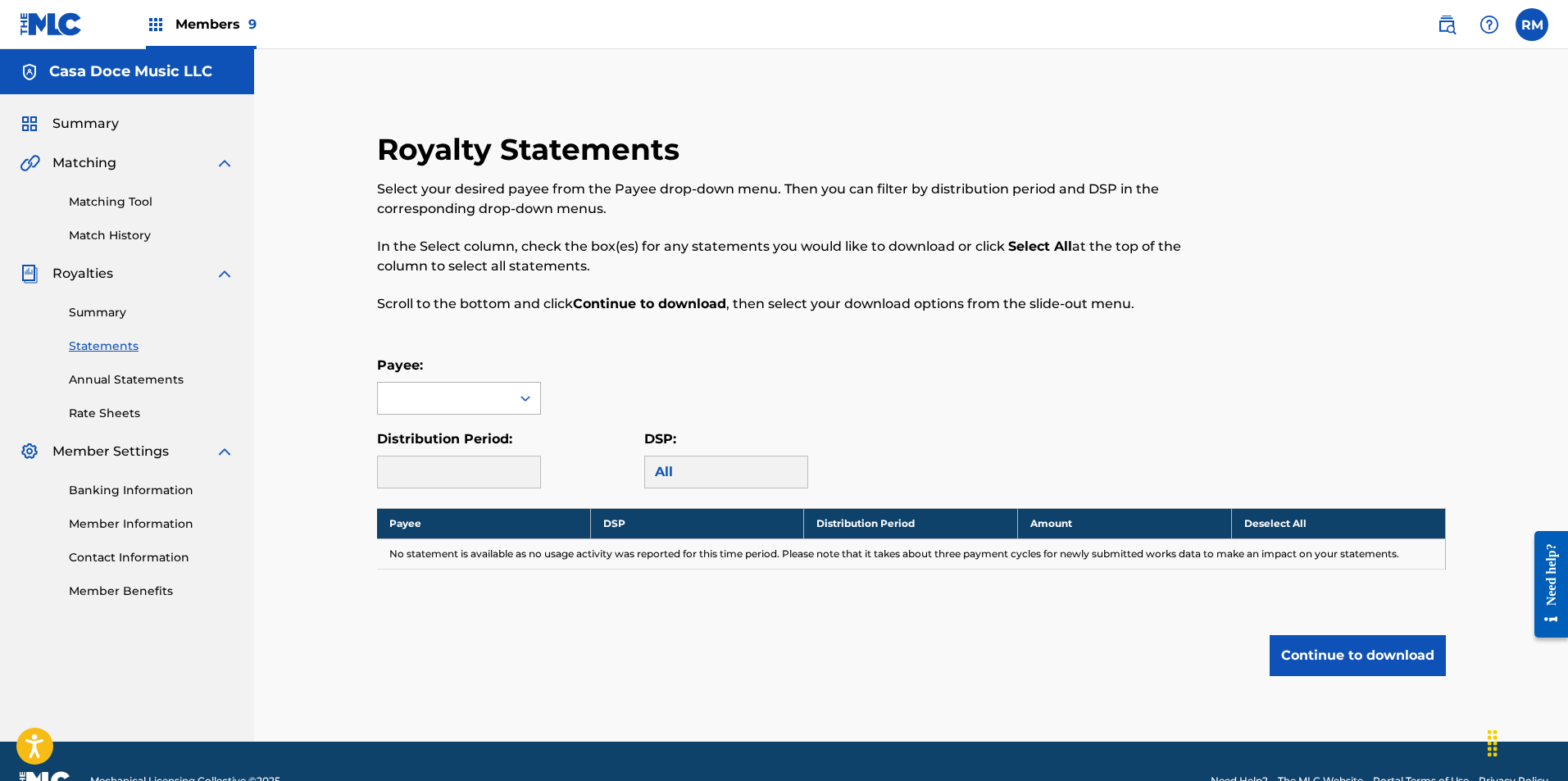 click at bounding box center [444, 398] 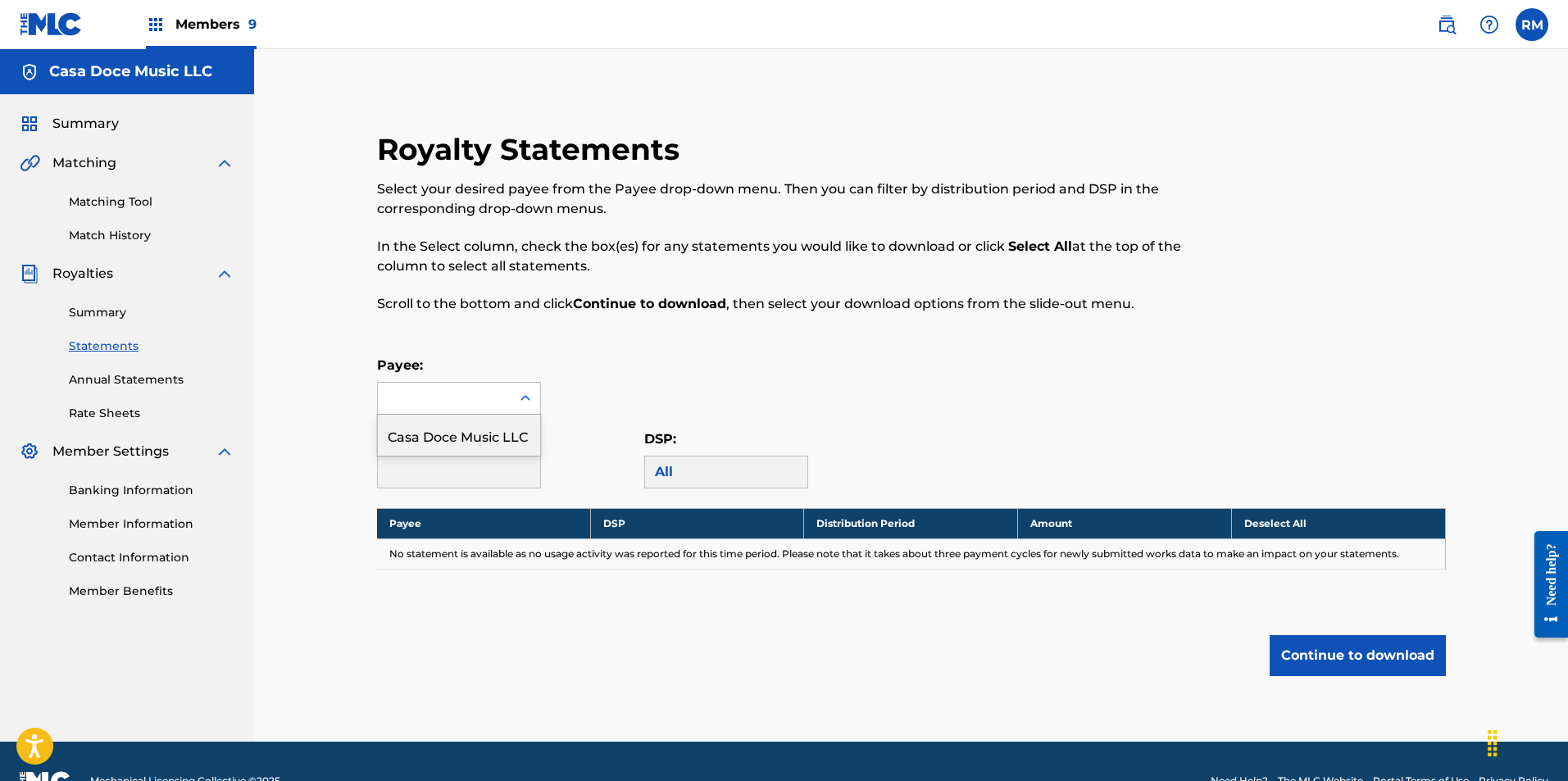 click on "Casa Doce Music LLC" at bounding box center [459, 435] 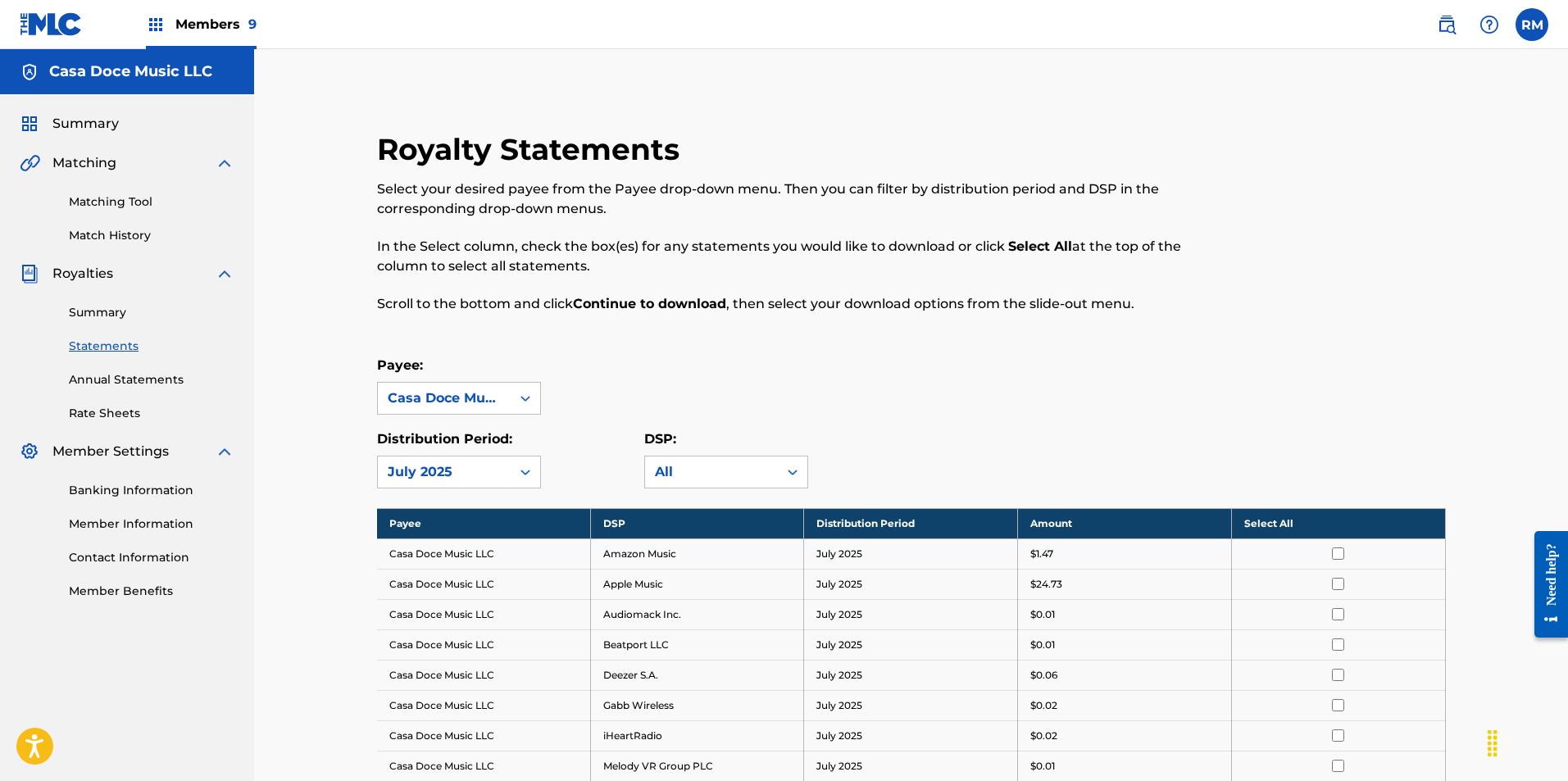 click on "Select All" at bounding box center (1338, 523) 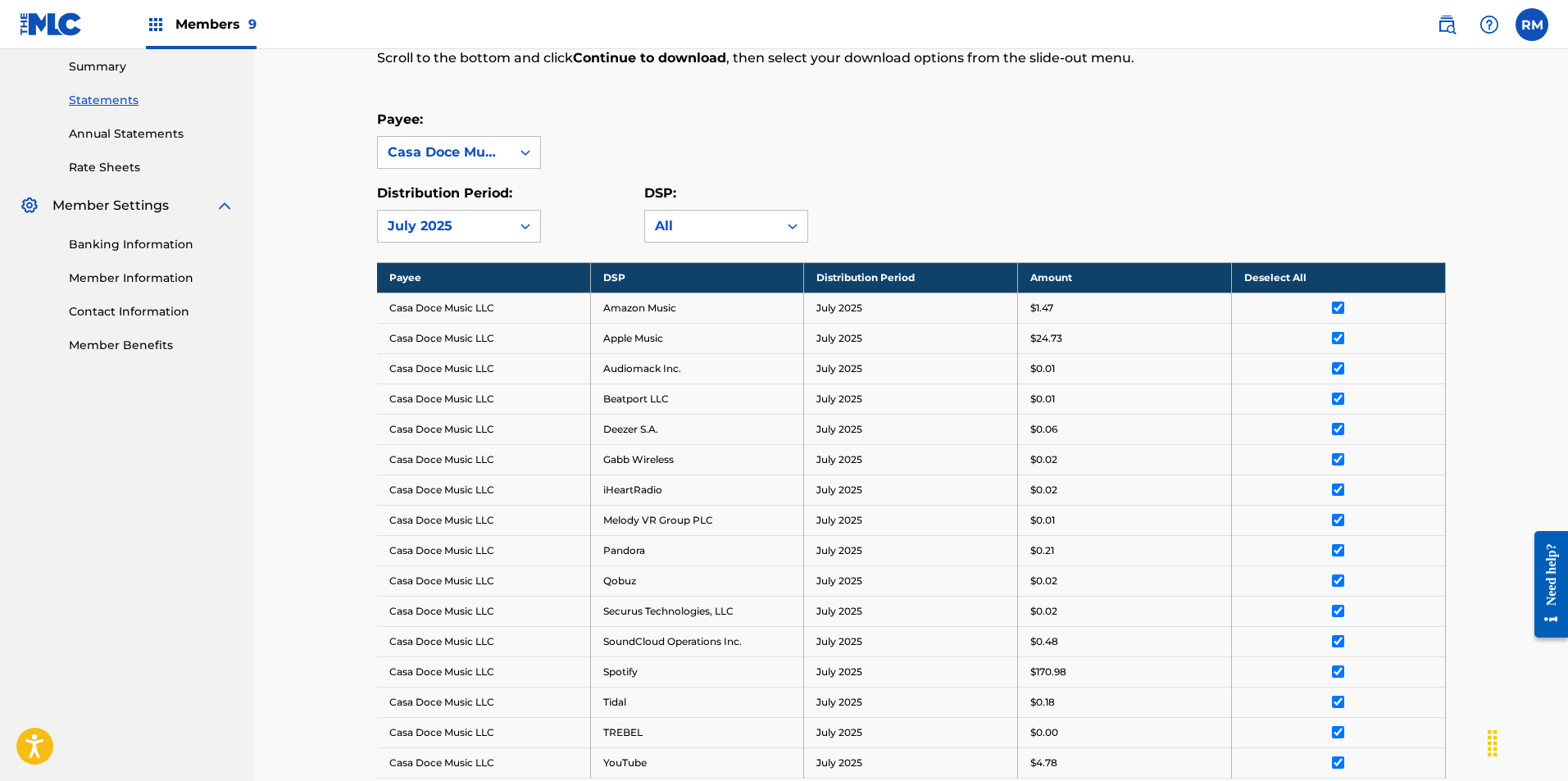 scroll, scrollTop: 494, scrollLeft: 0, axis: vertical 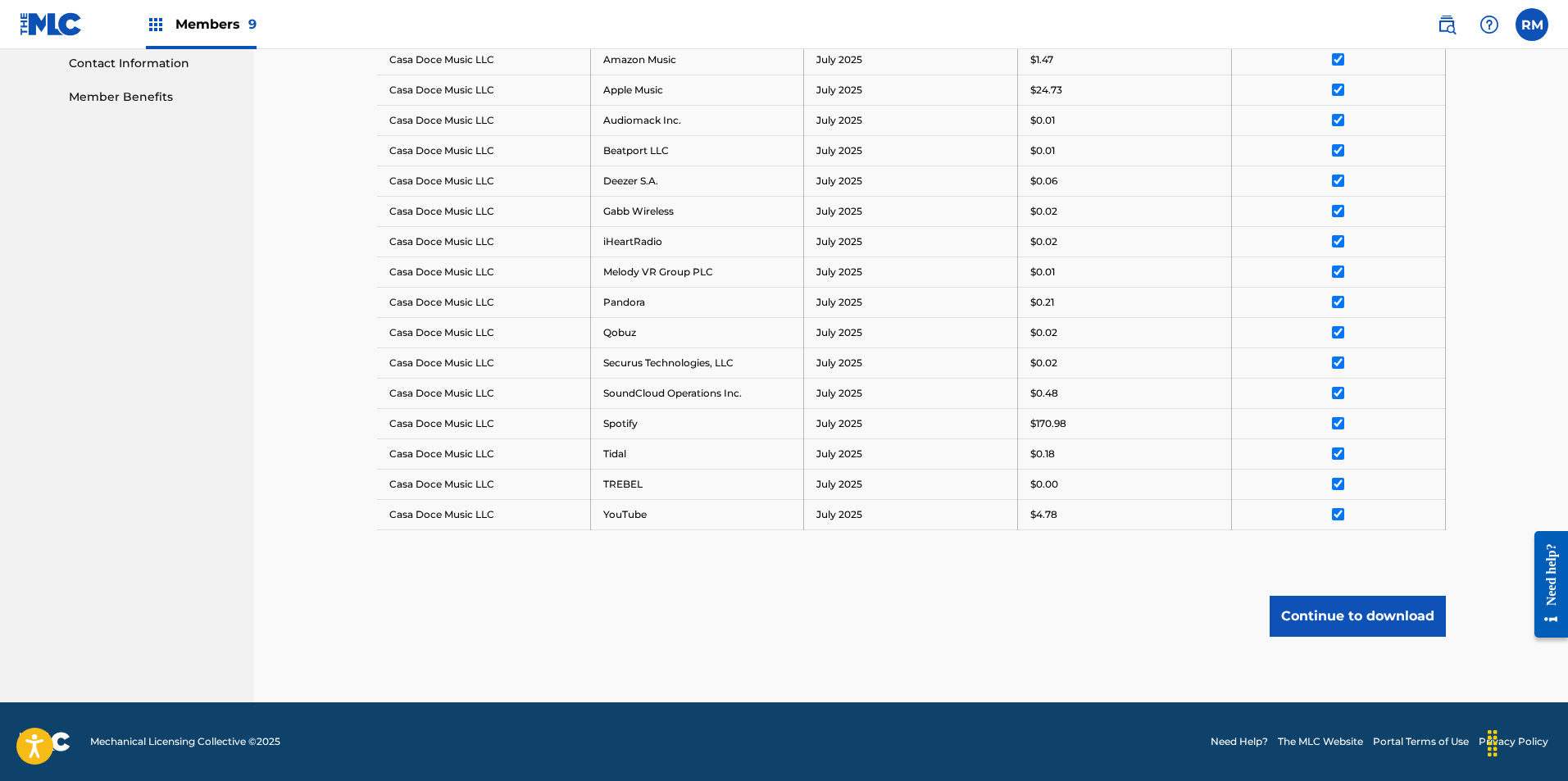 click on "Continue to download" at bounding box center [1357, 616] 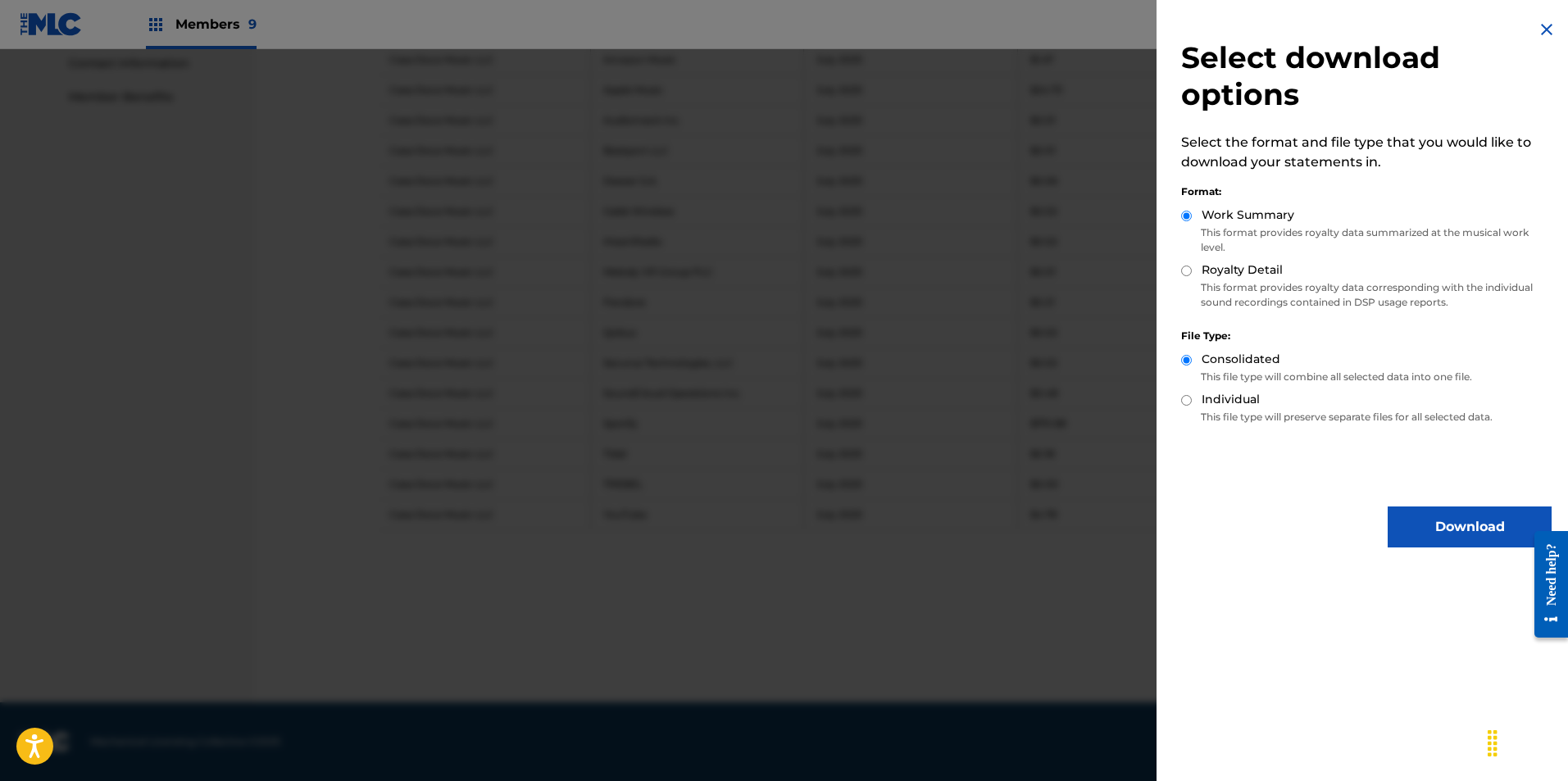 click on "Royalty Detail" at bounding box center (1242, 270) 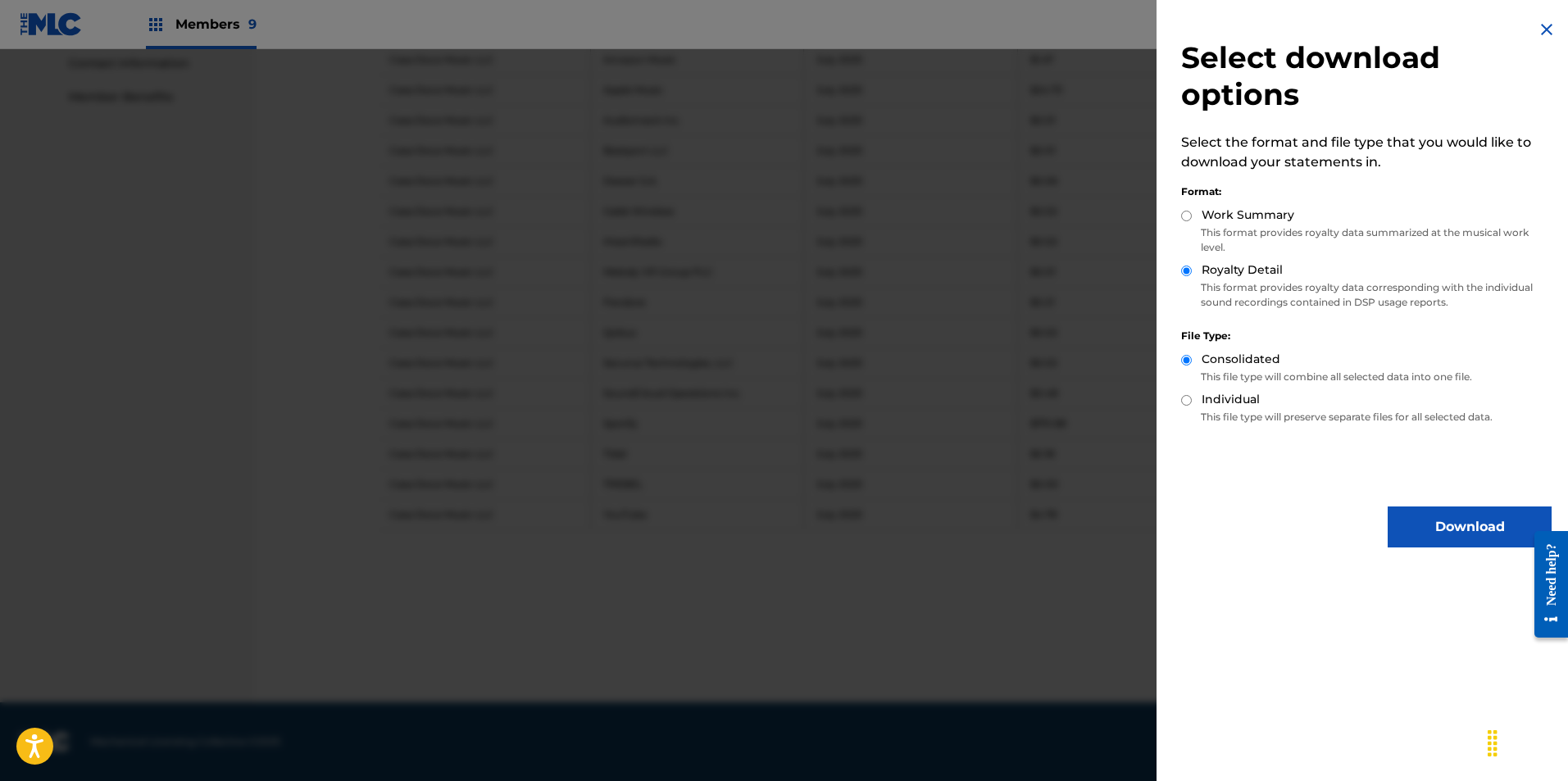 click on "Download" at bounding box center (1470, 527) 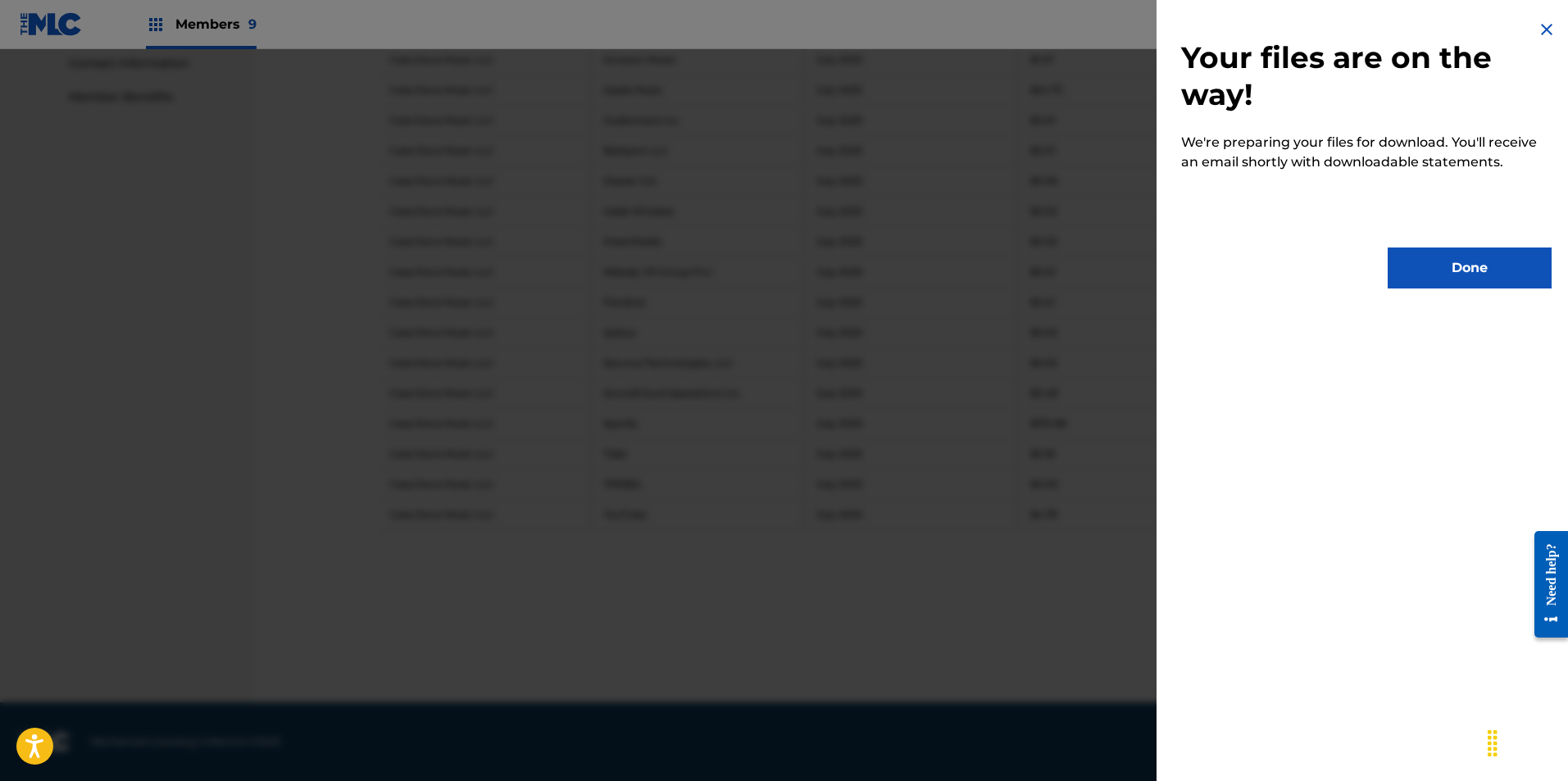 click on "Done" at bounding box center (1470, 268) 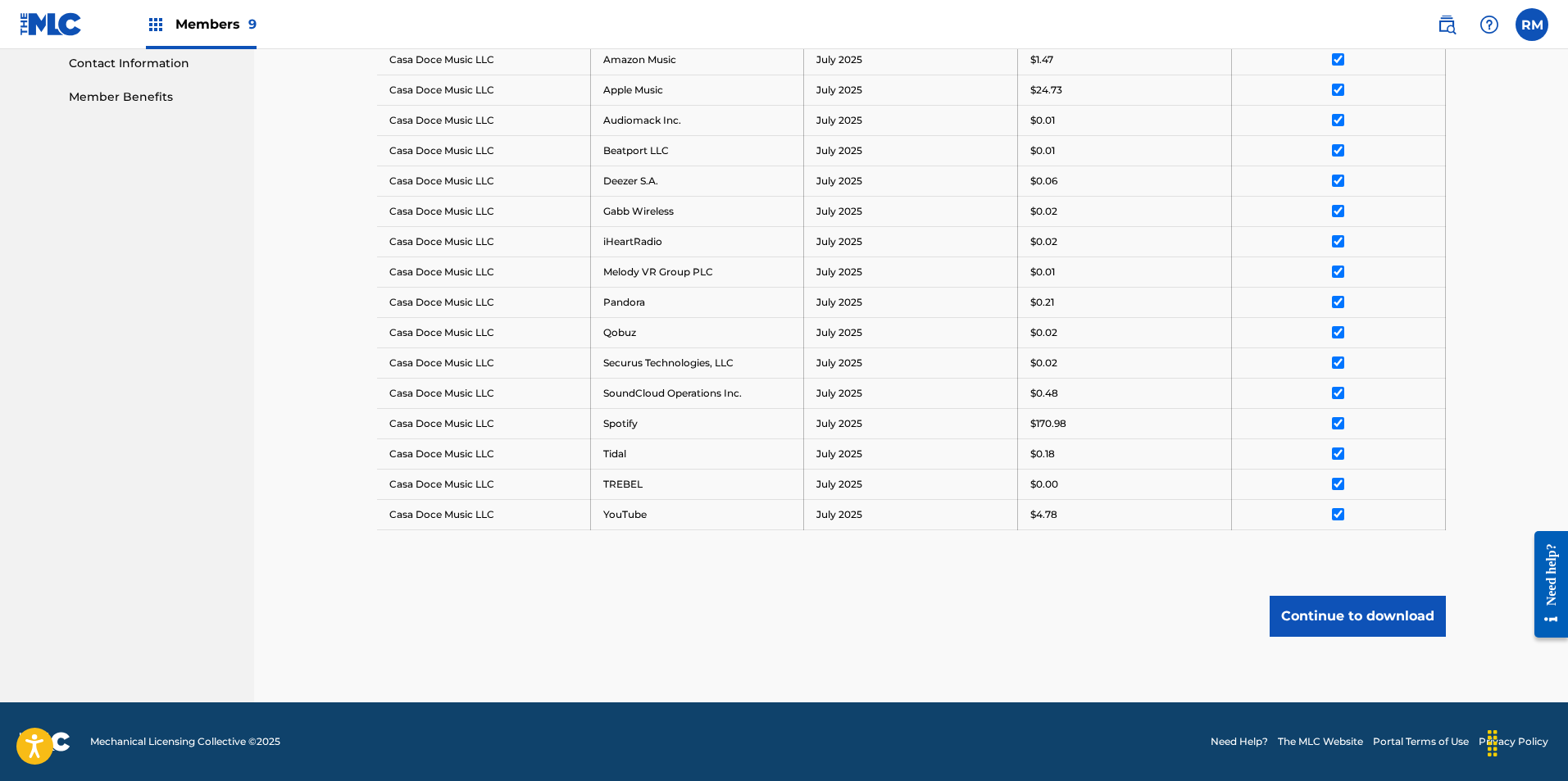 scroll, scrollTop: 166, scrollLeft: 0, axis: vertical 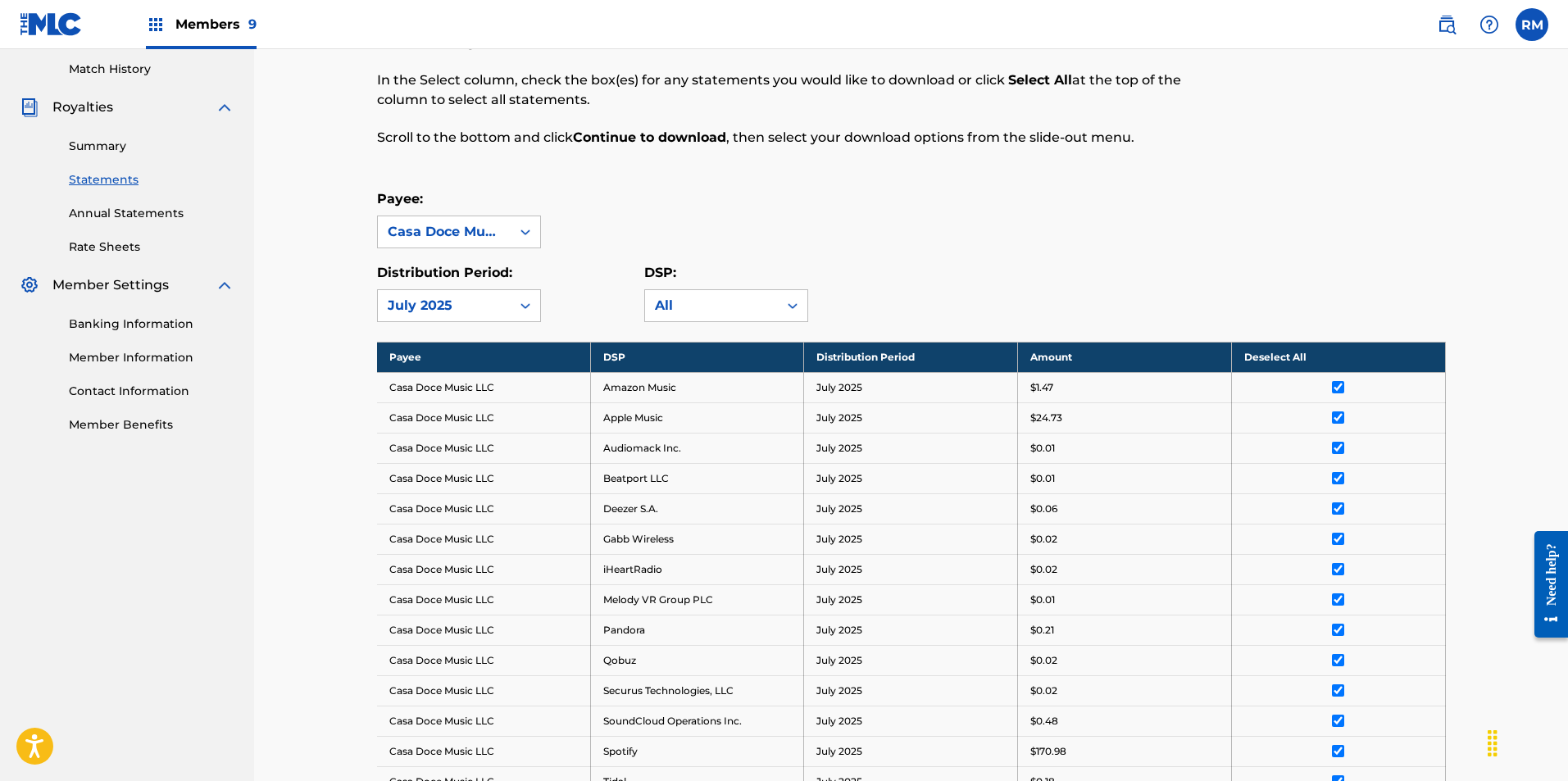 click at bounding box center [156, 25] 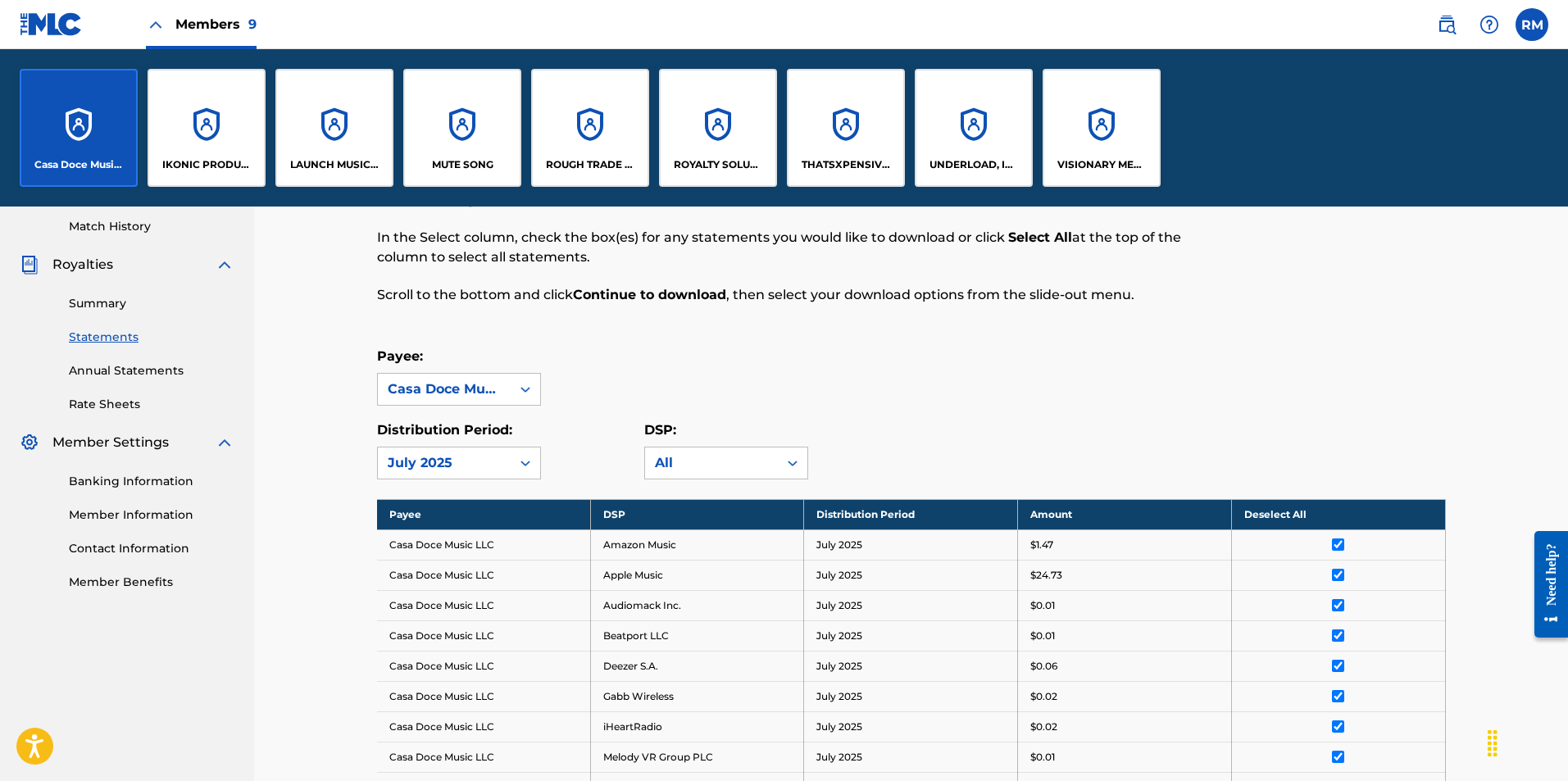 scroll, scrollTop: 324, scrollLeft: 0, axis: vertical 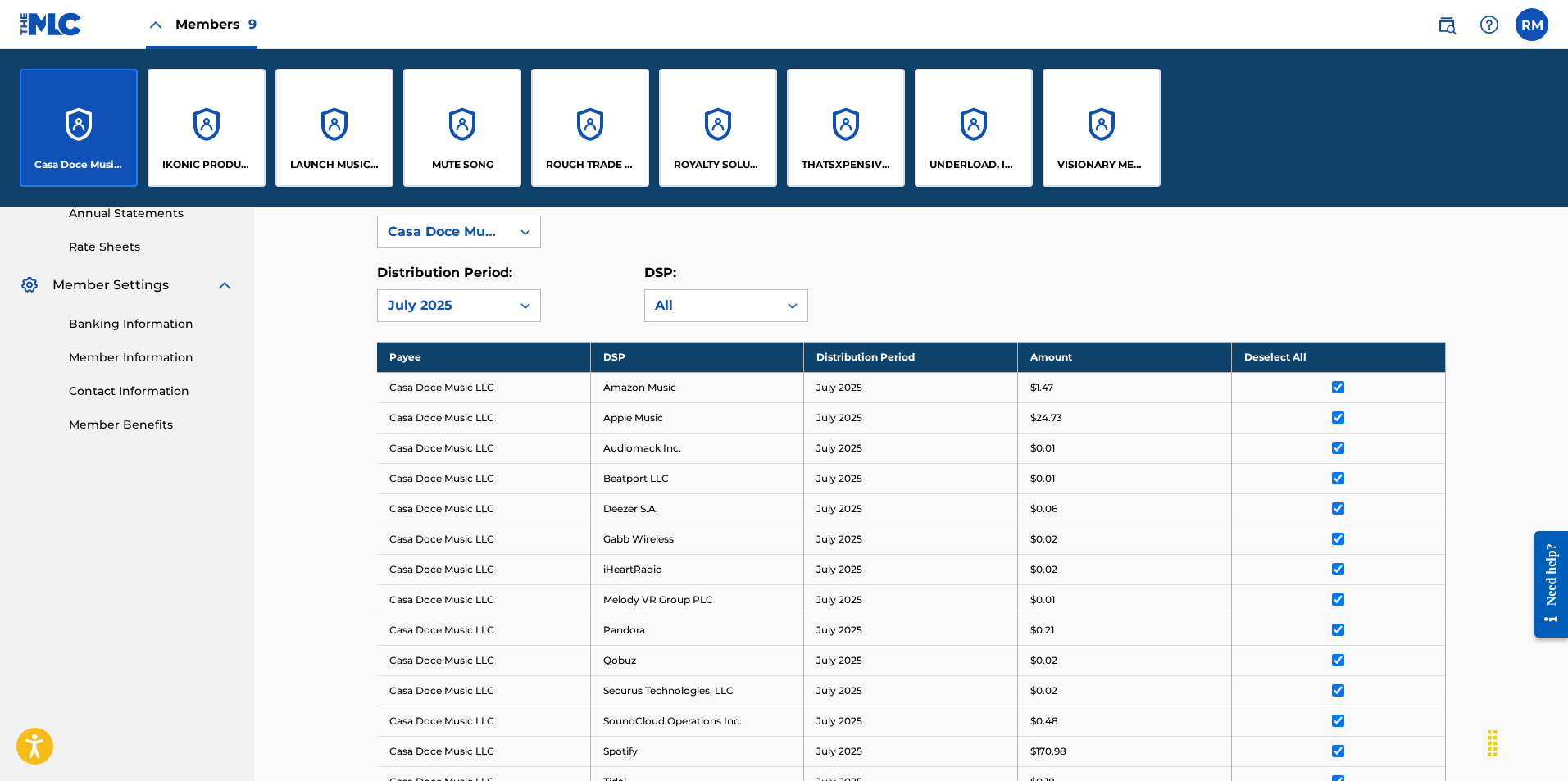 click on "LAUNCH MUSICAL PUBLISHING" at bounding box center (334, 128) 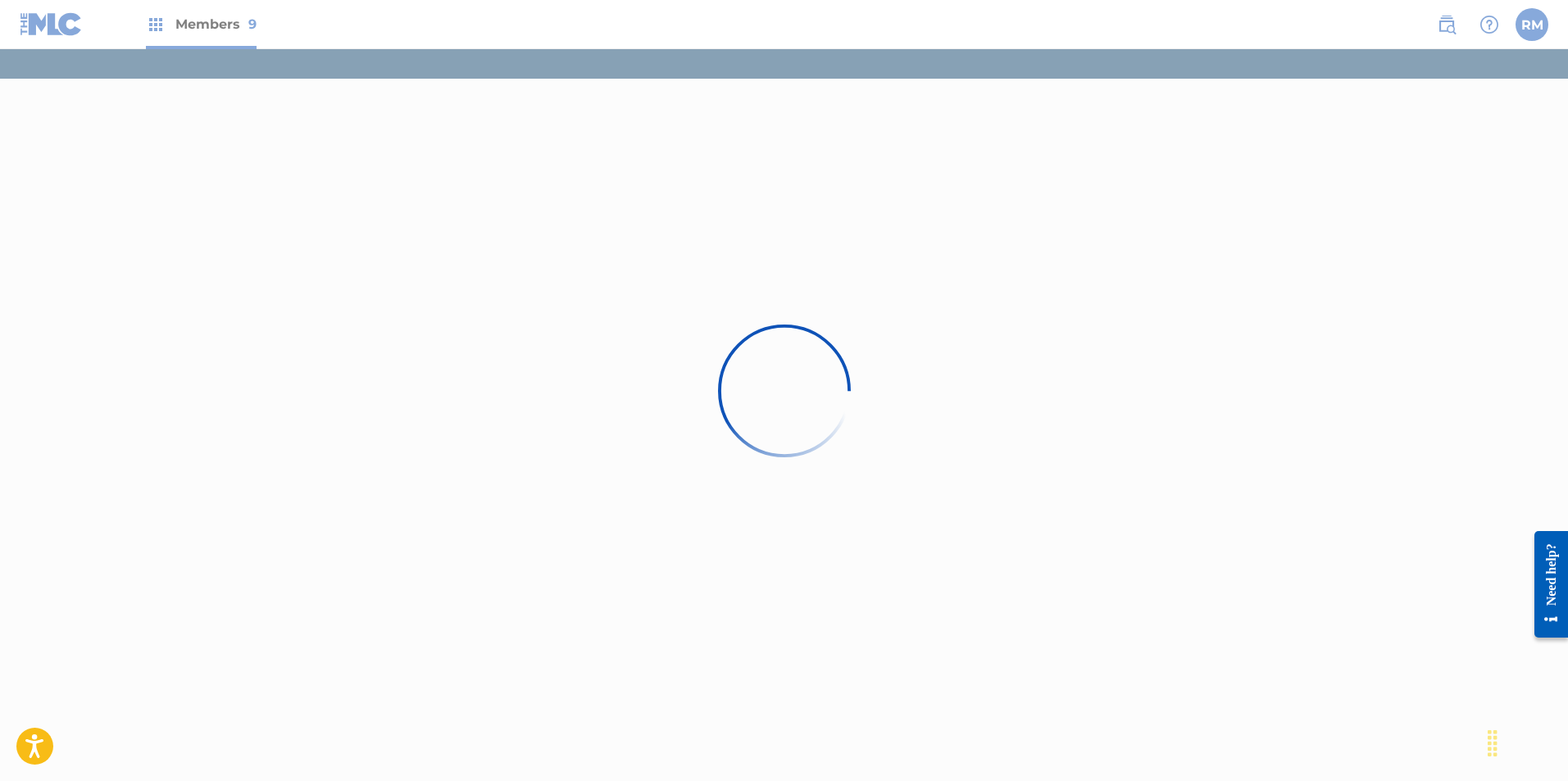 scroll, scrollTop: 0, scrollLeft: 0, axis: both 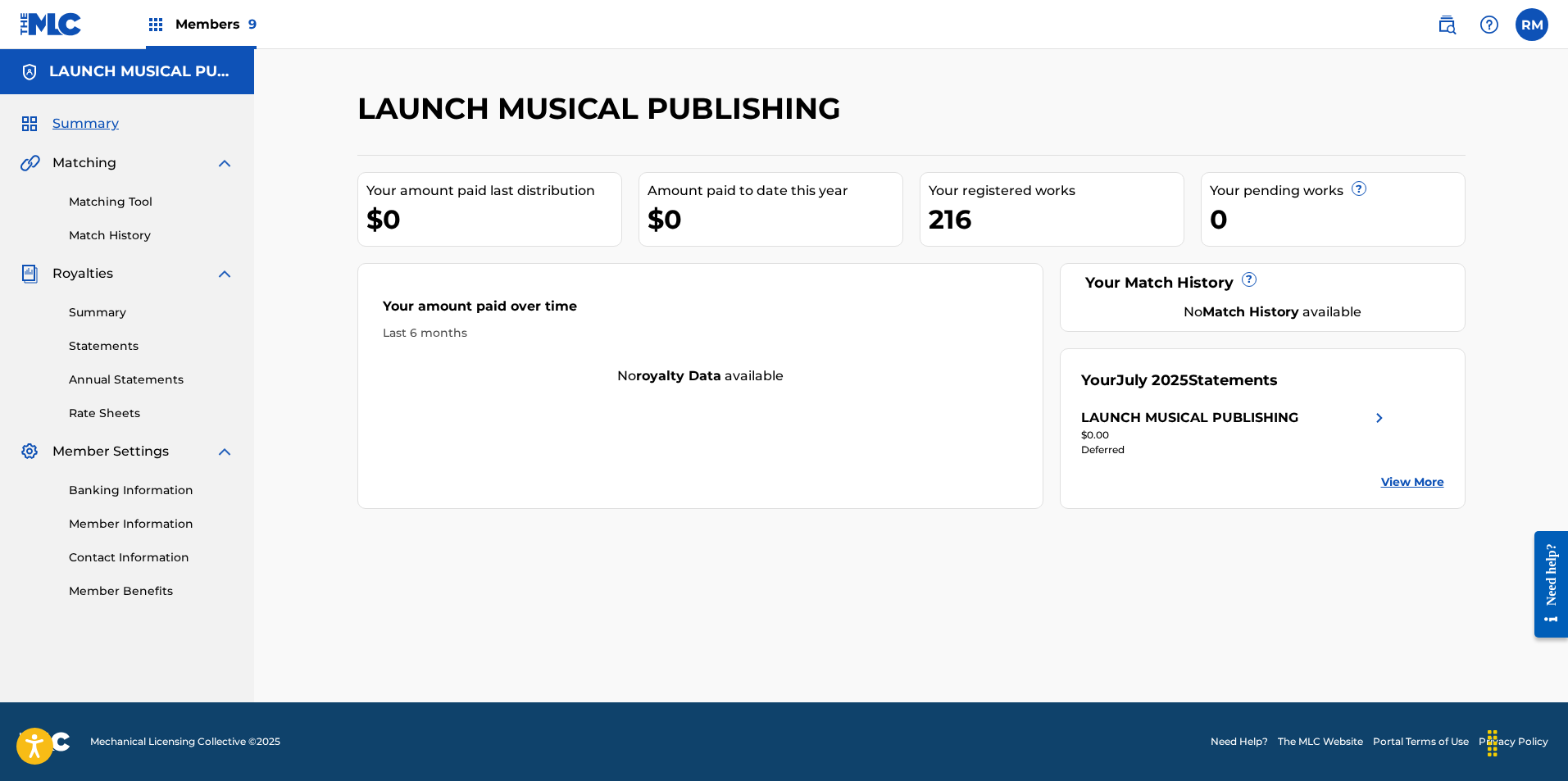 click on "Statements" at bounding box center [152, 346] 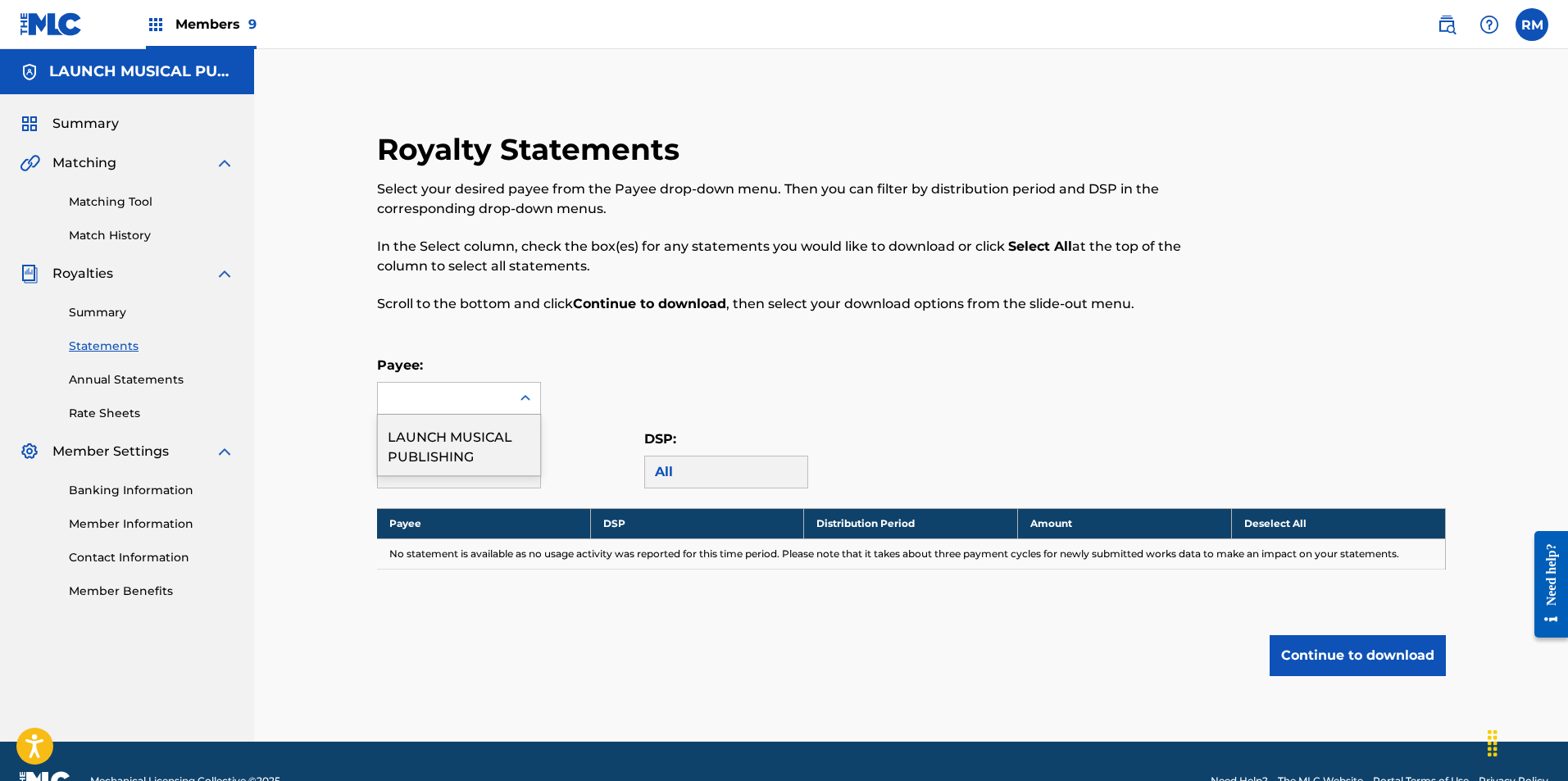click at bounding box center [444, 398] 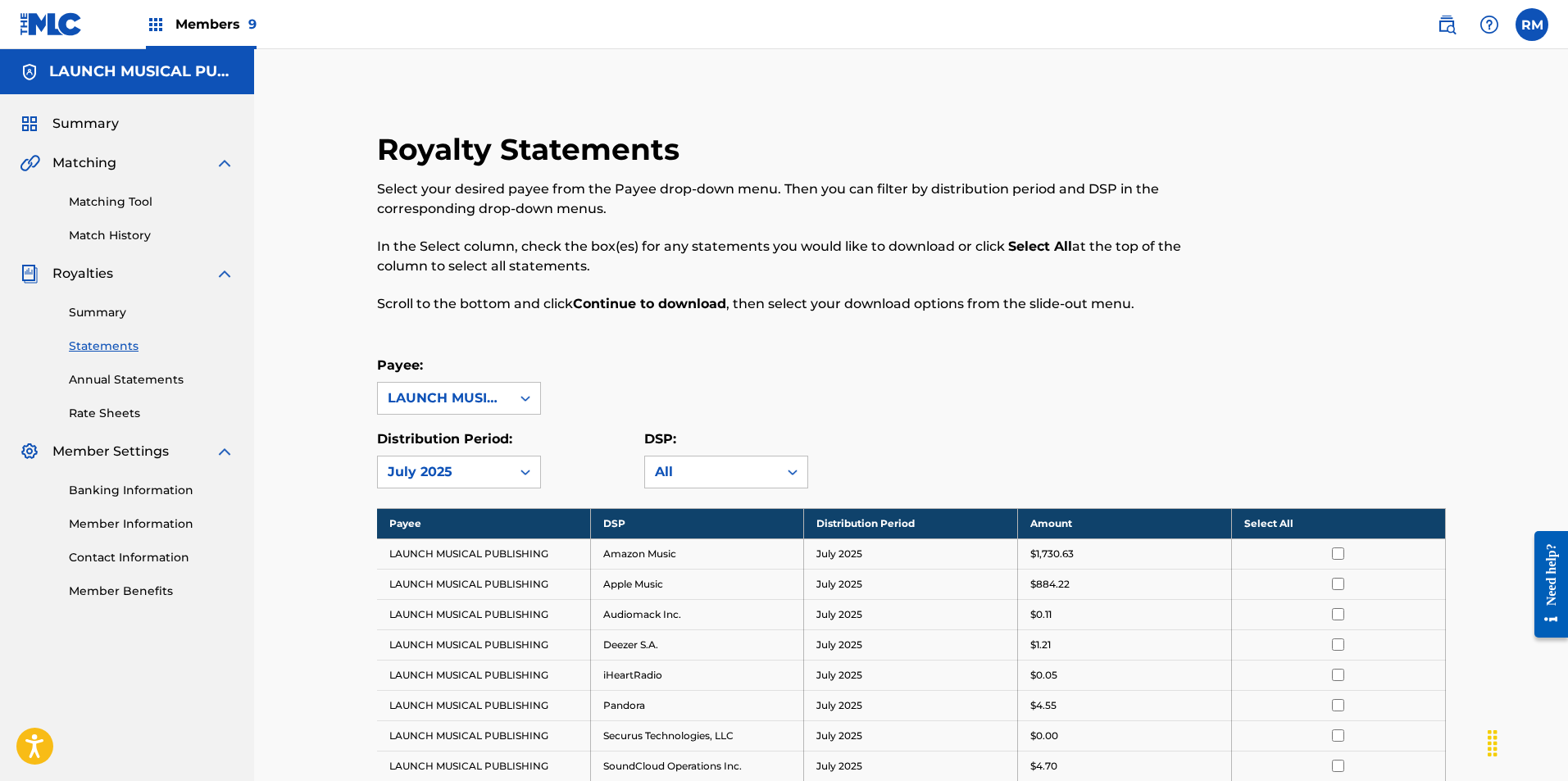 click on "Select All" at bounding box center (1338, 523) 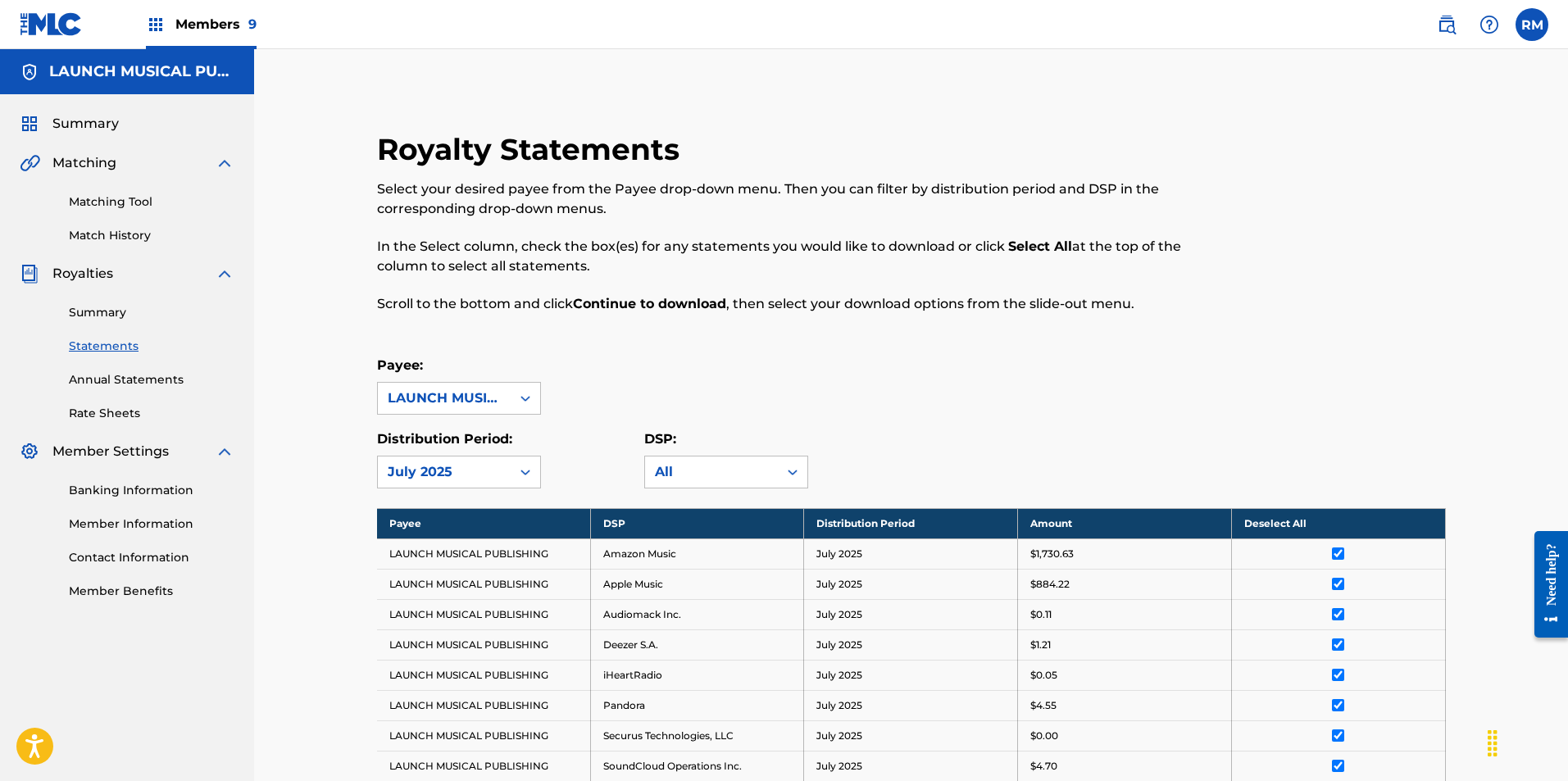 scroll, scrollTop: 373, scrollLeft: 0, axis: vertical 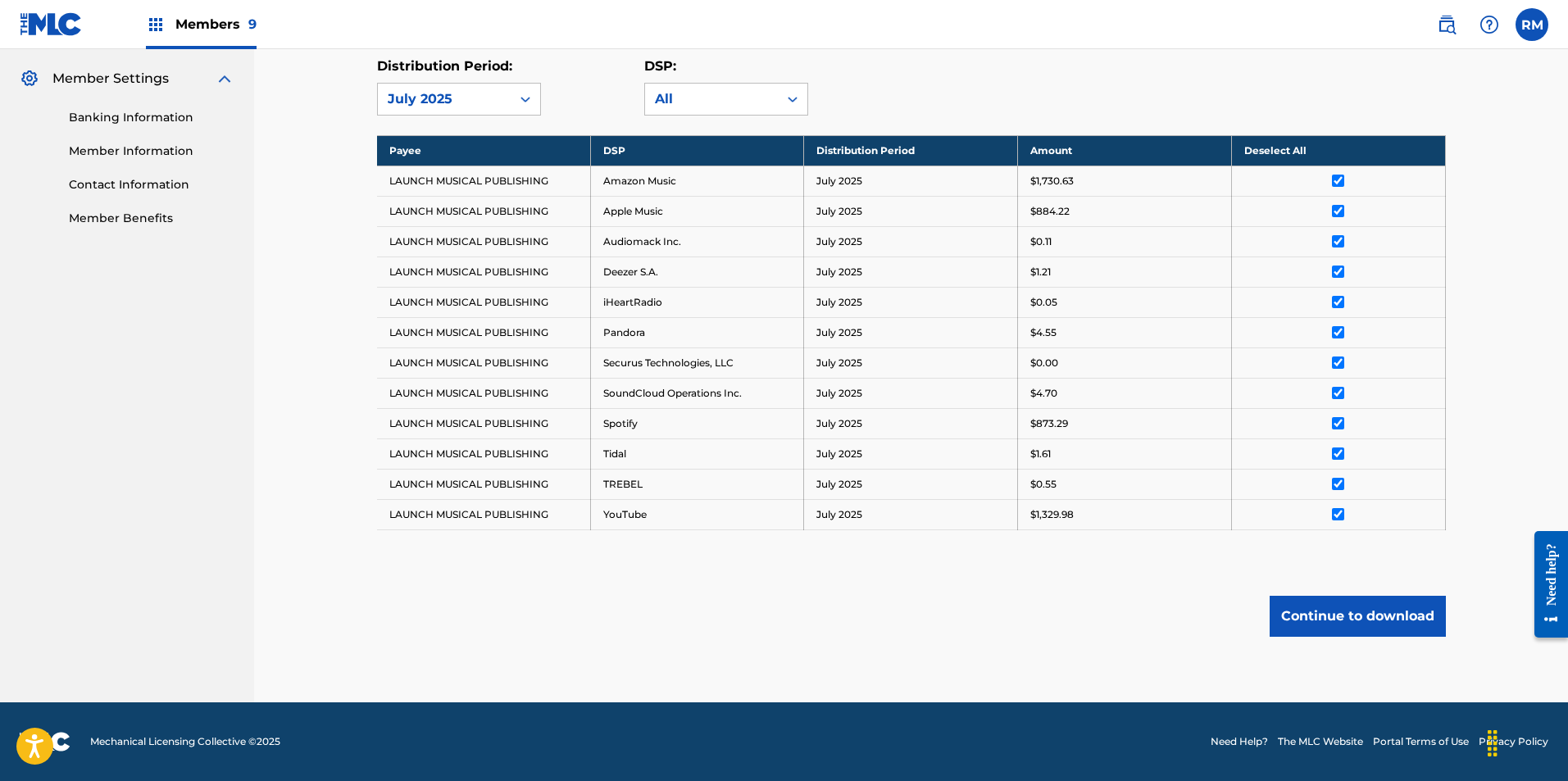 click on "Continue to download" at bounding box center [1357, 616] 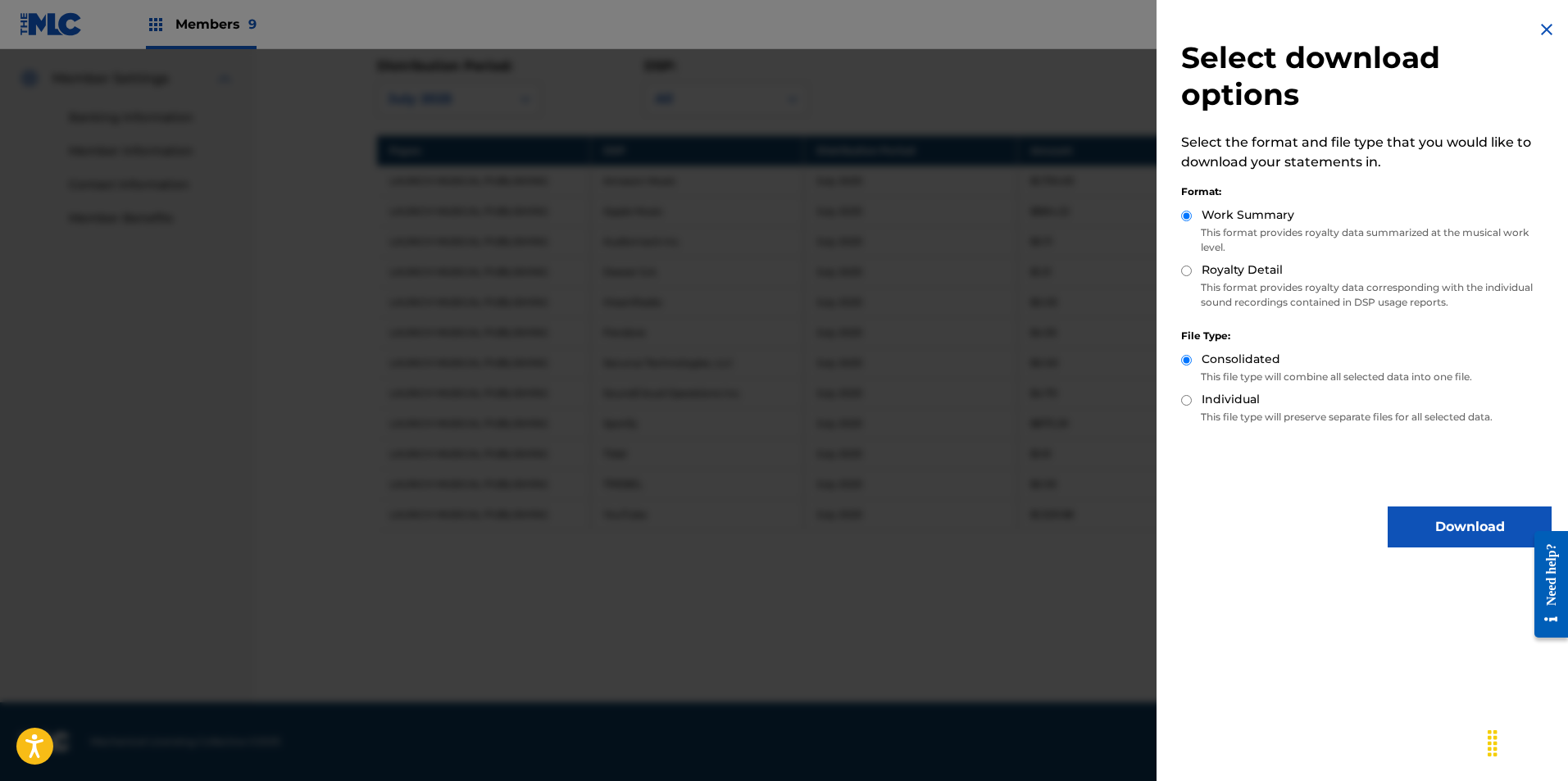 click on "Royalty Detail" at bounding box center [1186, 270] 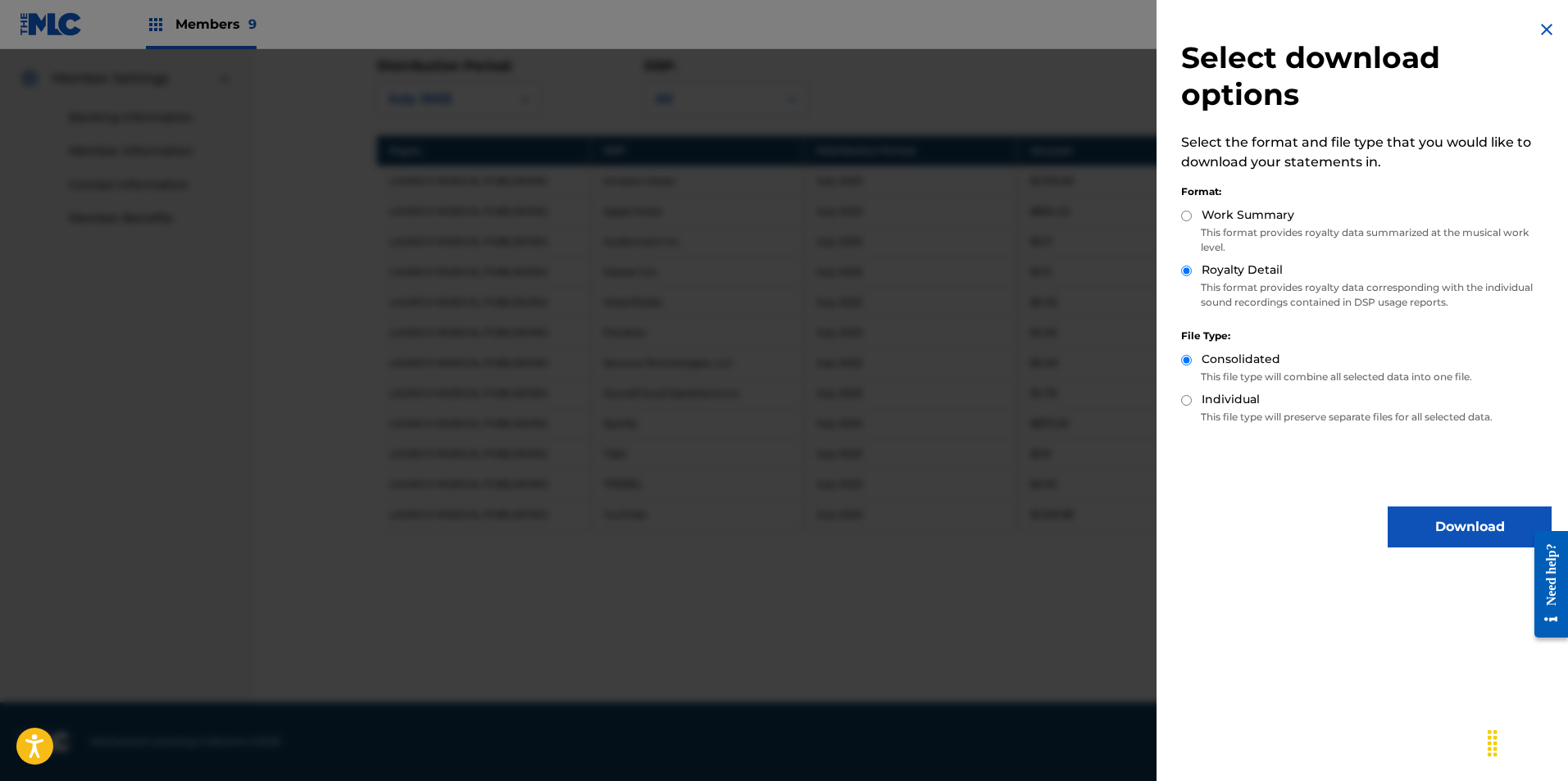 click on "Download" at bounding box center (1470, 527) 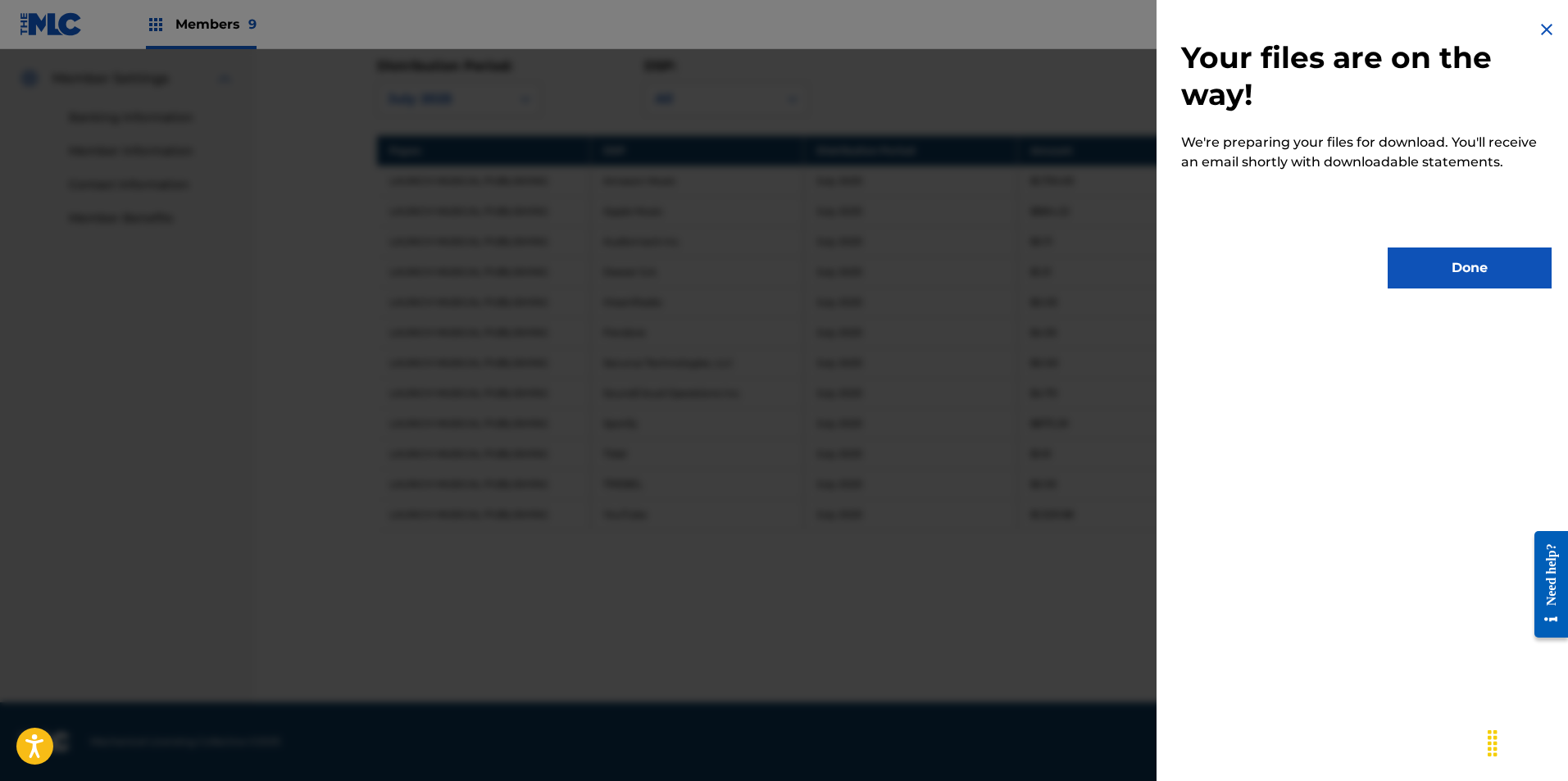 click on "Done" at bounding box center (1470, 268) 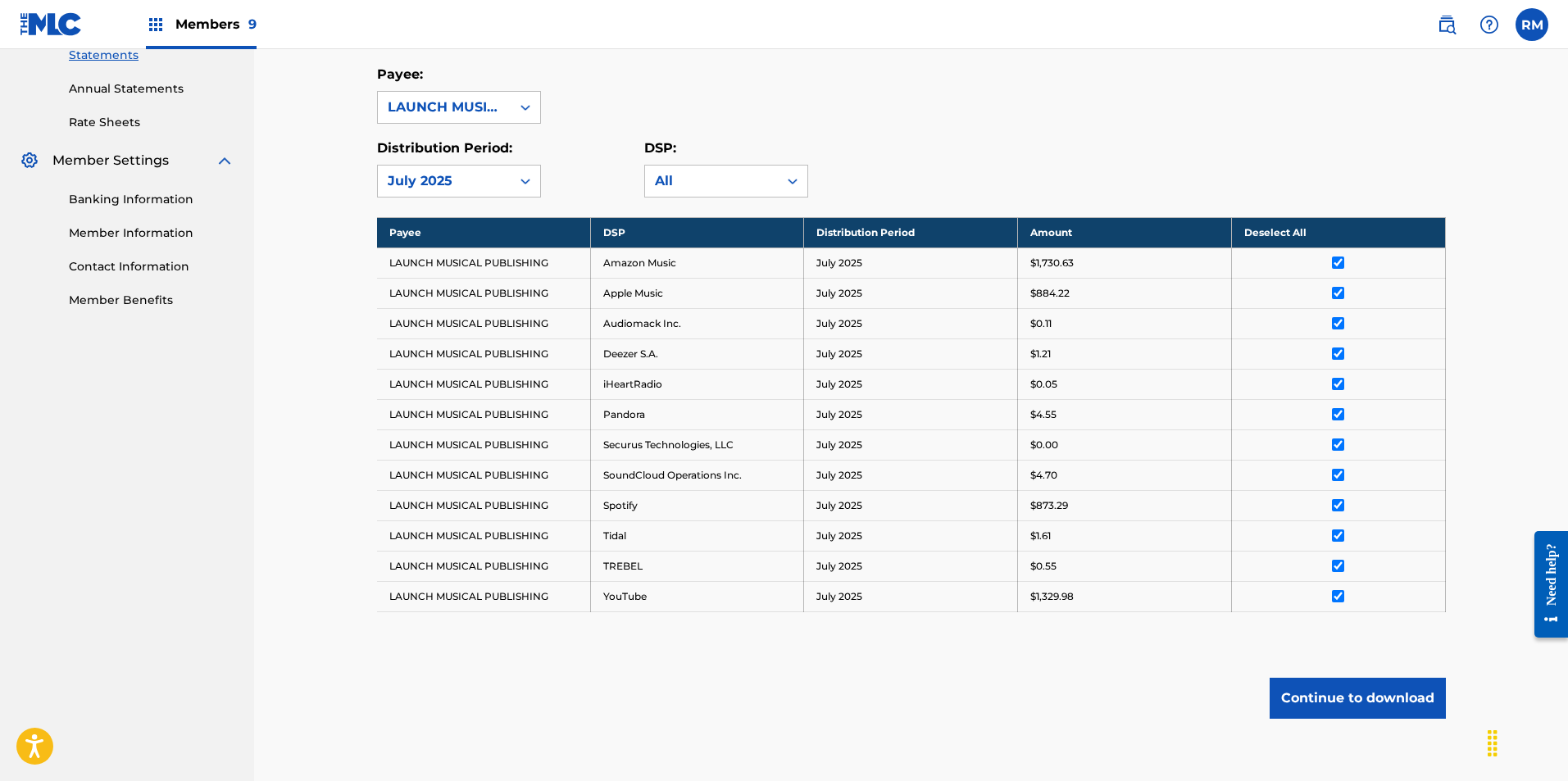scroll, scrollTop: 0, scrollLeft: 0, axis: both 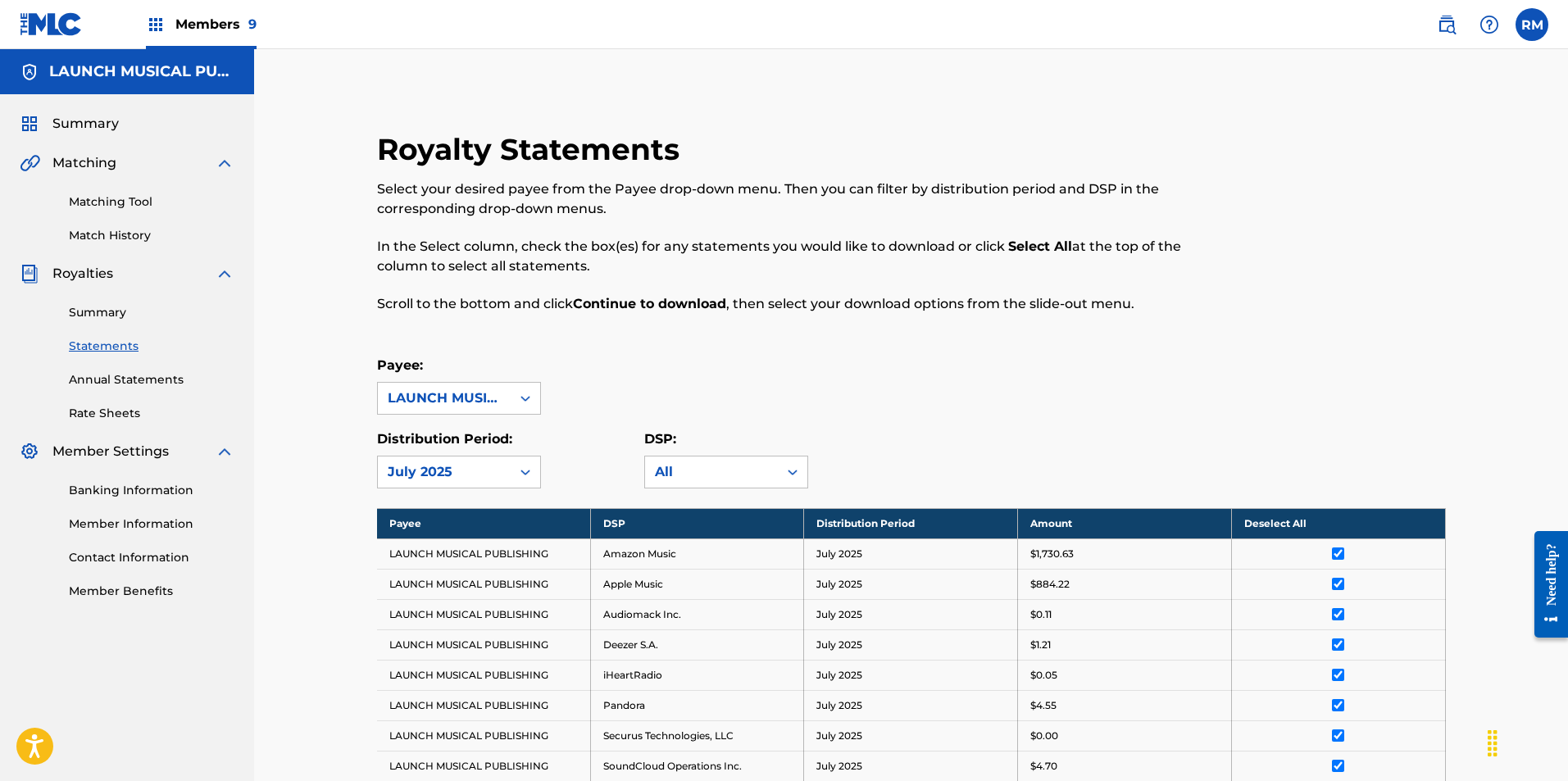 click at bounding box center (156, 25) 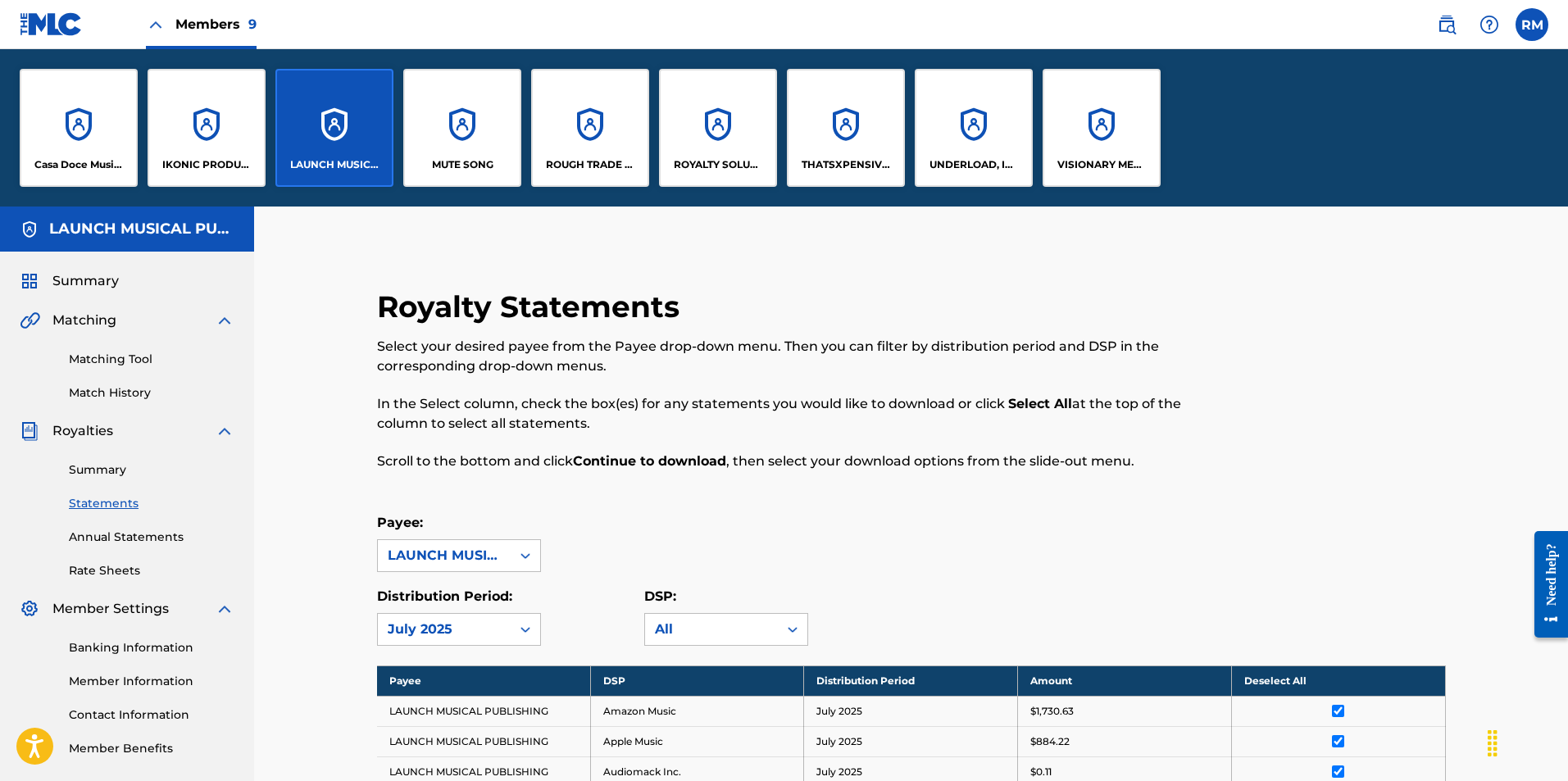 click on "THATSXPENSIVE PUBLISHING LLC" at bounding box center (846, 128) 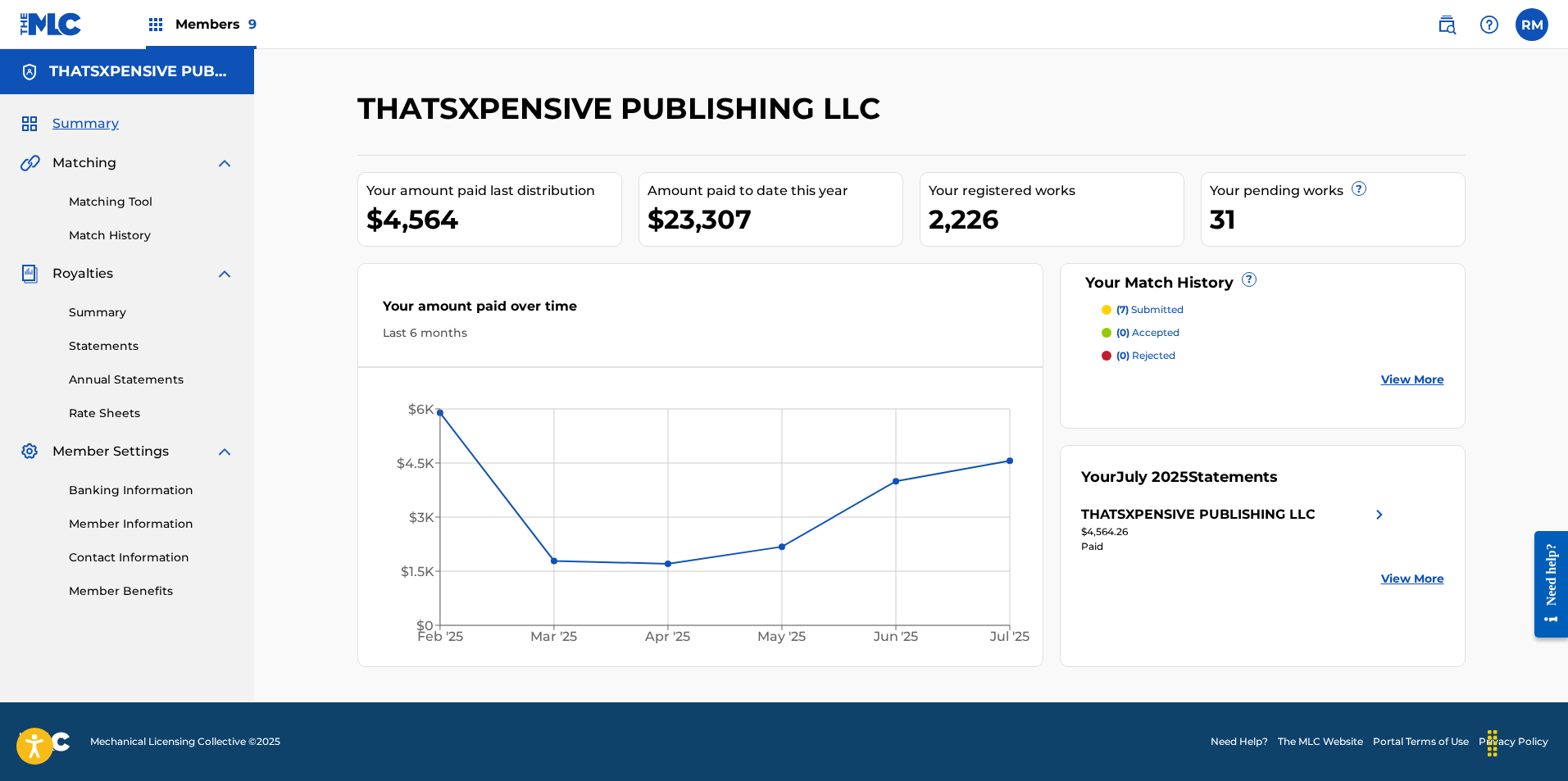 click on "Statements" at bounding box center (152, 346) 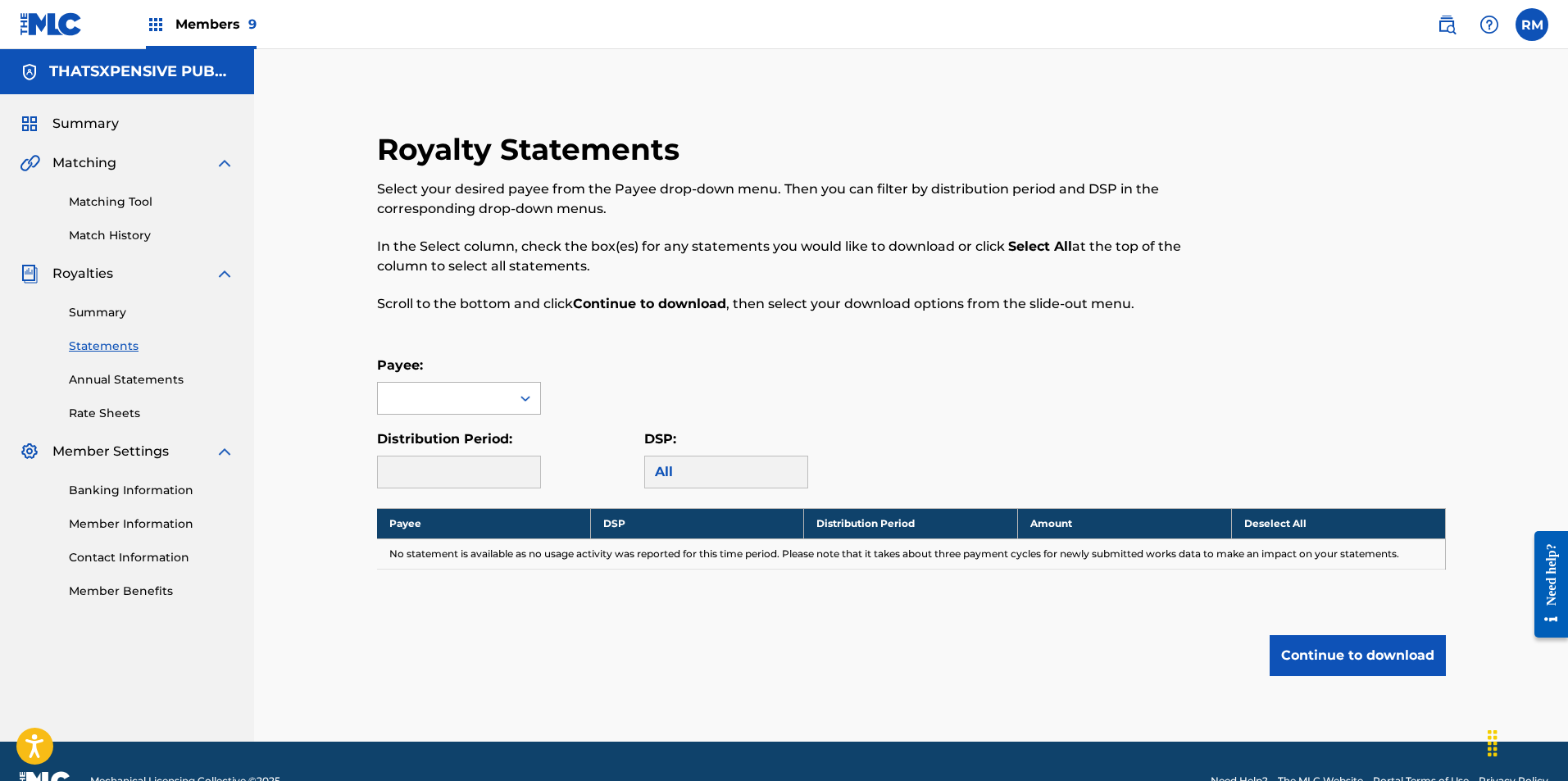 click at bounding box center (444, 398) 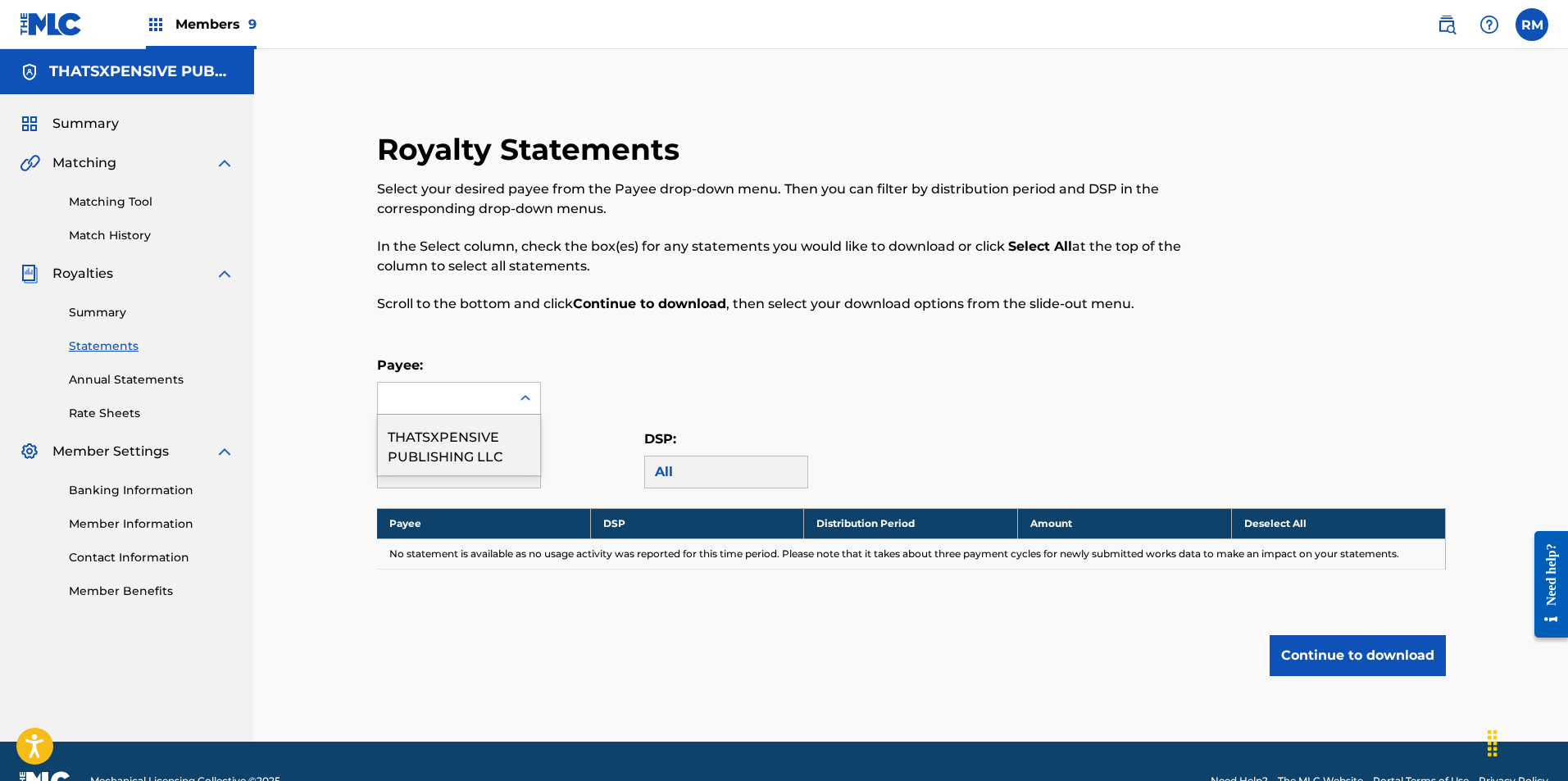 drag, startPoint x: 423, startPoint y: 439, endPoint x: 441, endPoint y: 436, distance: 18.24829 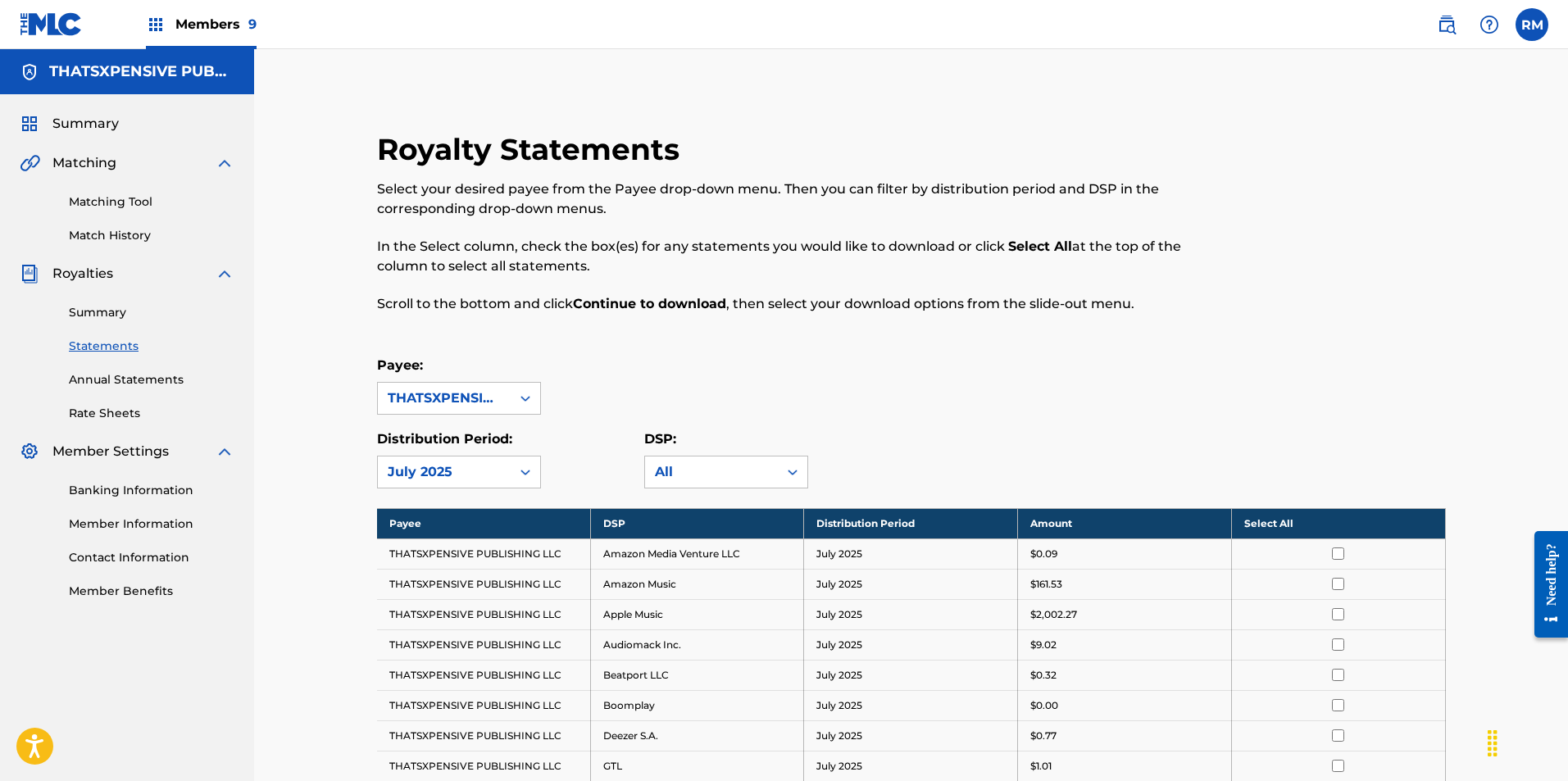 click on "Select All" at bounding box center (1338, 523) 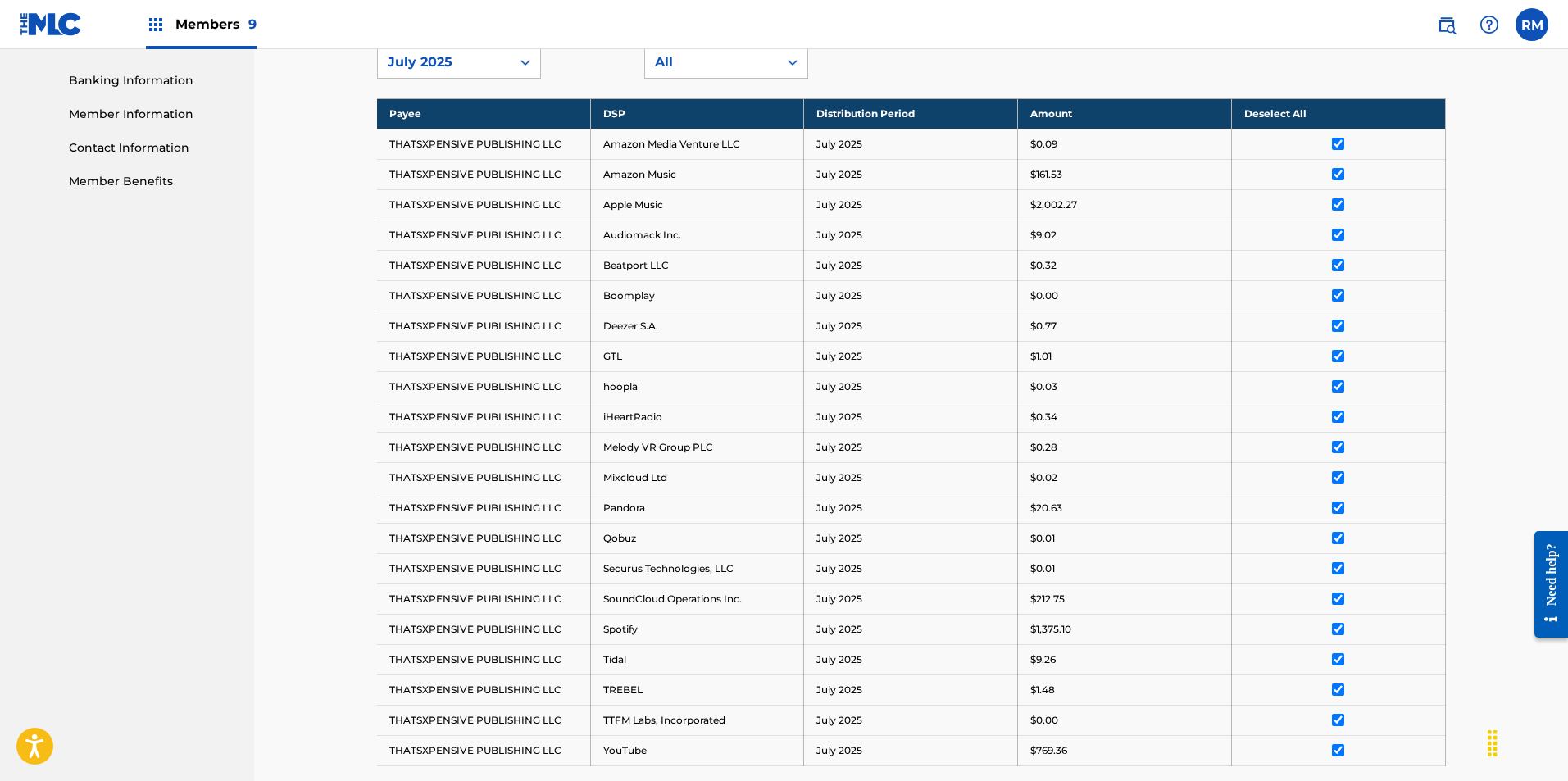 scroll, scrollTop: 646, scrollLeft: 0, axis: vertical 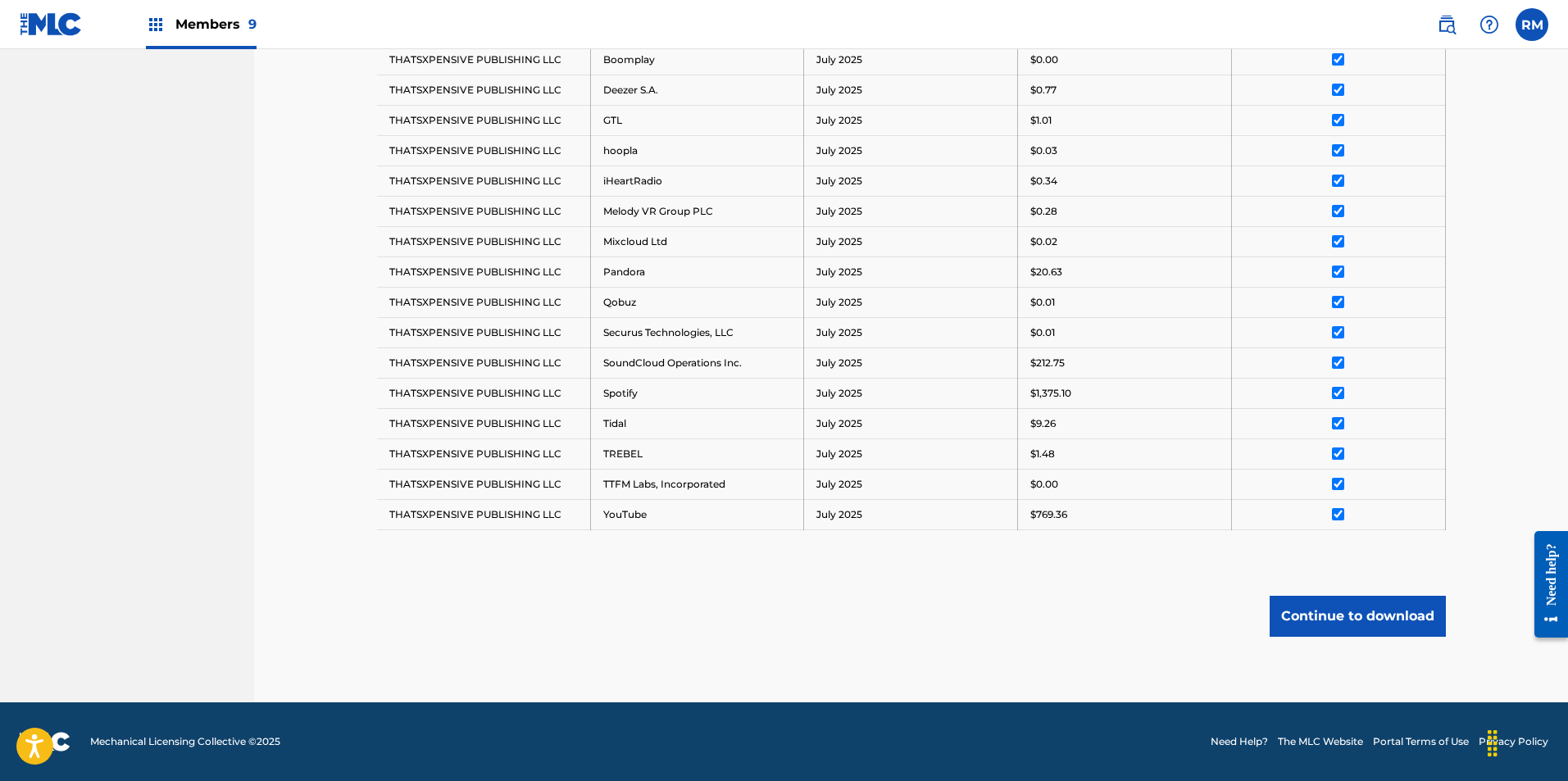click on "Continue to download" at bounding box center (1357, 616) 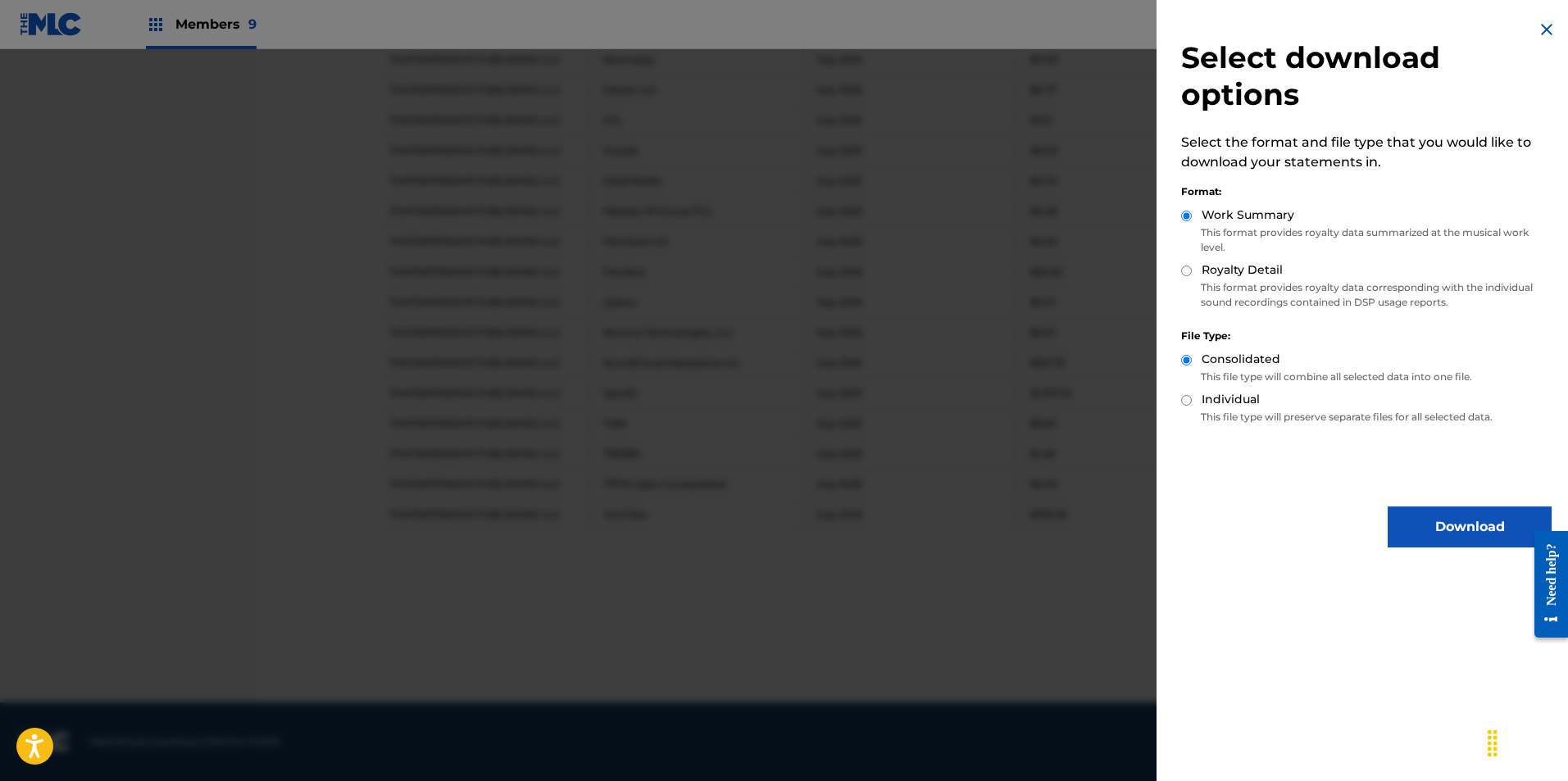 click on "Royalty Detail" at bounding box center (1242, 270) 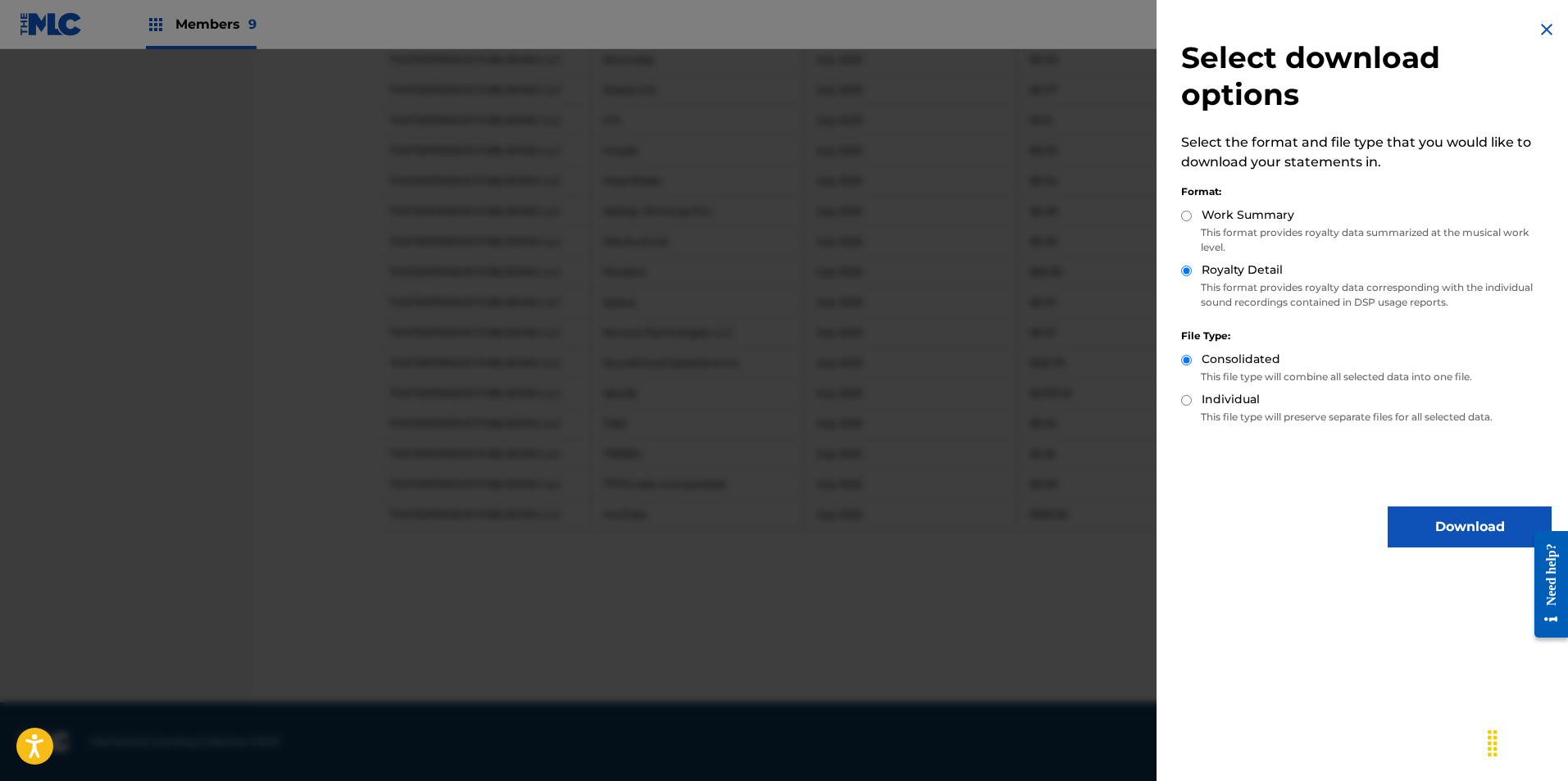 click on "Download" at bounding box center [1470, 527] 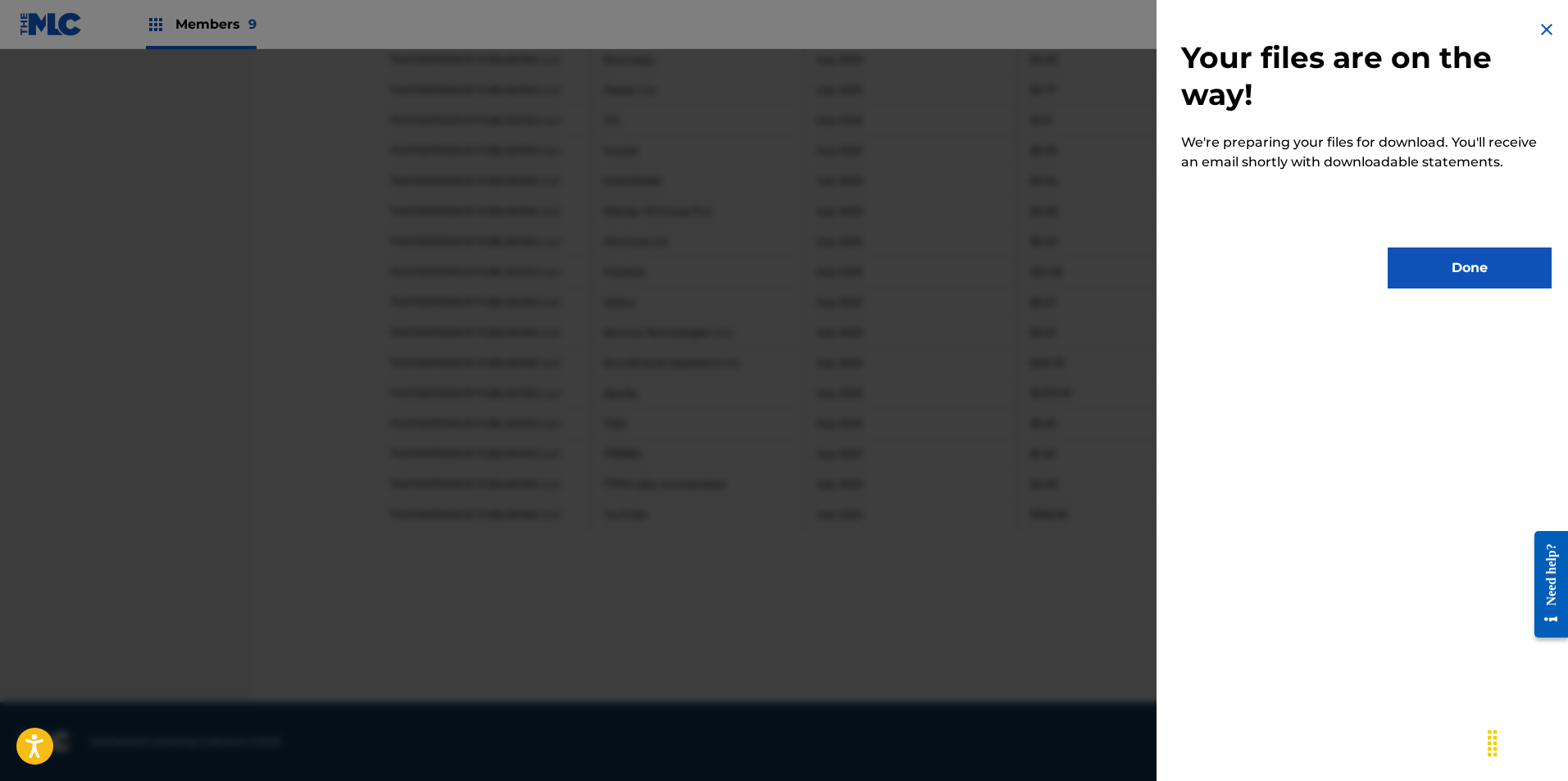 click on "Done" at bounding box center [1470, 268] 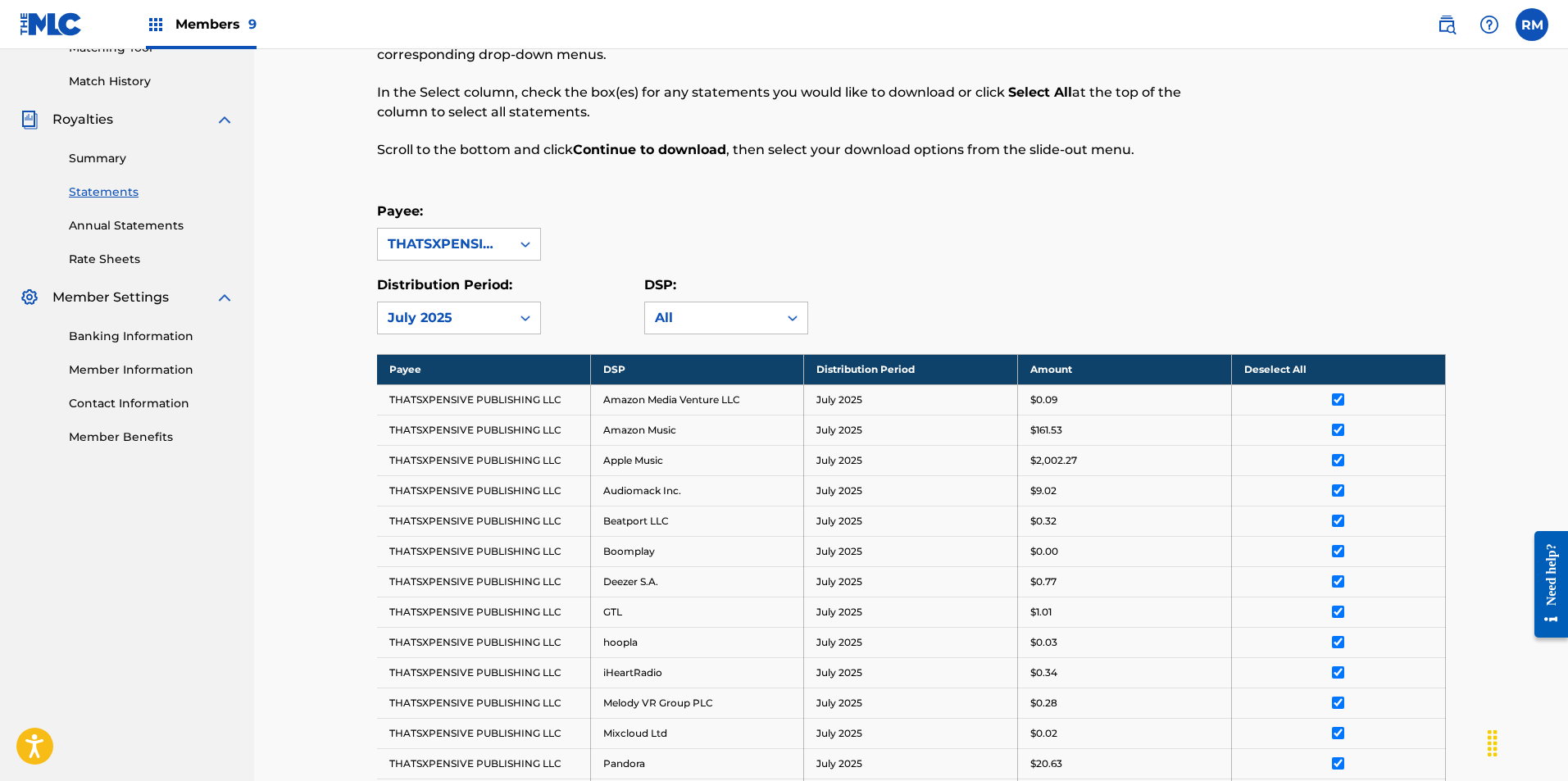 scroll, scrollTop: 0, scrollLeft: 0, axis: both 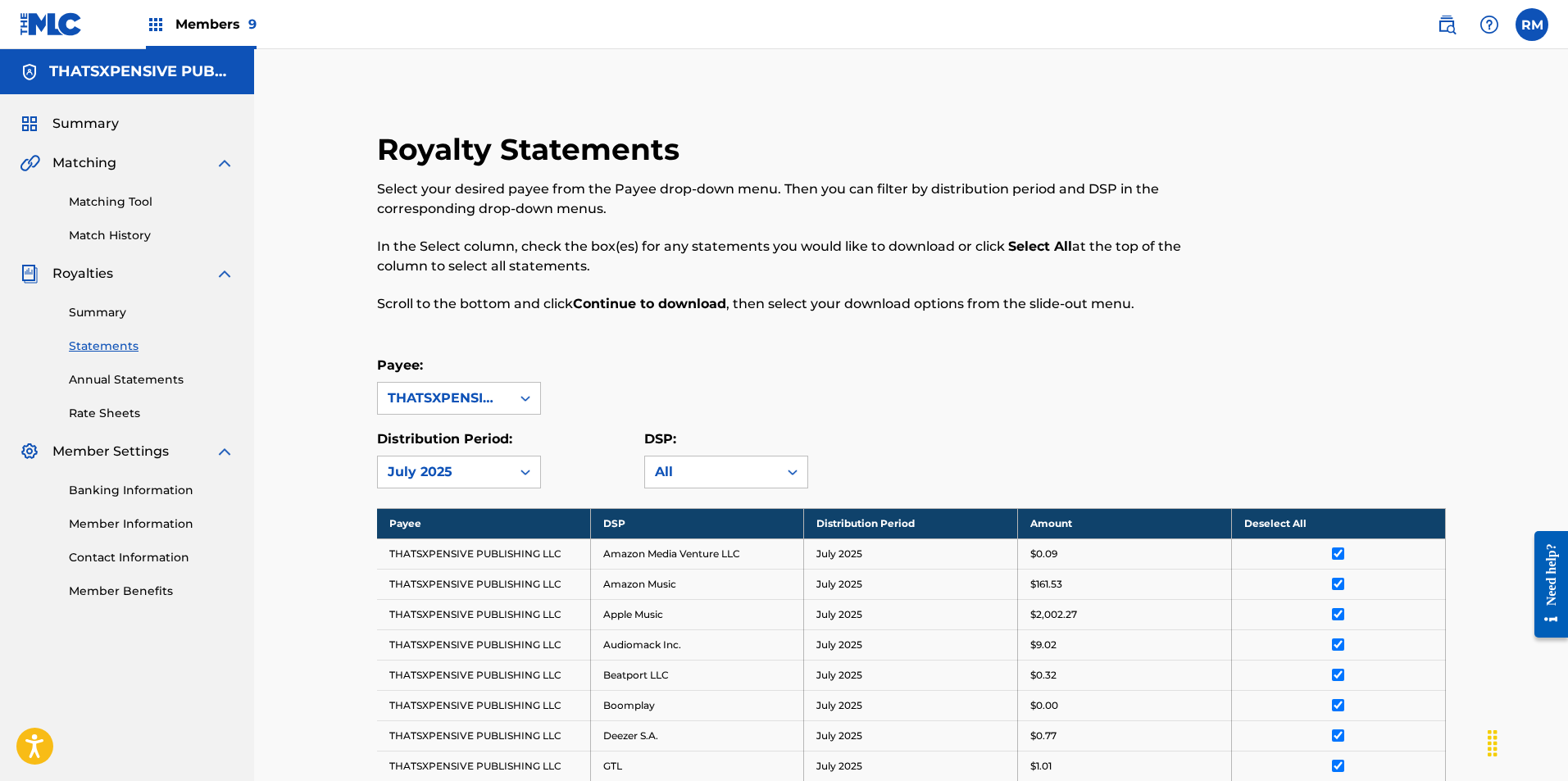 click on "THATSXPENSIVE PUBLISHING LLC" at bounding box center (142, 71) 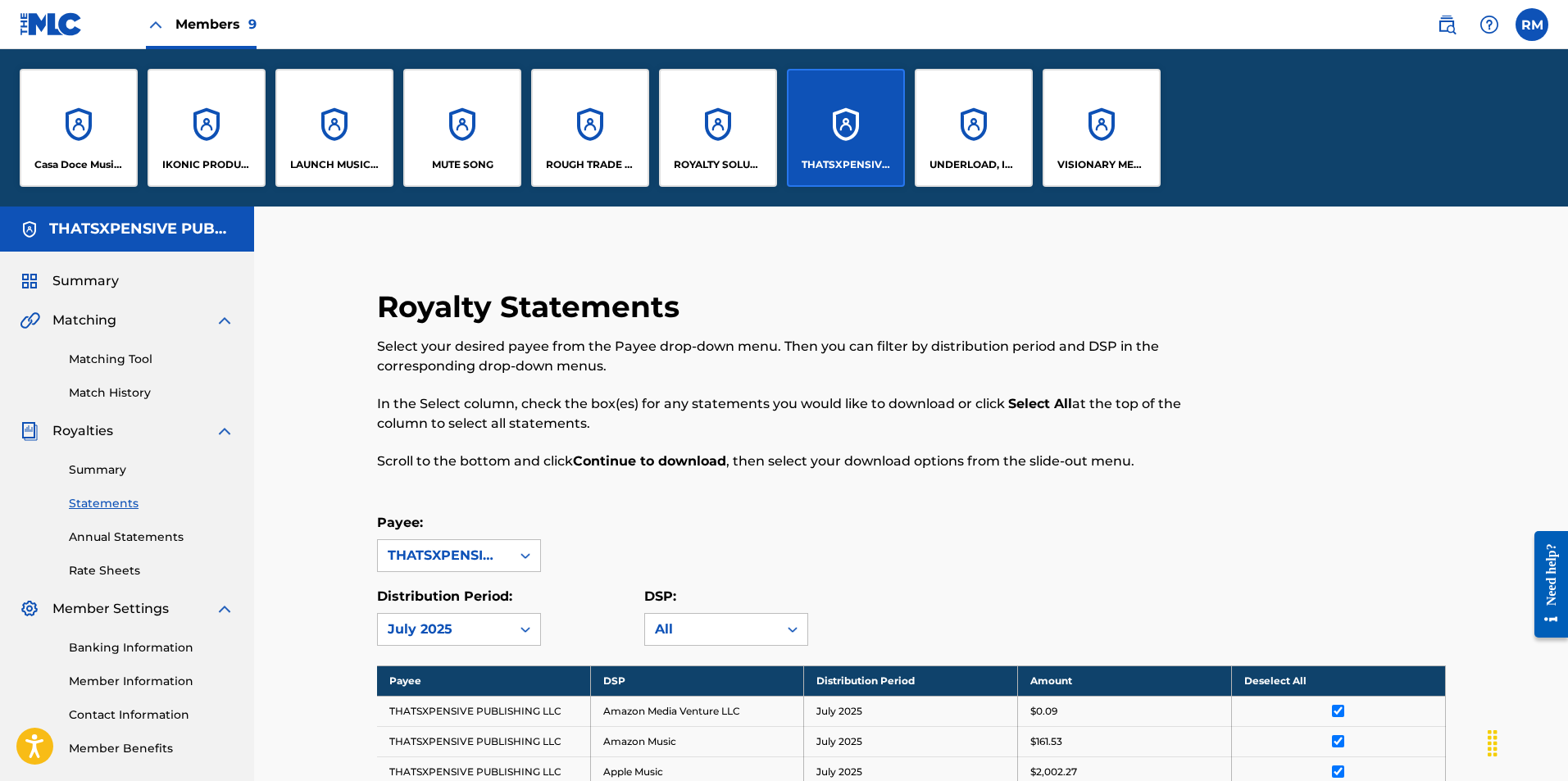 click on "UNDERLOAD, INC." at bounding box center (974, 128) 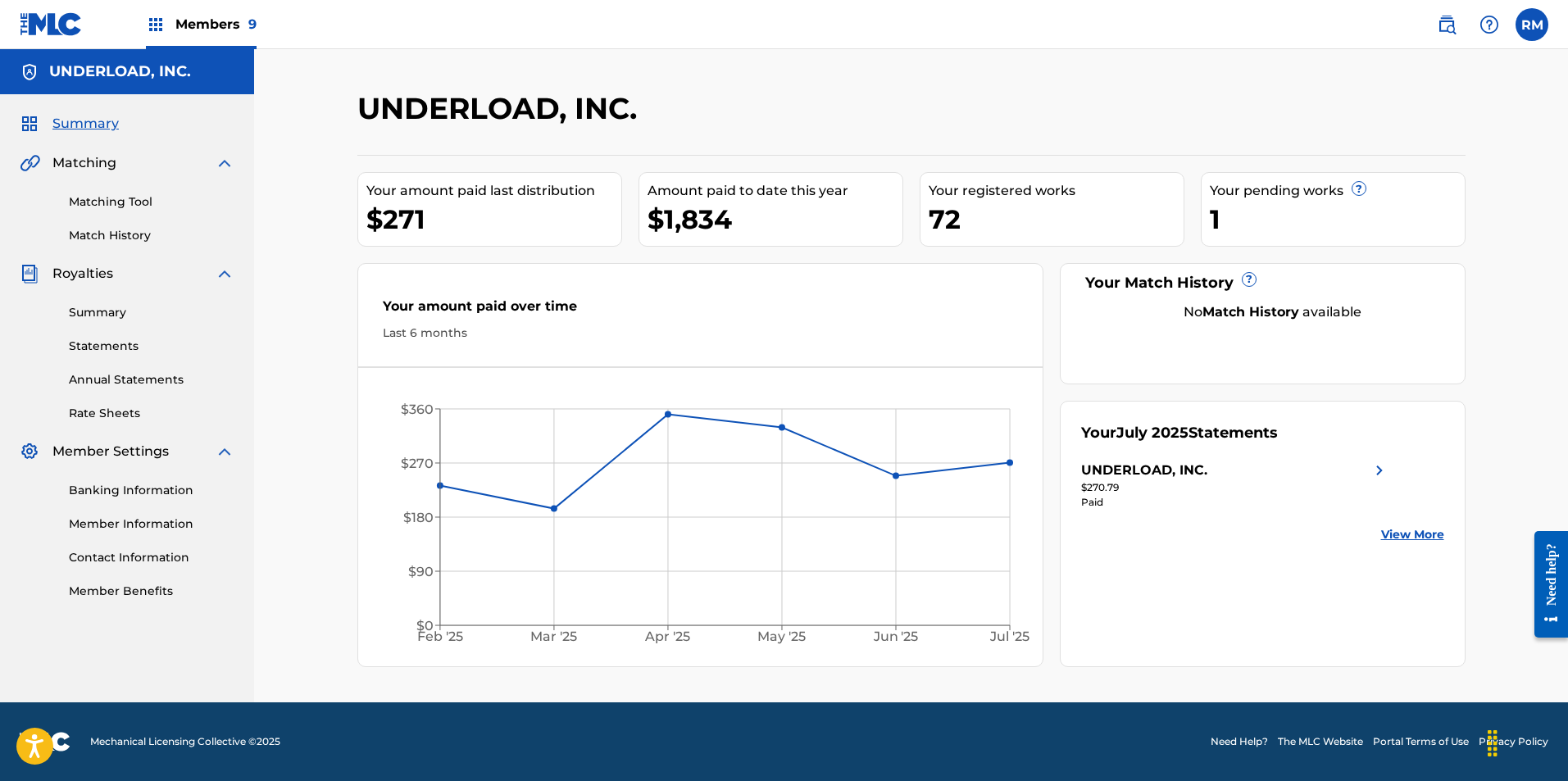 click on "Statements" at bounding box center [152, 346] 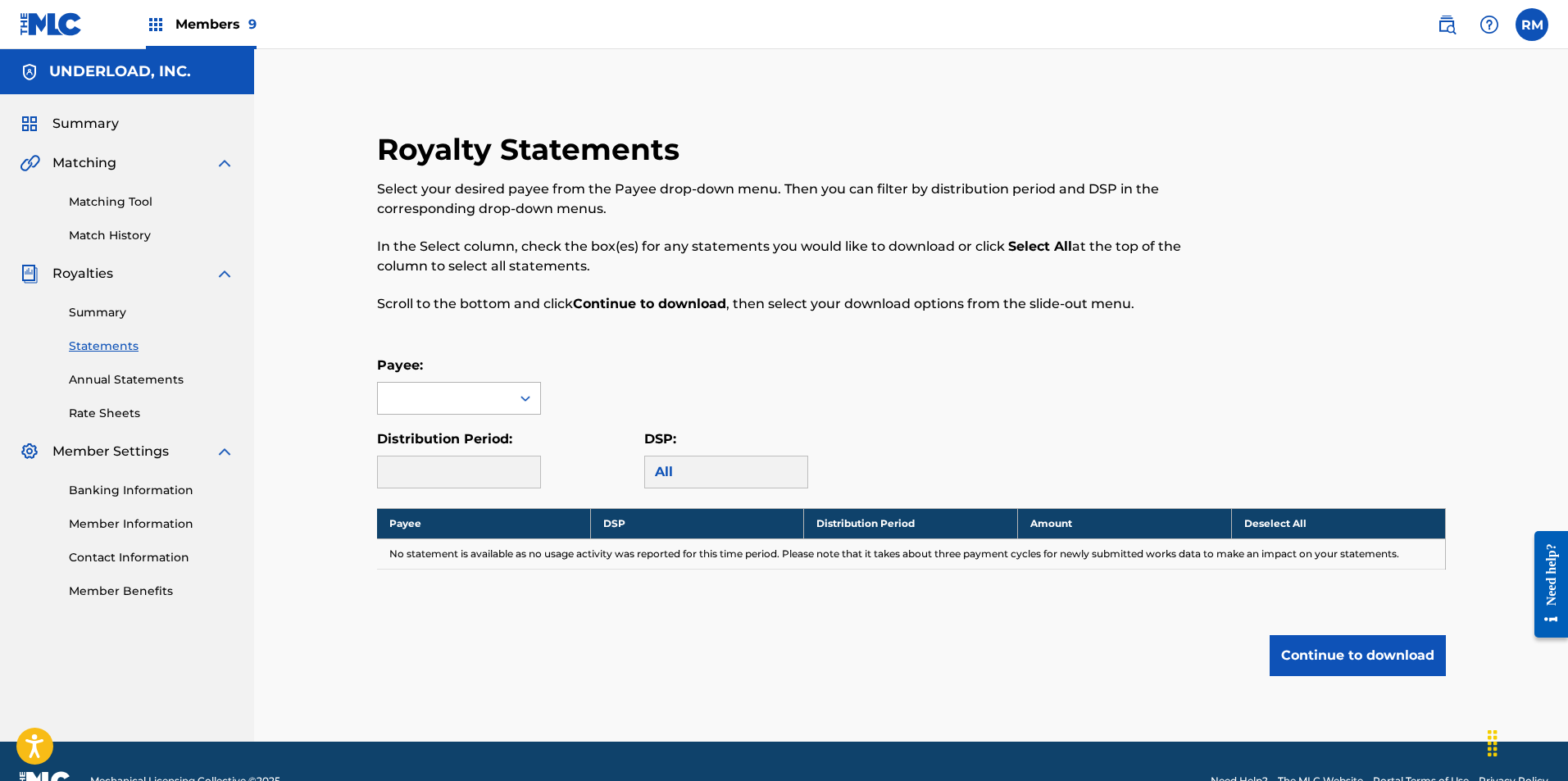 click at bounding box center [444, 398] 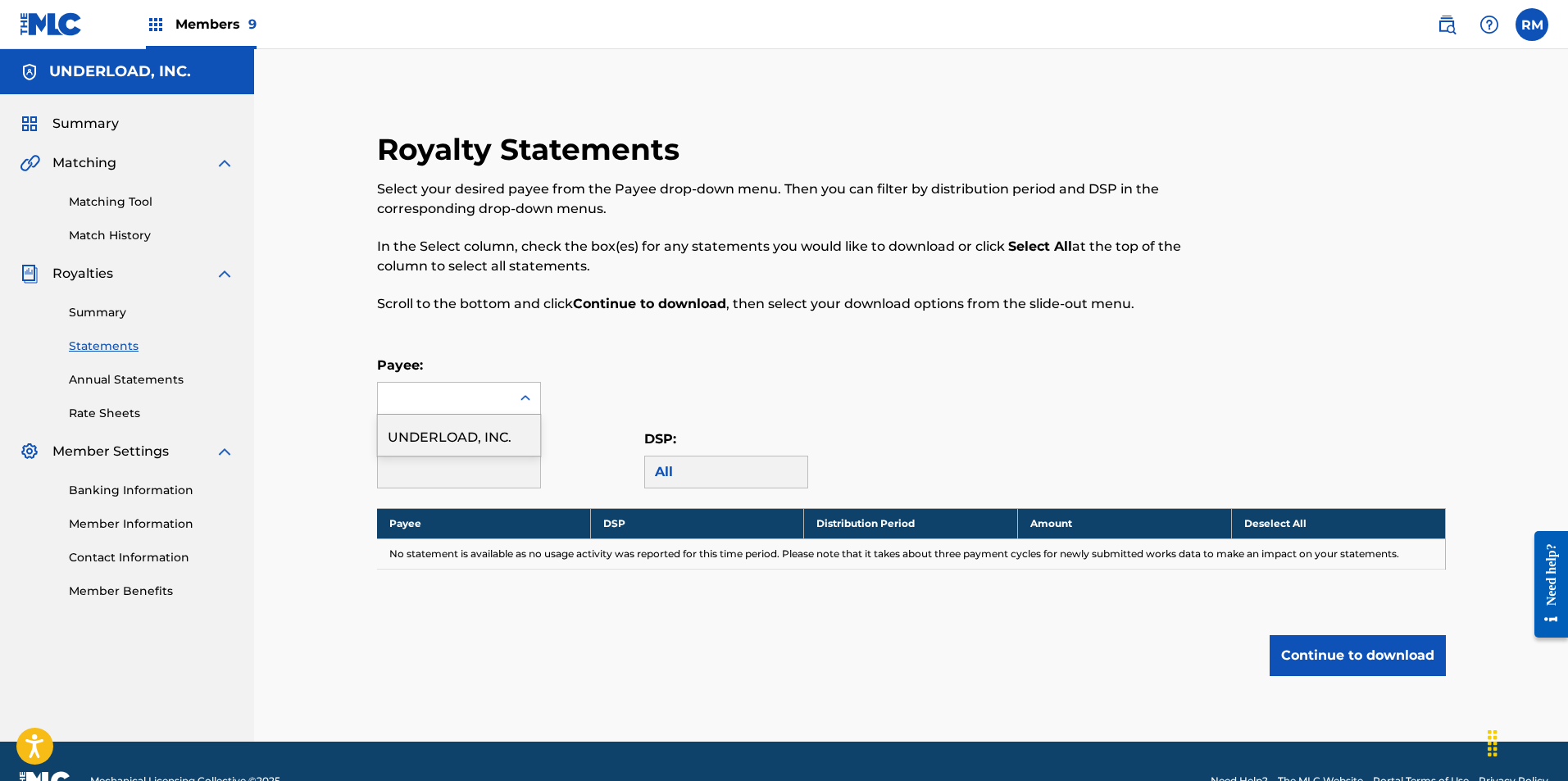click on "UNDERLOAD, INC." at bounding box center [459, 435] 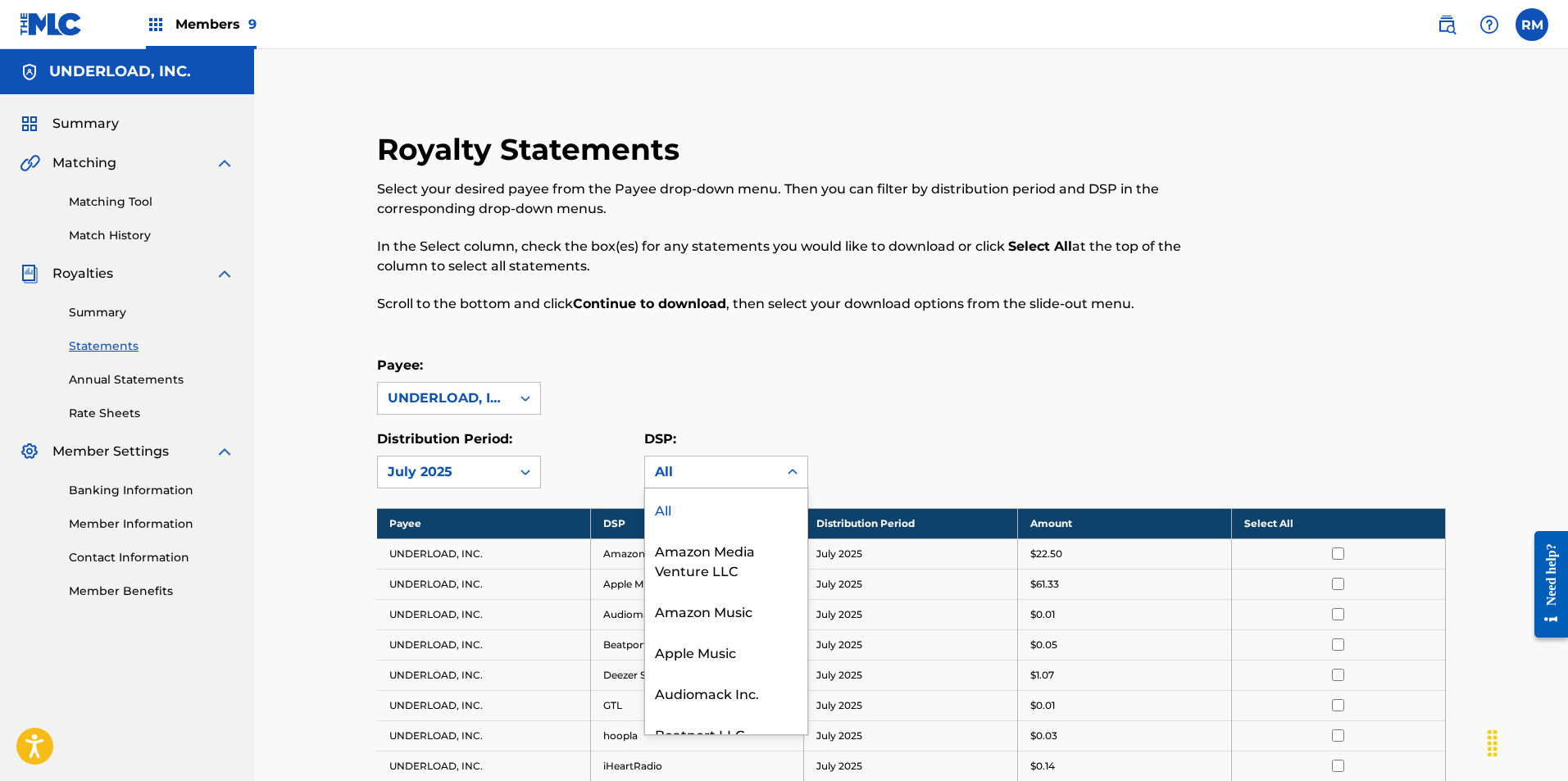 click on "All" at bounding box center (711, 472) 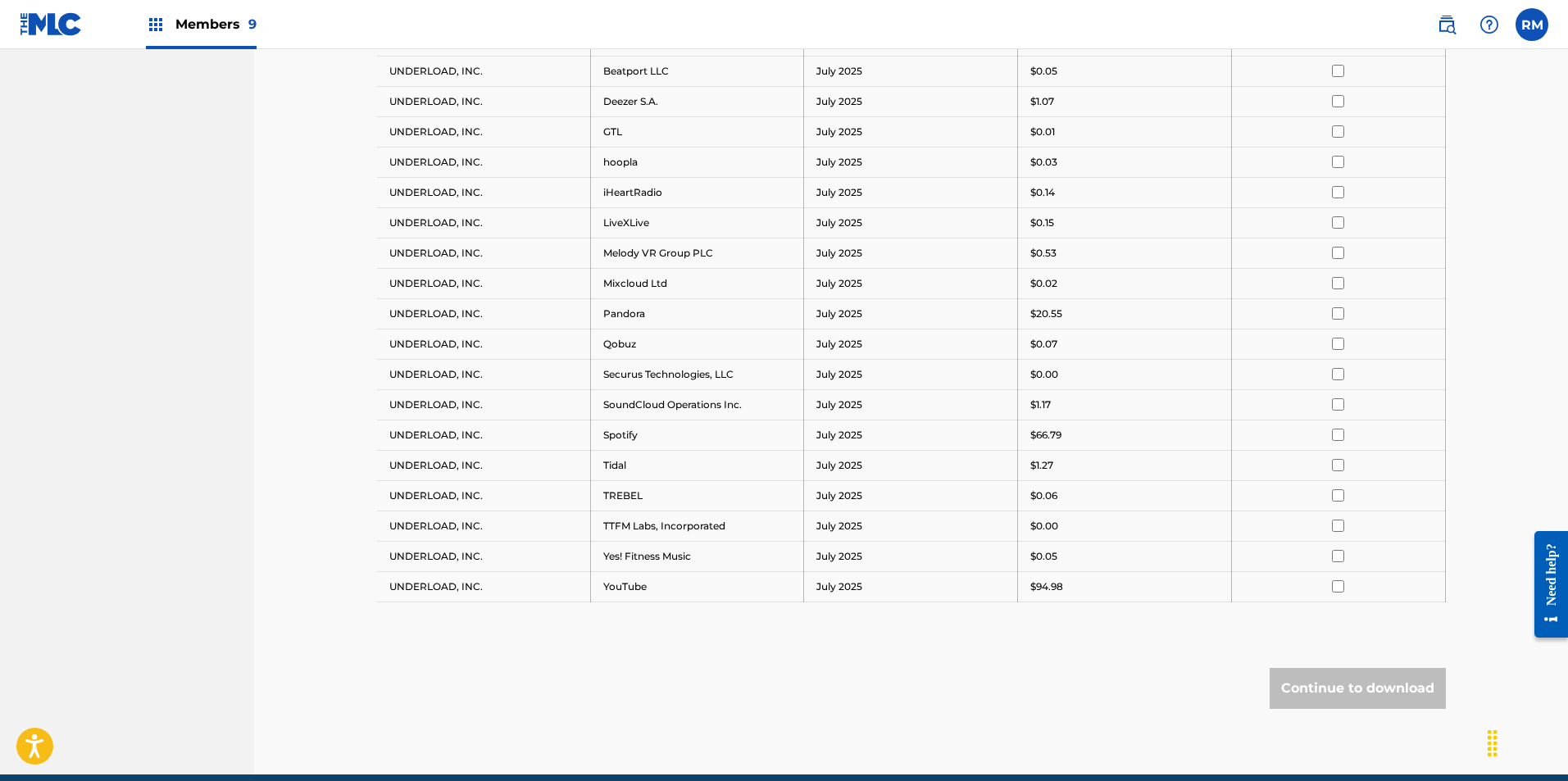 scroll, scrollTop: 82, scrollLeft: 0, axis: vertical 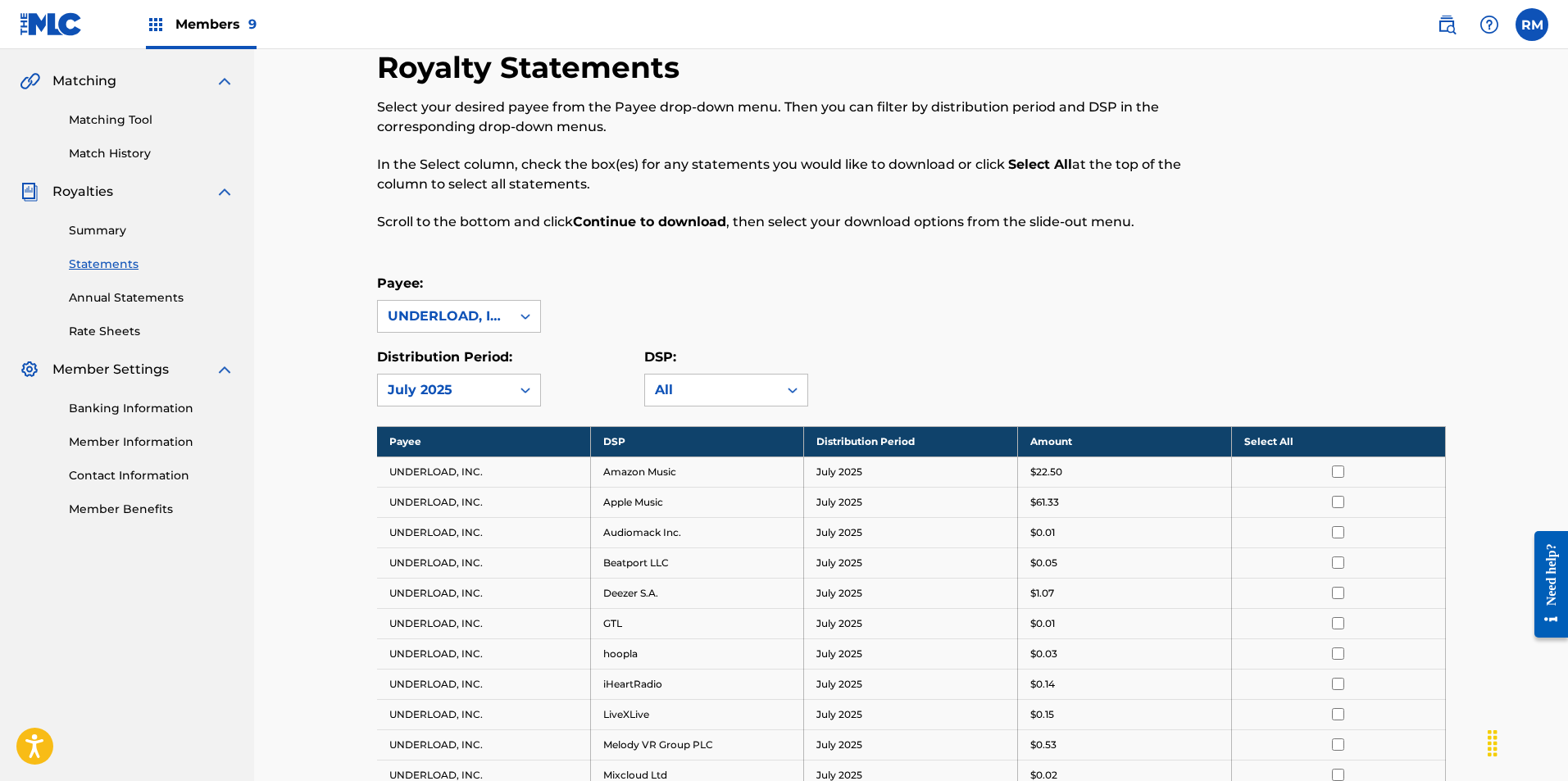 click on "Select All" at bounding box center [1338, 441] 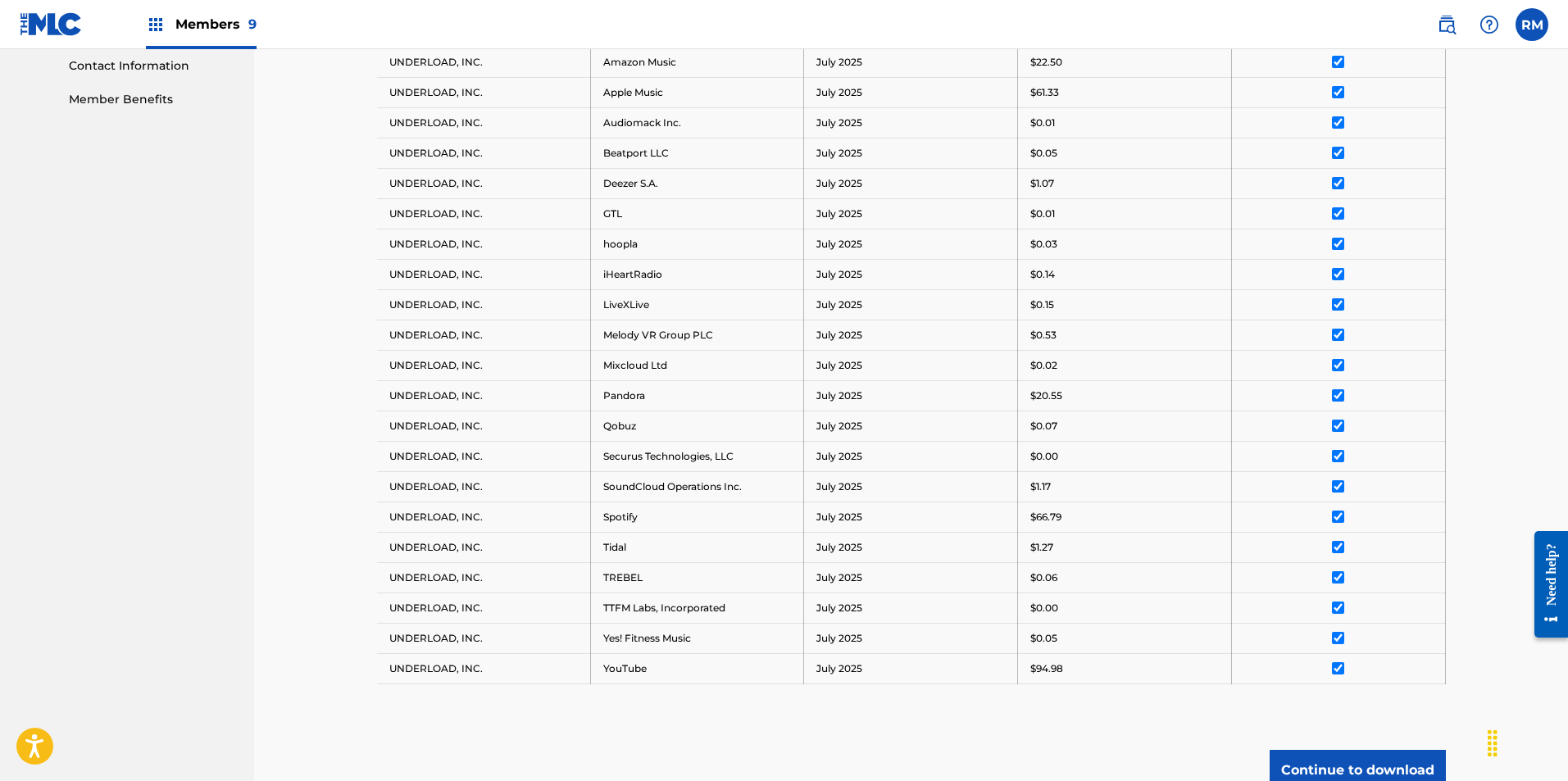 scroll, scrollTop: 646, scrollLeft: 0, axis: vertical 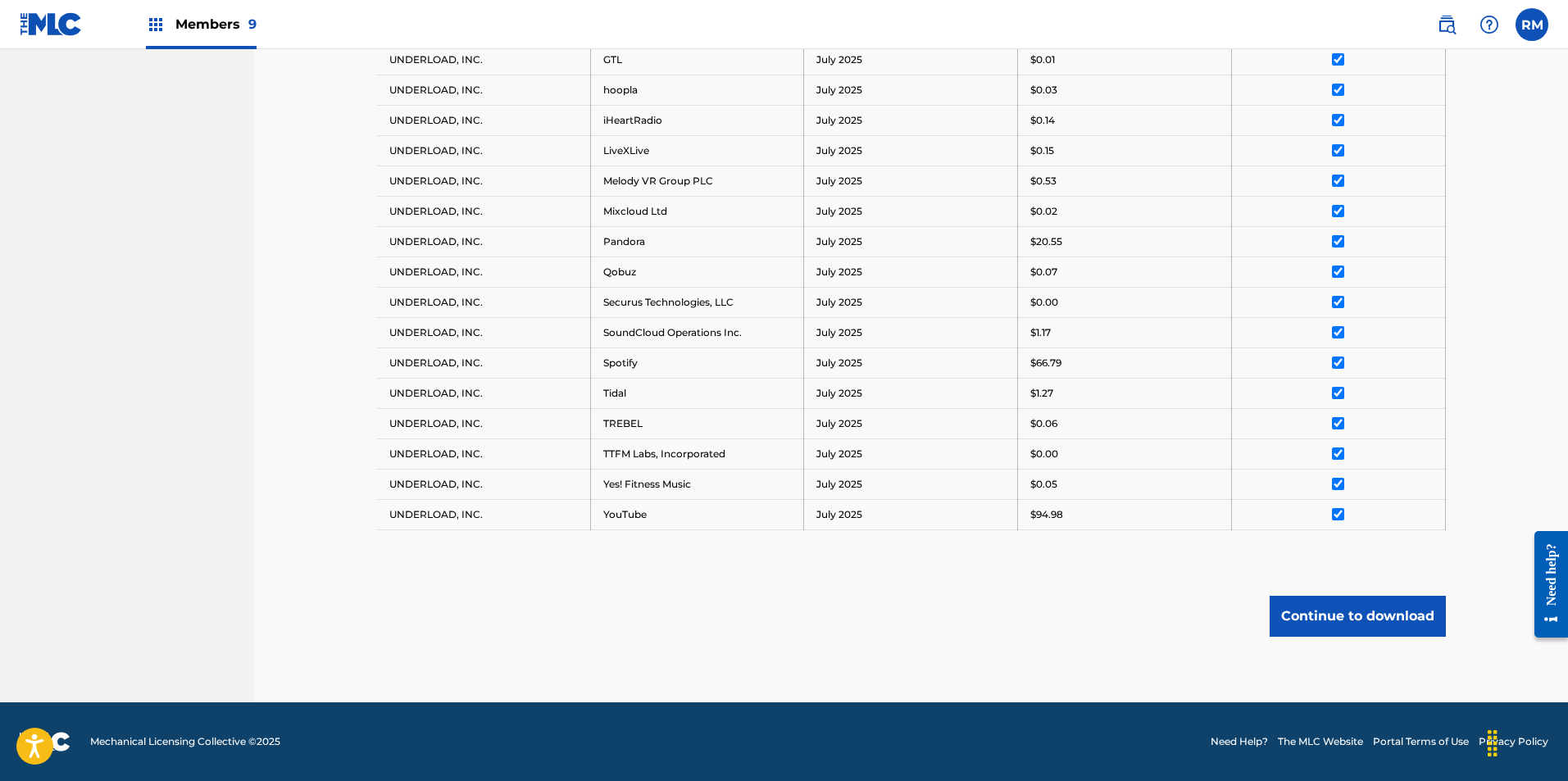 click on "Continue to download" at bounding box center (1357, 616) 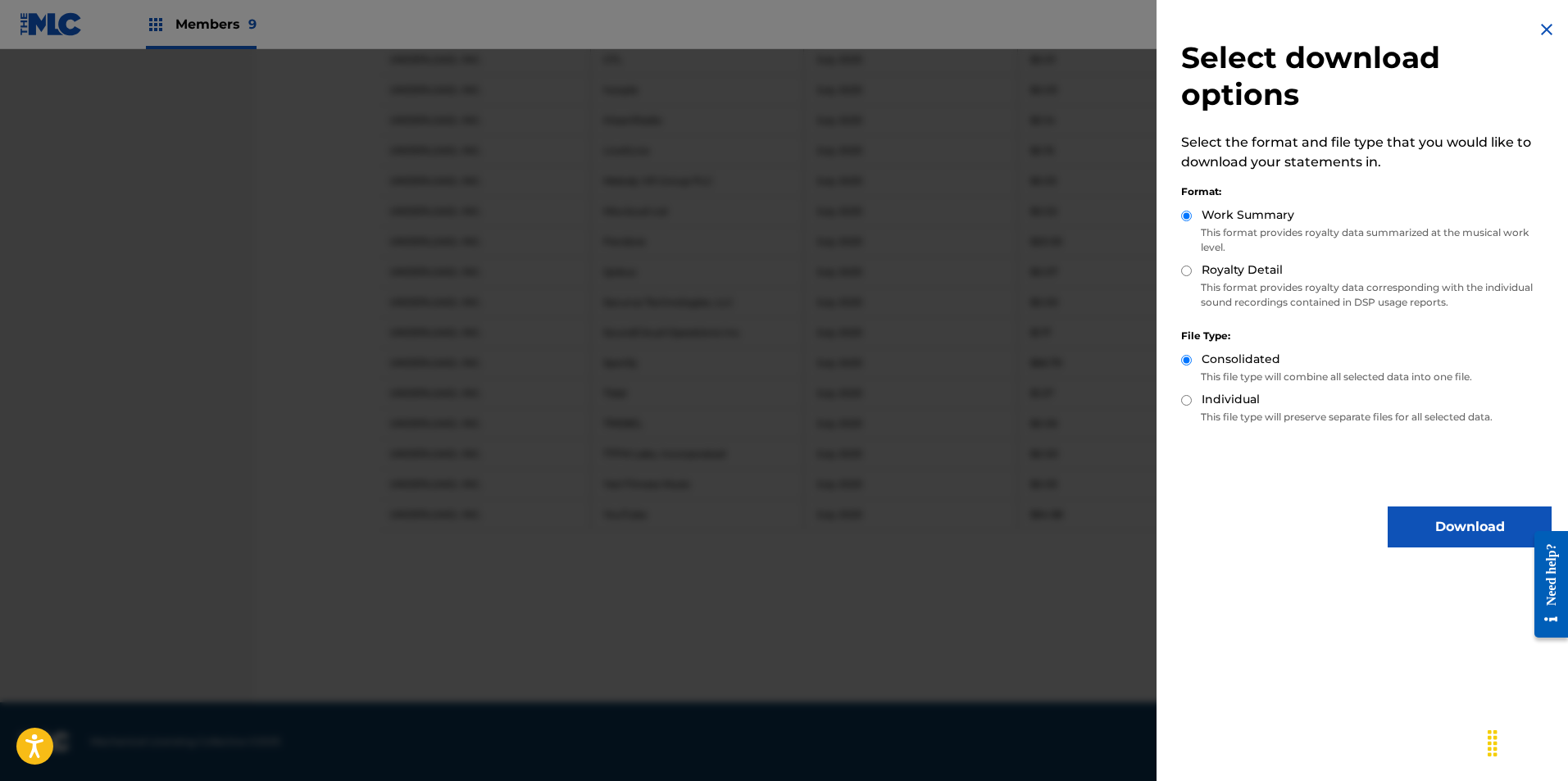 click on "Royalty Detail" at bounding box center [1242, 270] 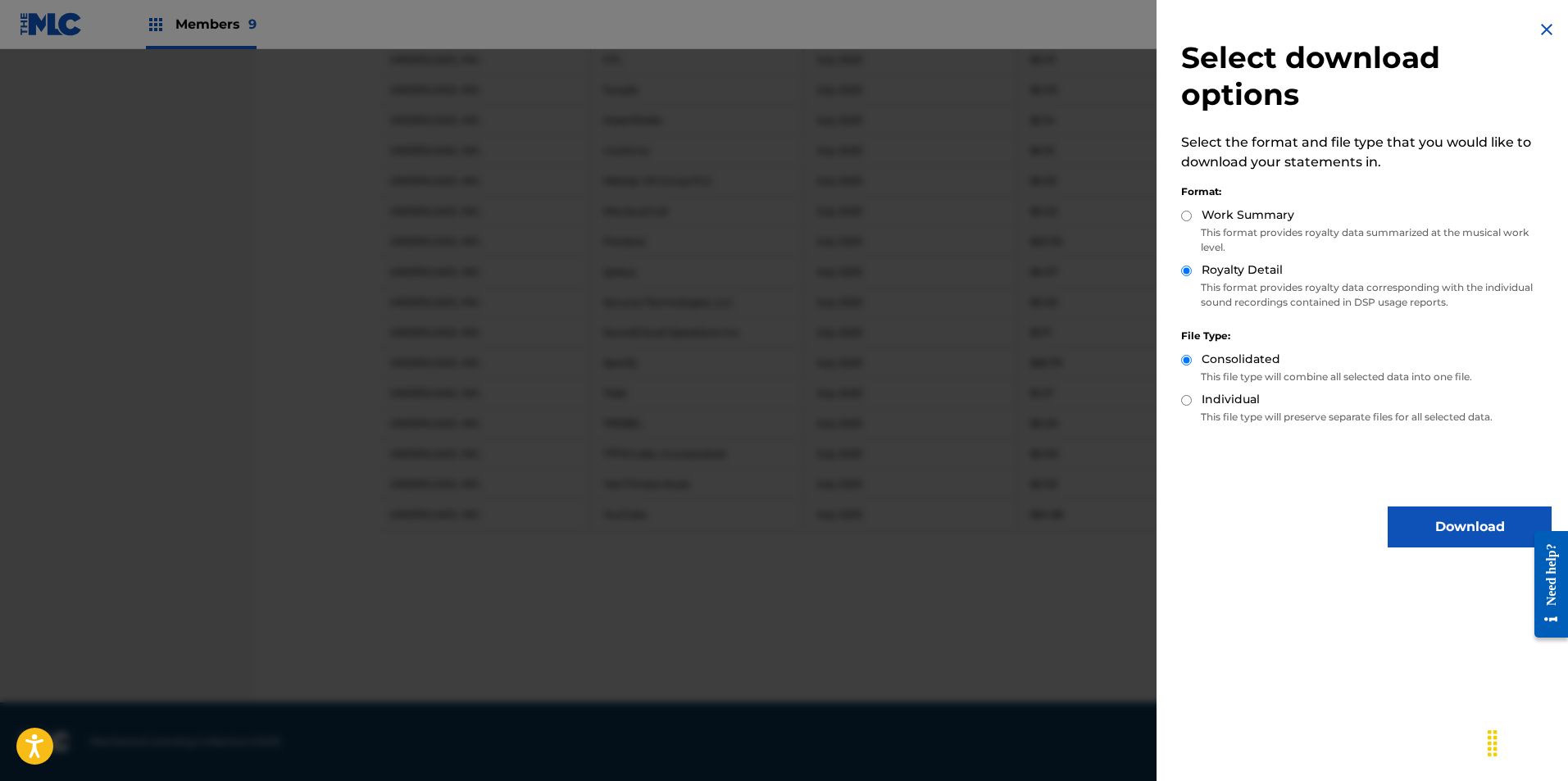 click on "Download" at bounding box center (1470, 527) 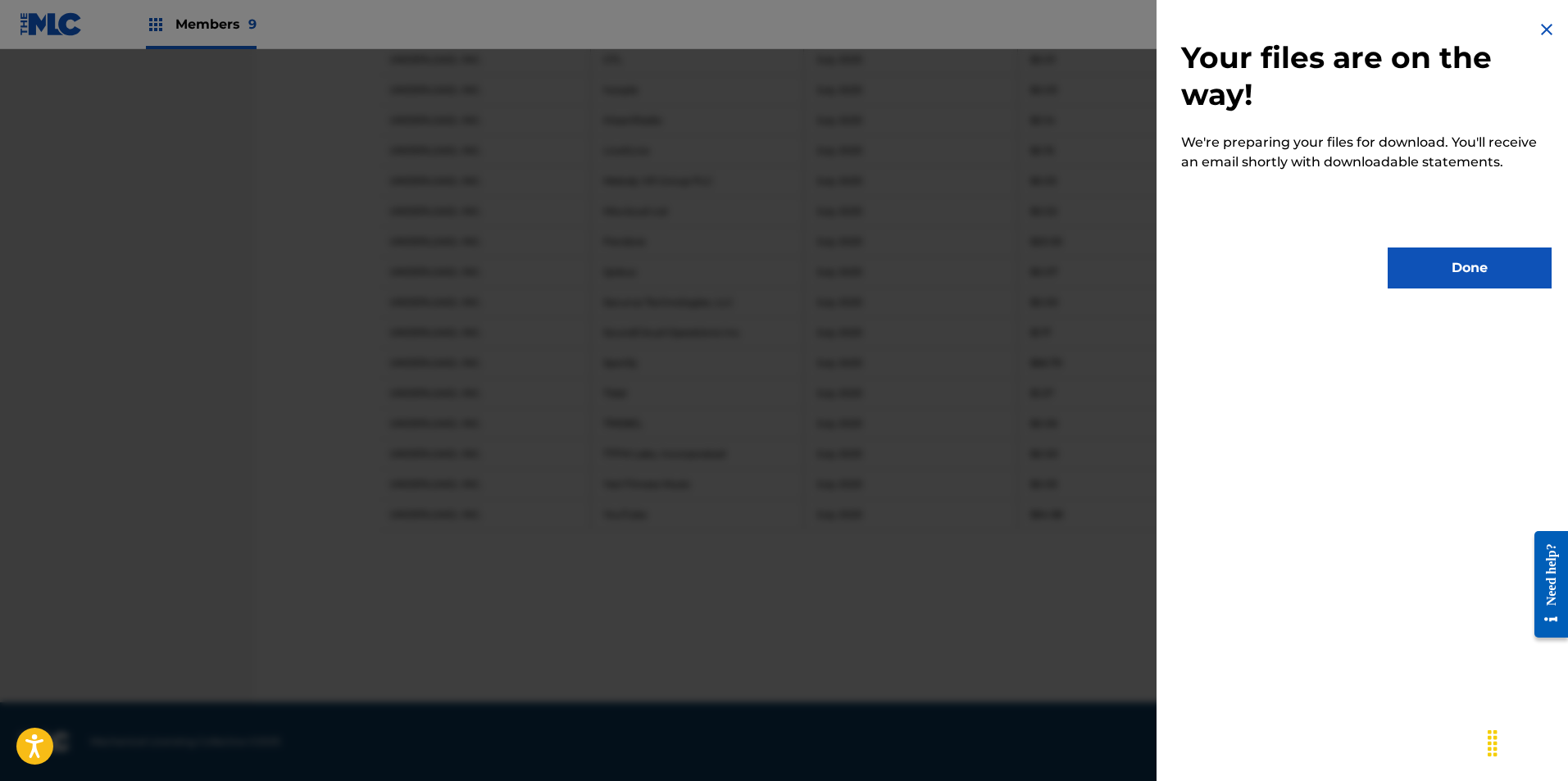 click on "Done" at bounding box center (1470, 268) 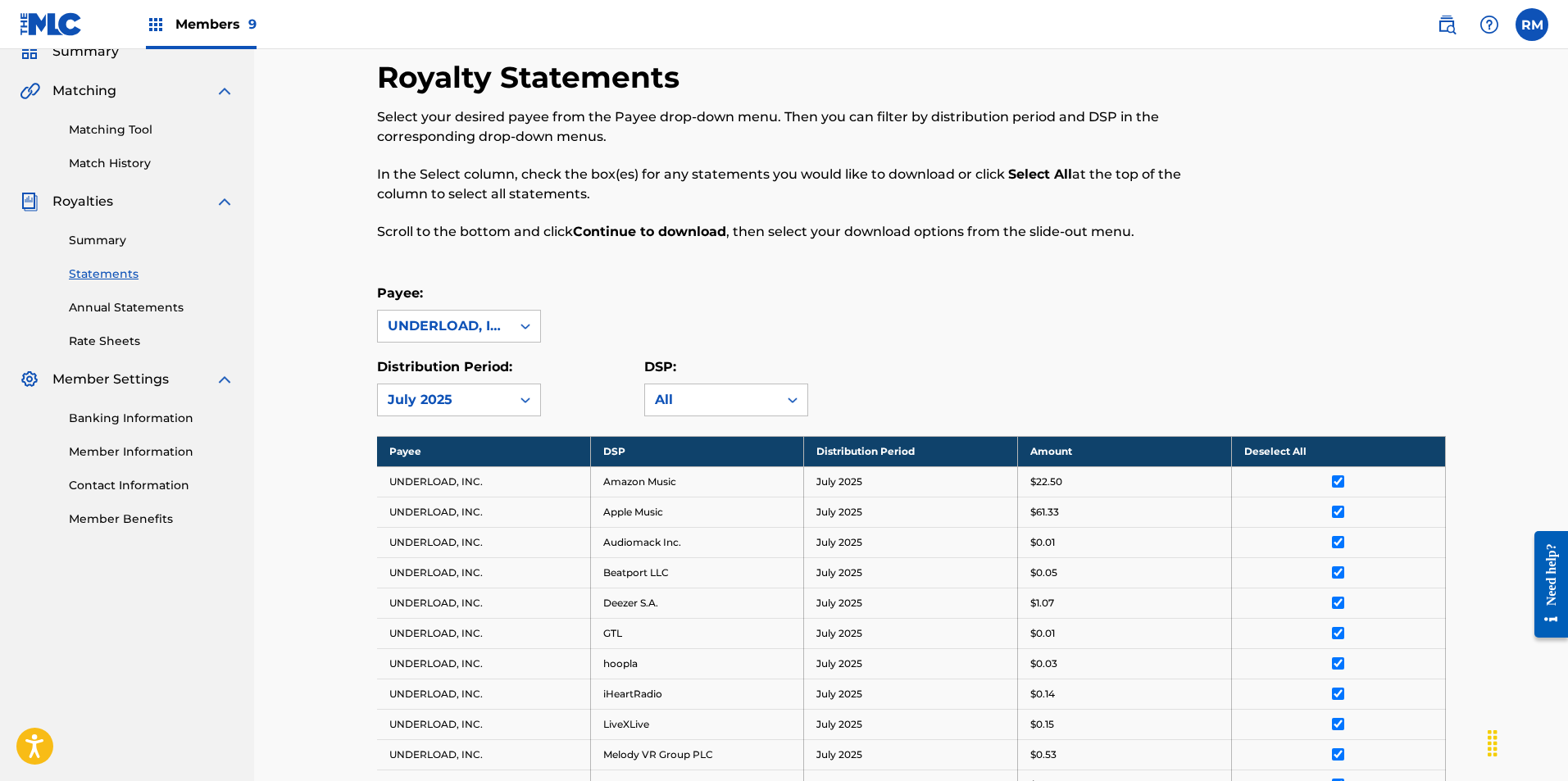 scroll, scrollTop: 0, scrollLeft: 0, axis: both 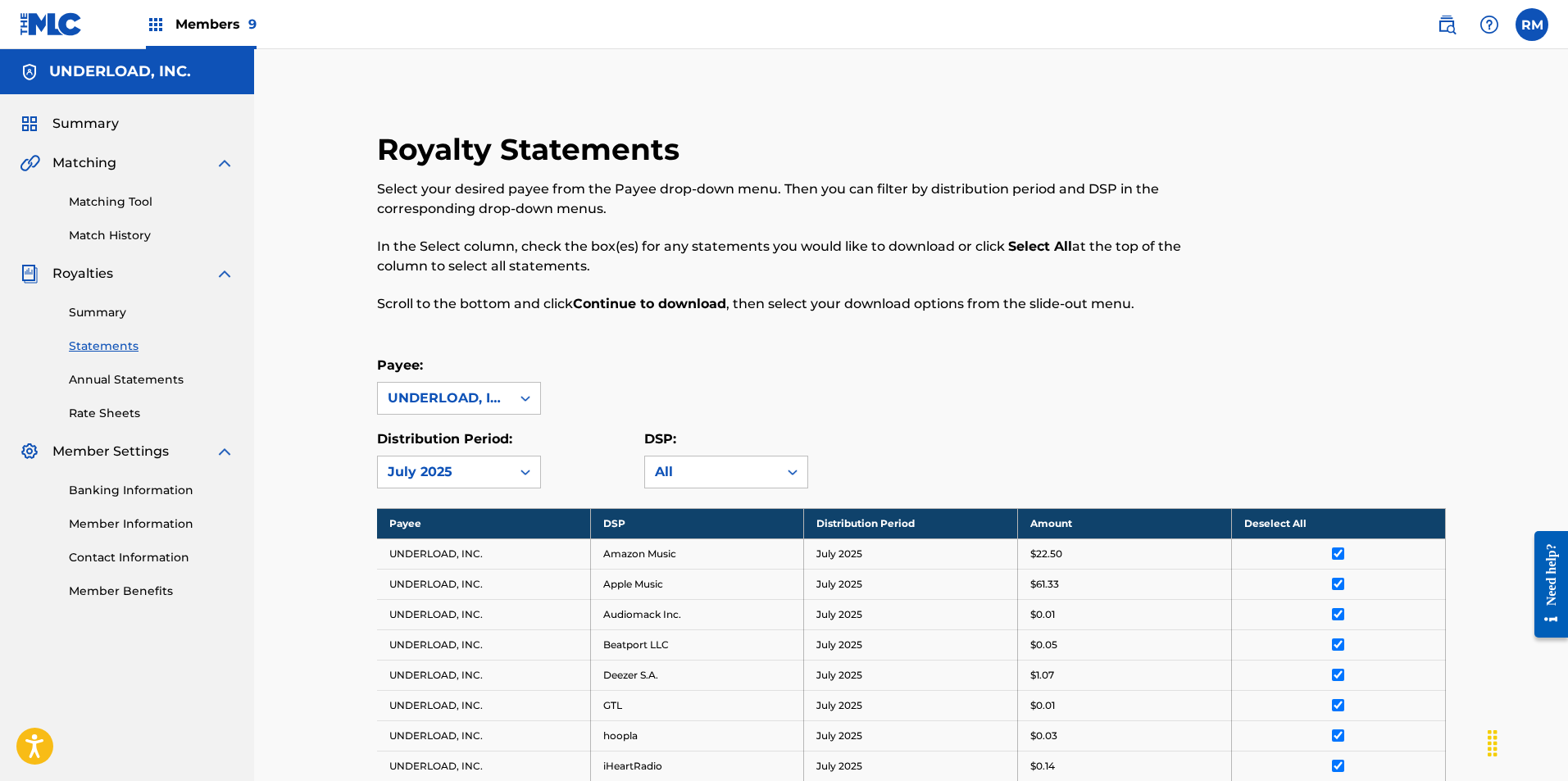 click at bounding box center [156, 25] 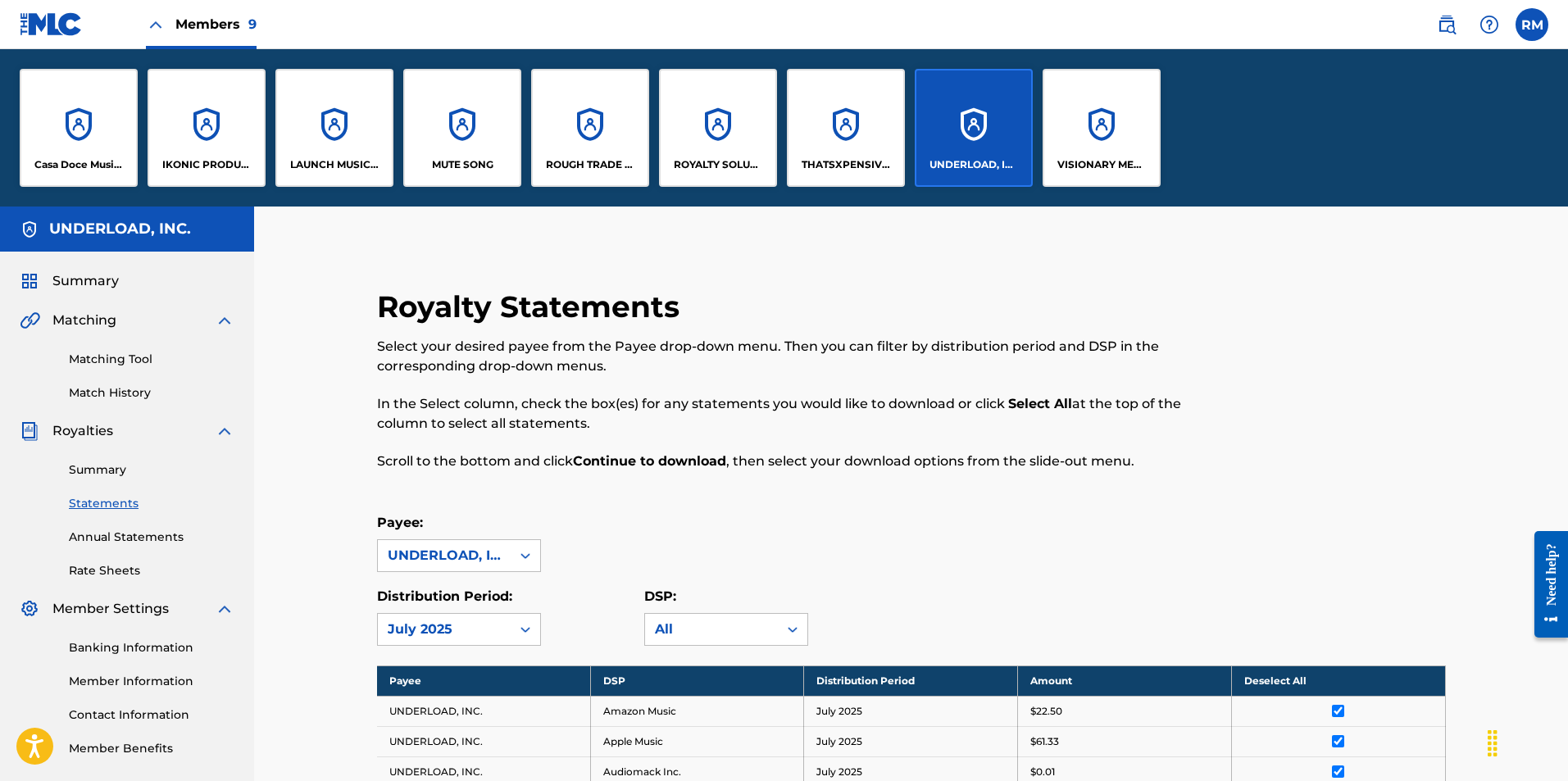 click on "VISIONARY MEDIA PUBLISHING" at bounding box center (1102, 128) 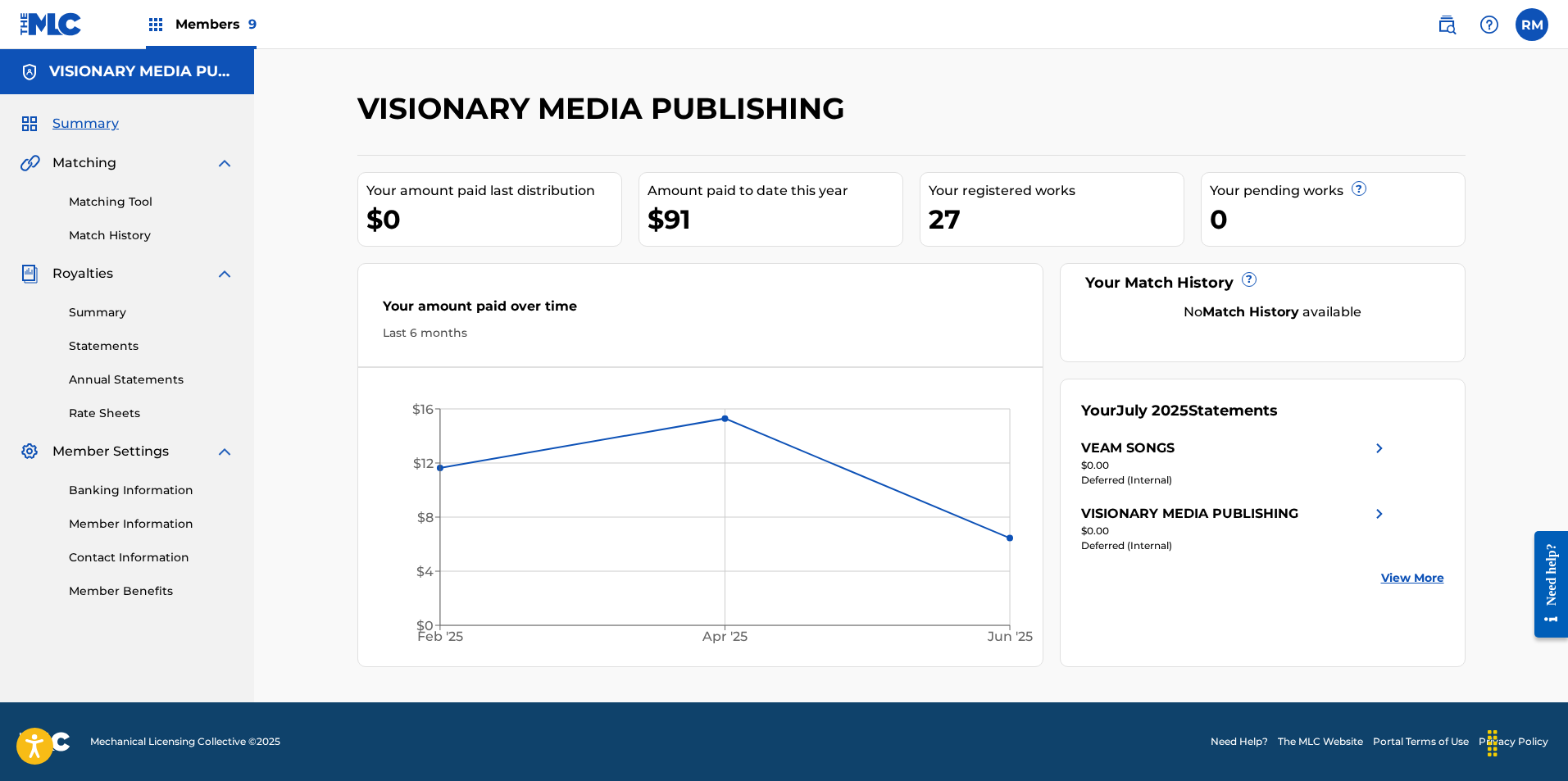 click on "Statements" at bounding box center (152, 346) 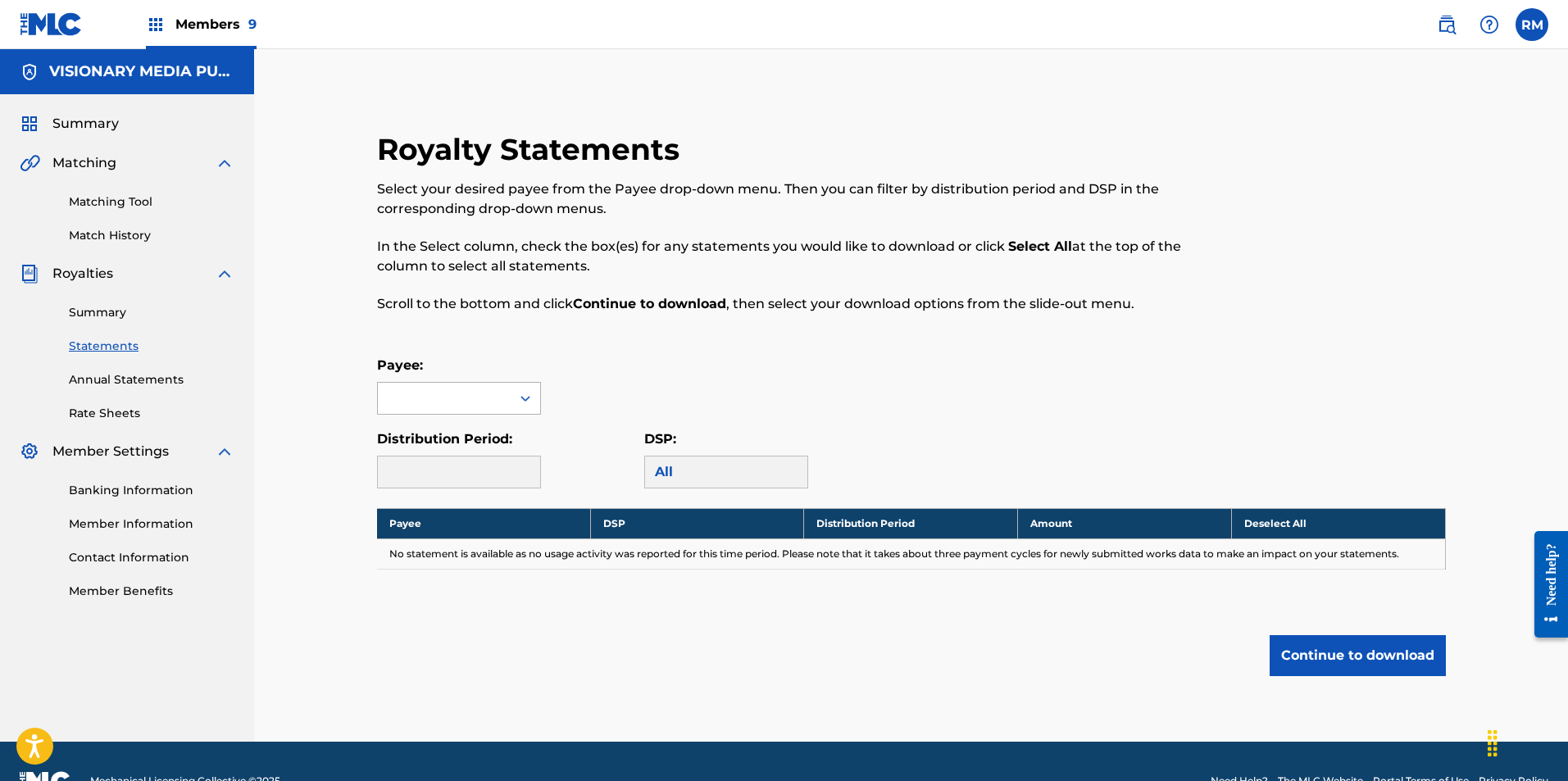 click at bounding box center (444, 398) 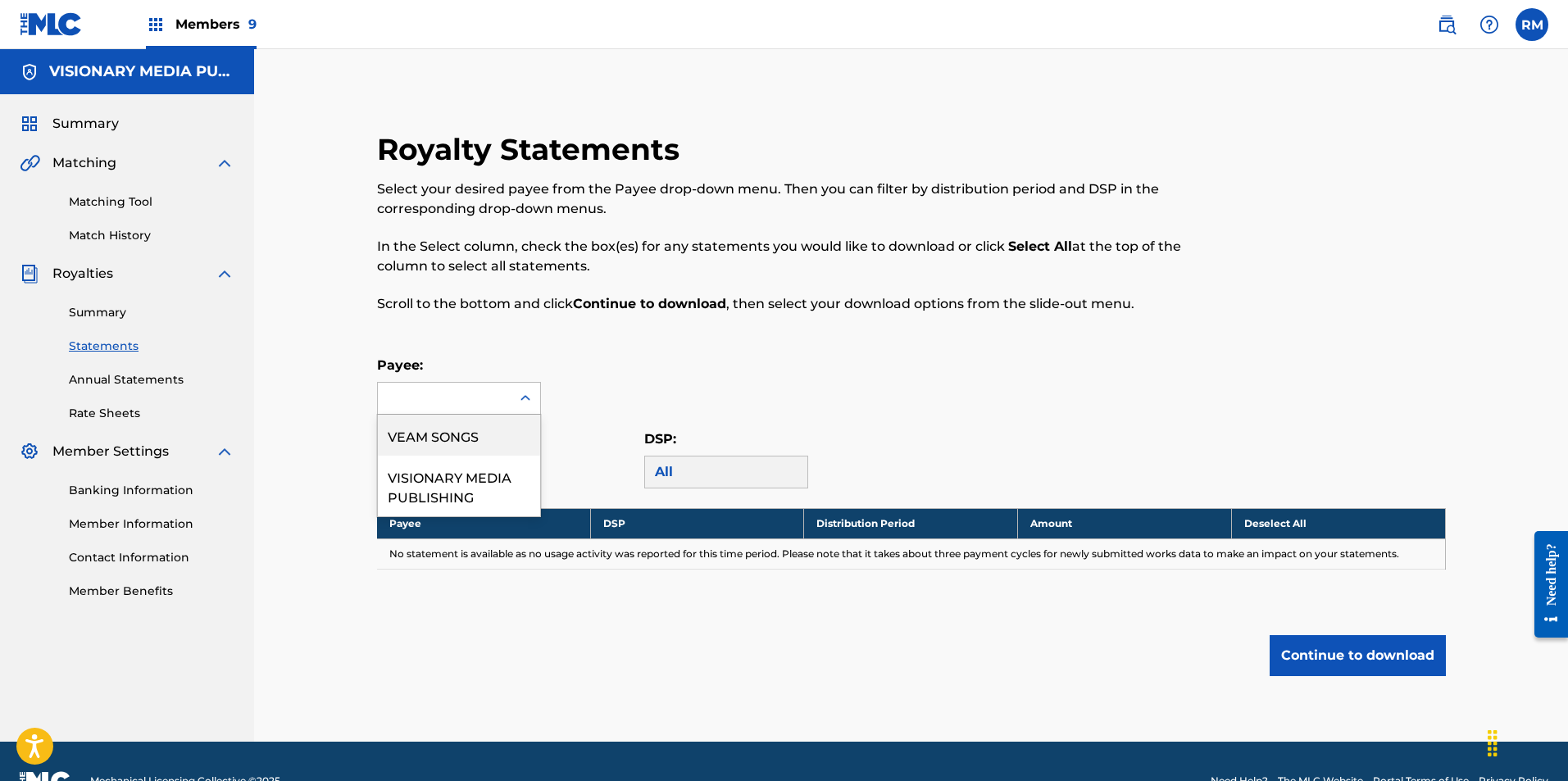 drag, startPoint x: 448, startPoint y: 438, endPoint x: 582, endPoint y: 474, distance: 138.75158 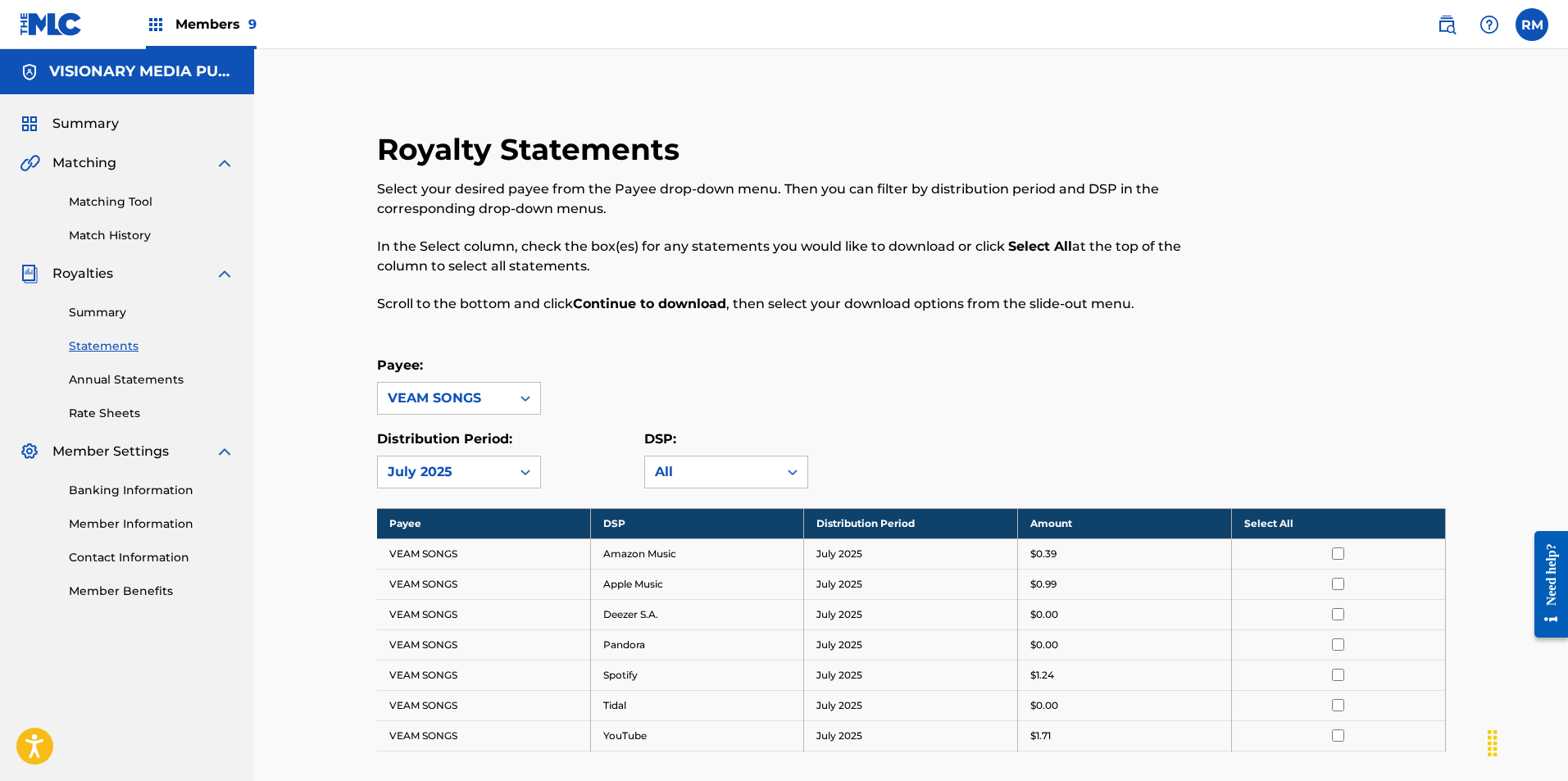 scroll, scrollTop: 221, scrollLeft: 0, axis: vertical 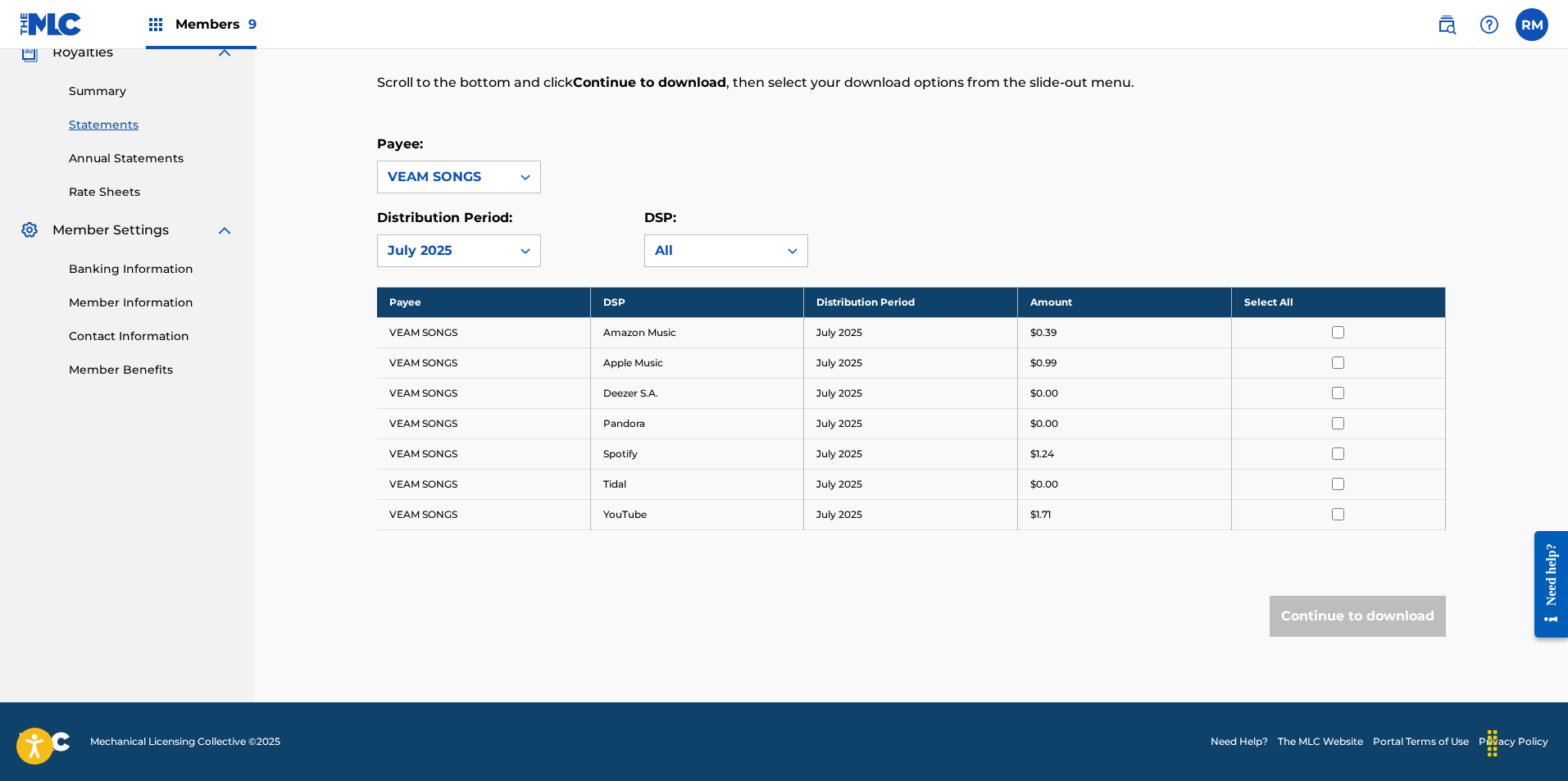 click on "Select All" at bounding box center [1338, 302] 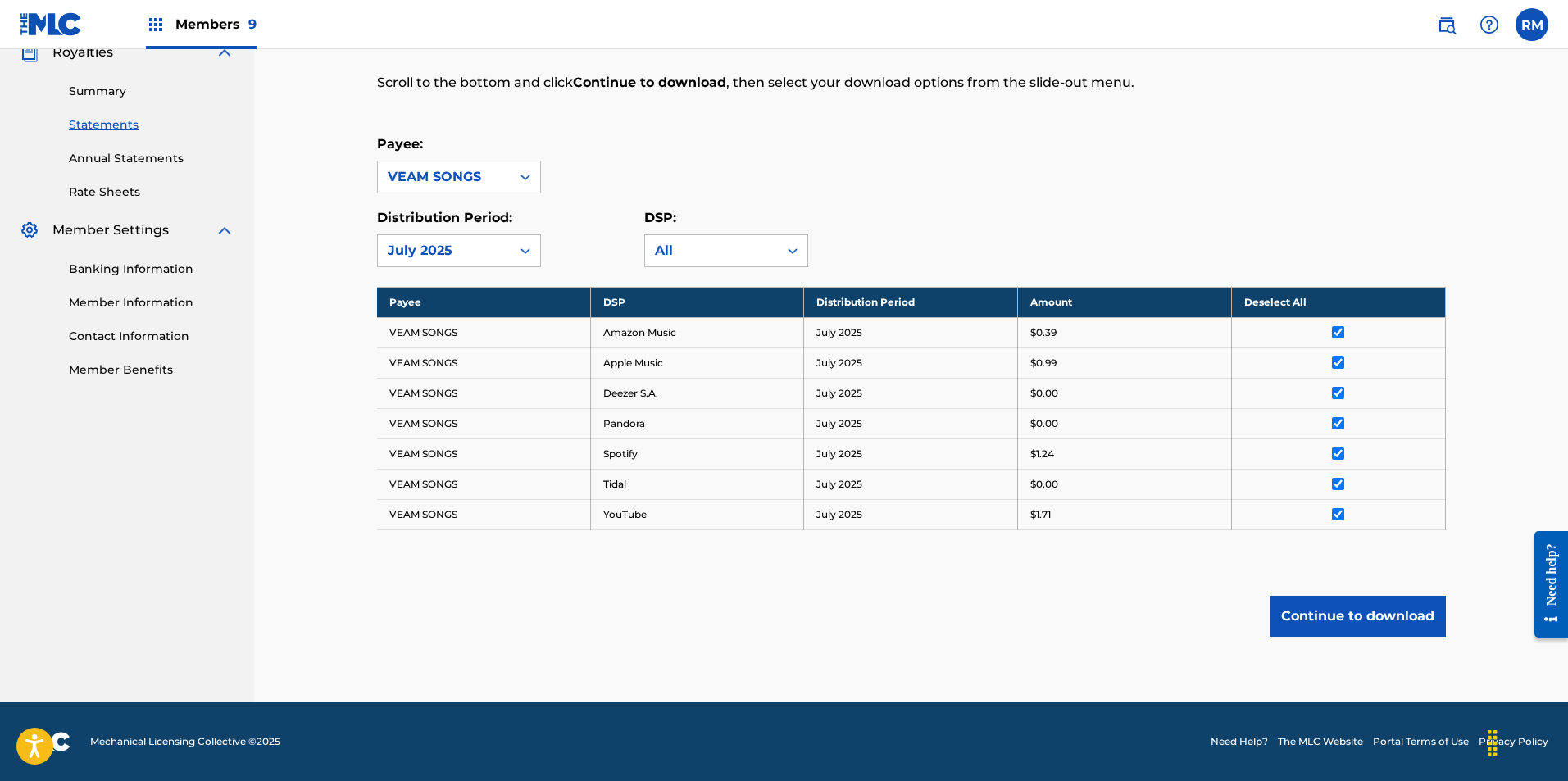 click on "Continue to download" at bounding box center [1357, 616] 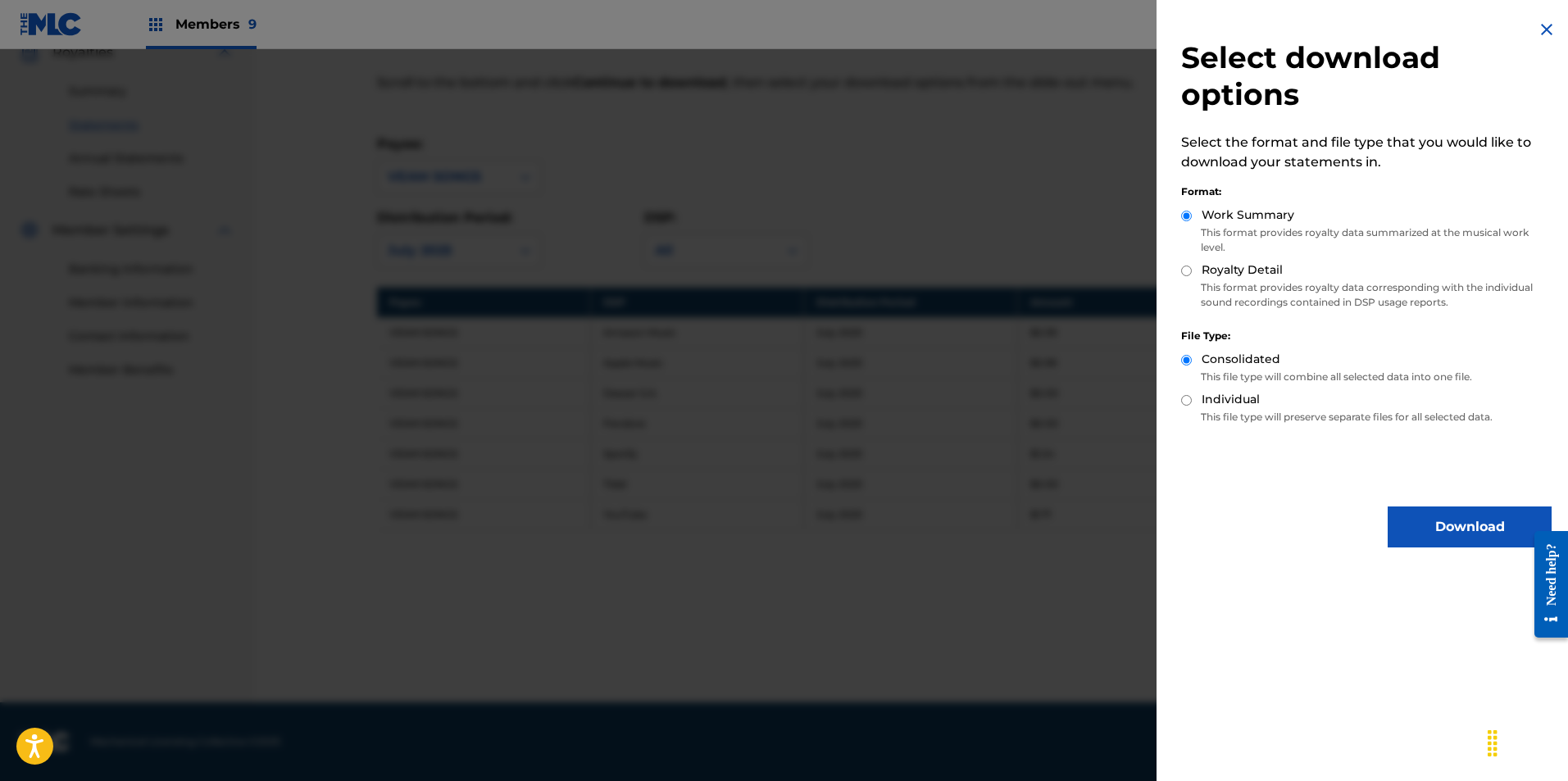click on "Royalty Detail" at bounding box center (1186, 270) 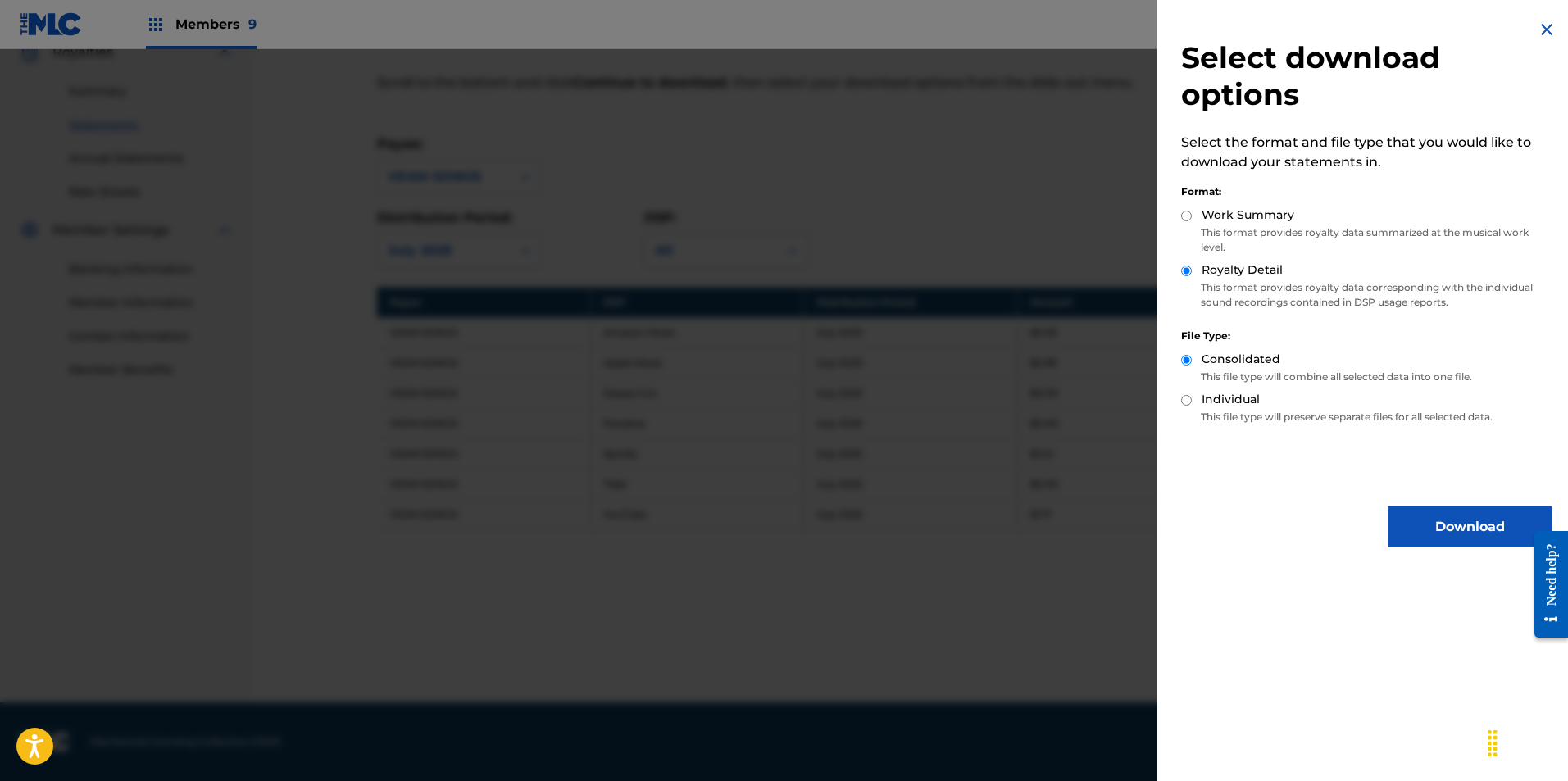 click on "Download" at bounding box center [1470, 527] 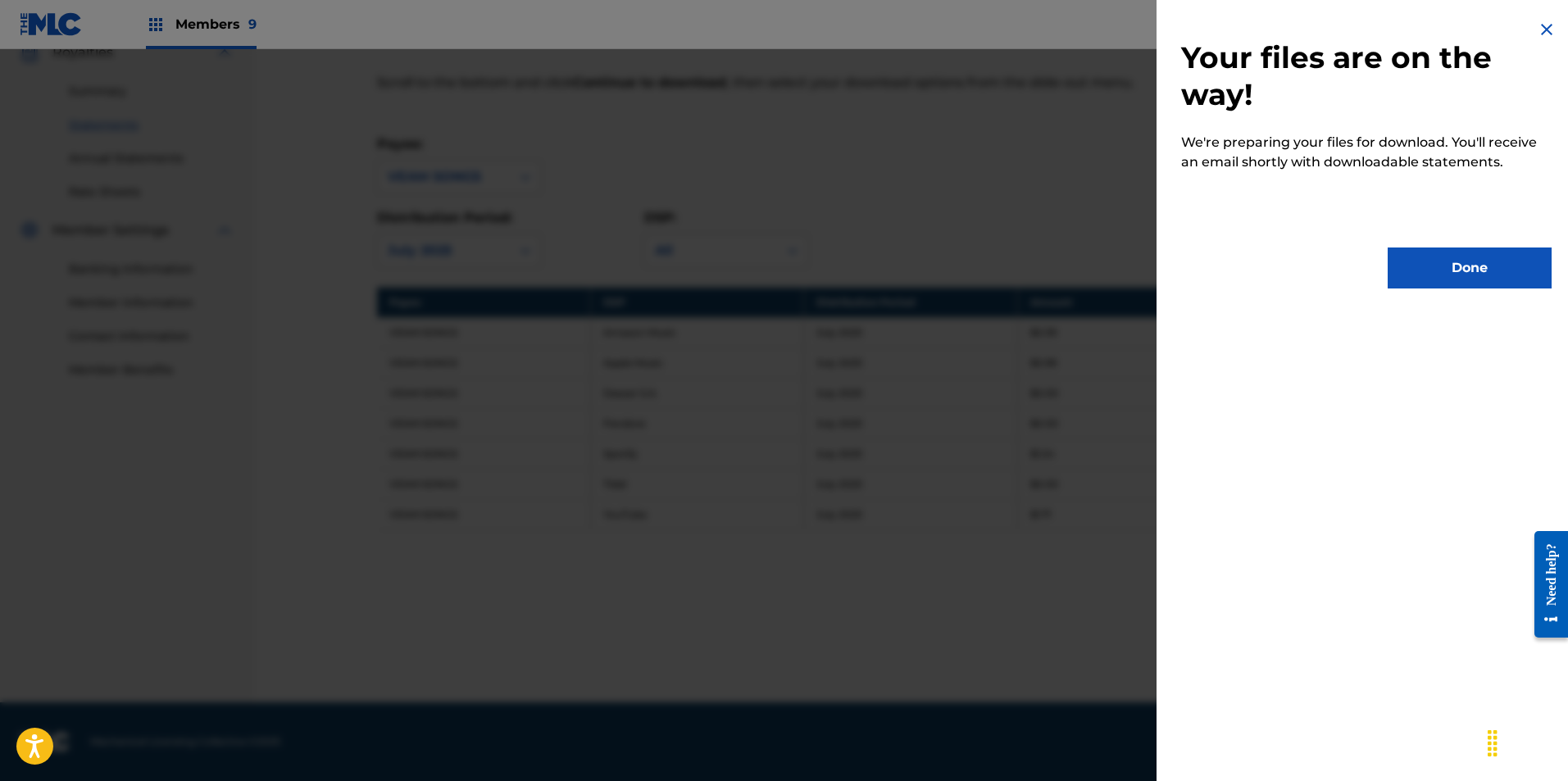 click on "Done" at bounding box center [1470, 268] 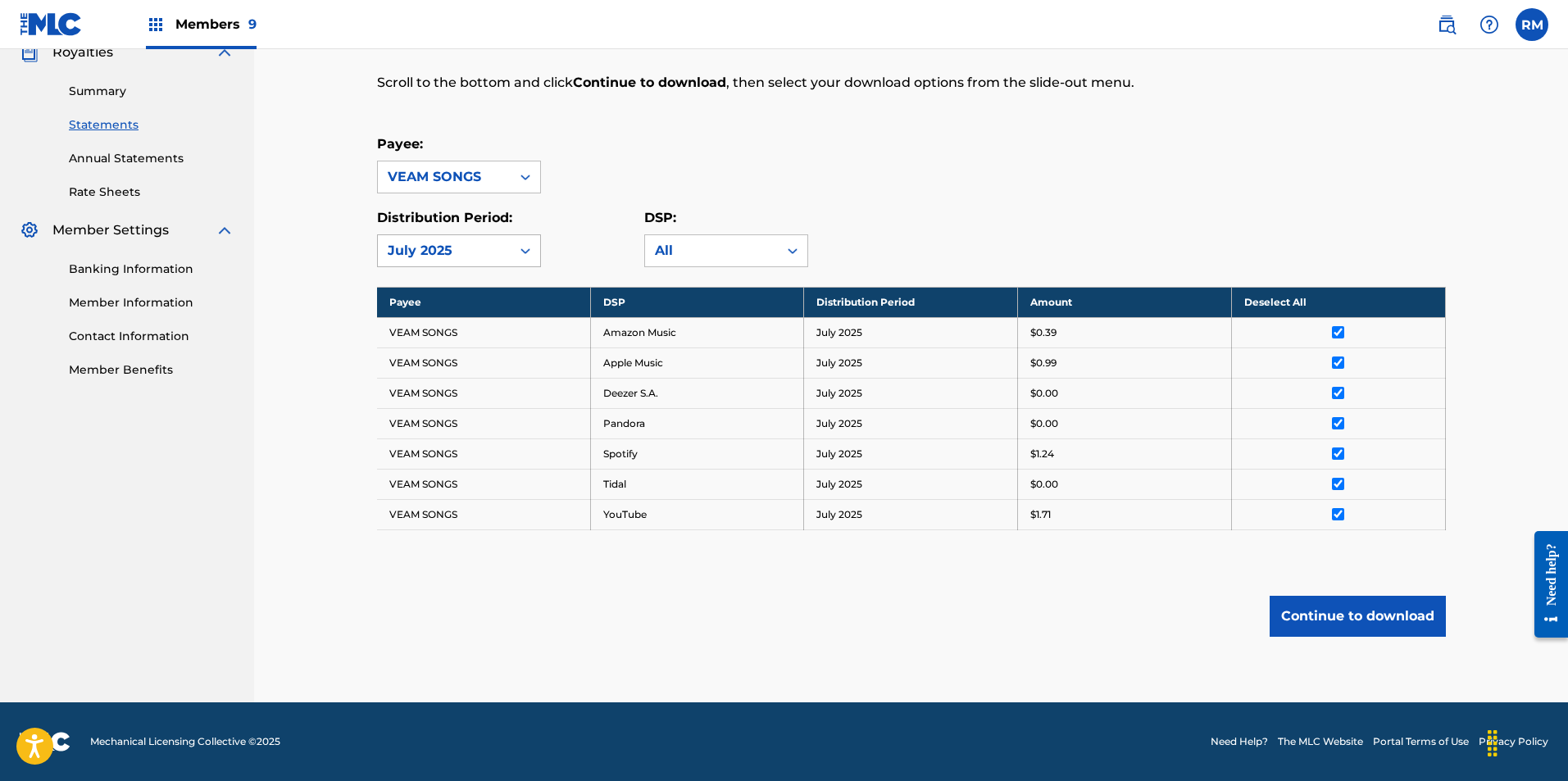 click on "July 2025" at bounding box center (444, 251) 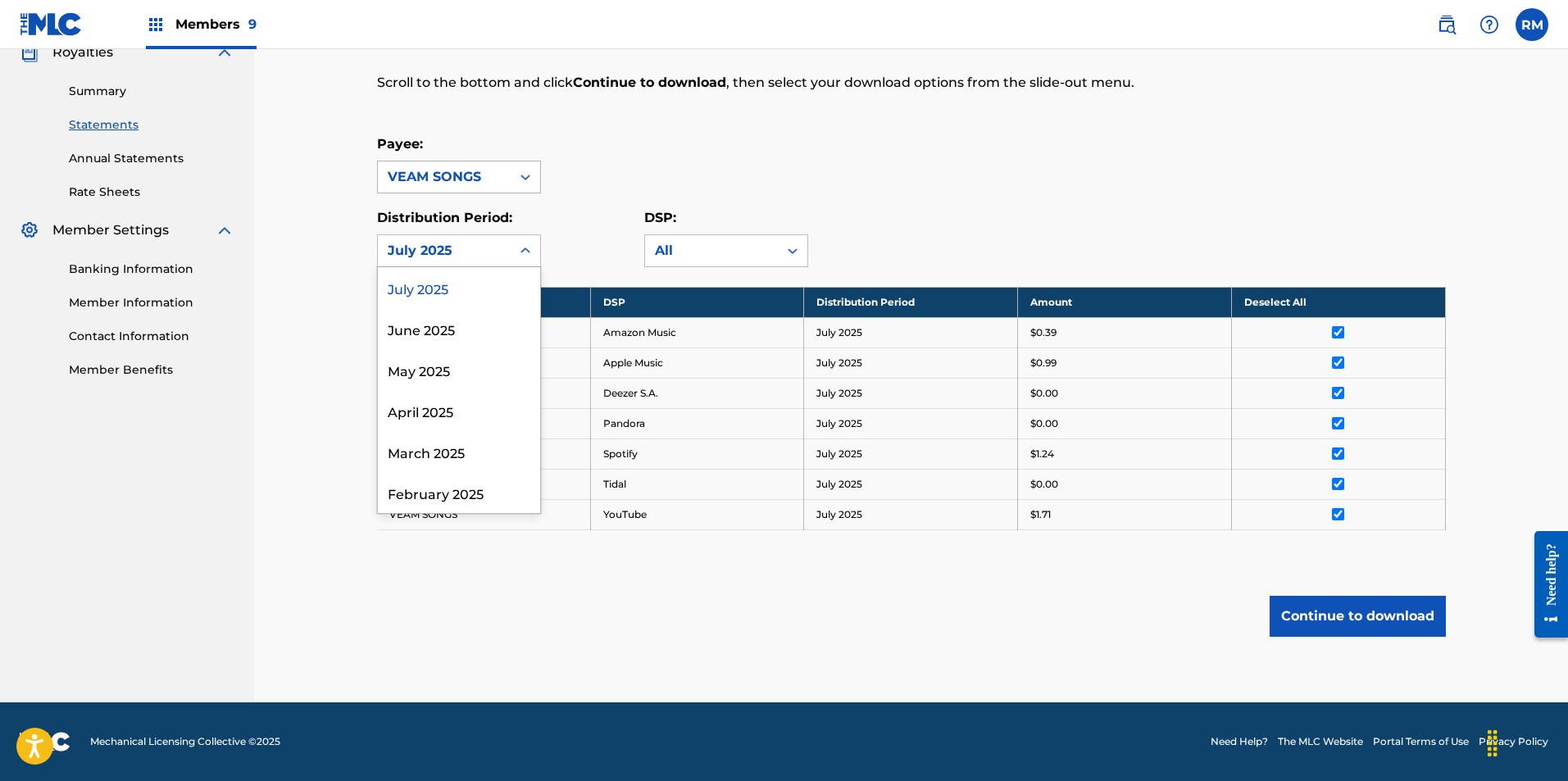 click on "VEAM SONGS" at bounding box center (444, 177) 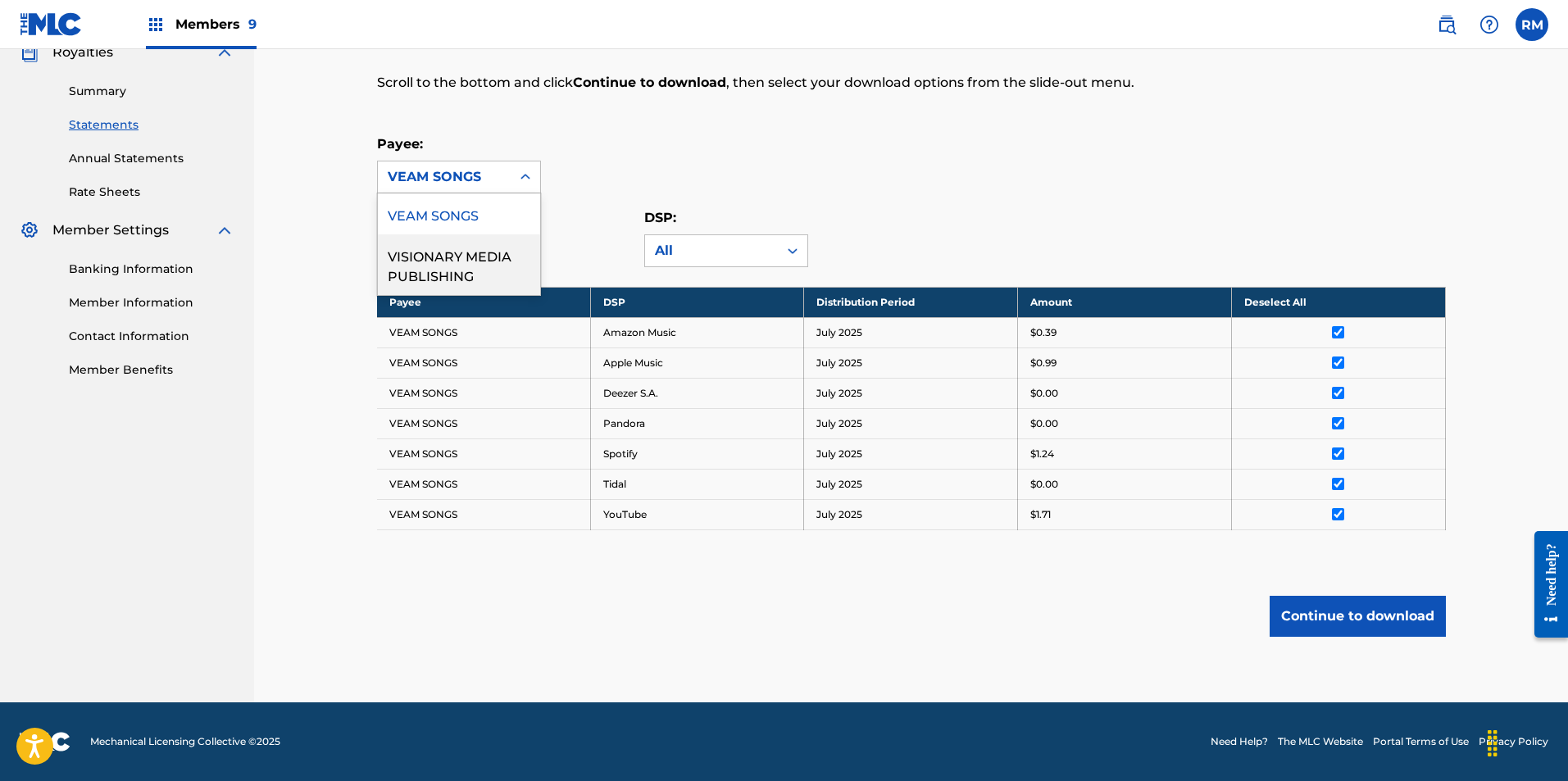 click on "VISIONARY MEDIA PUBLISHING" at bounding box center [459, 265] 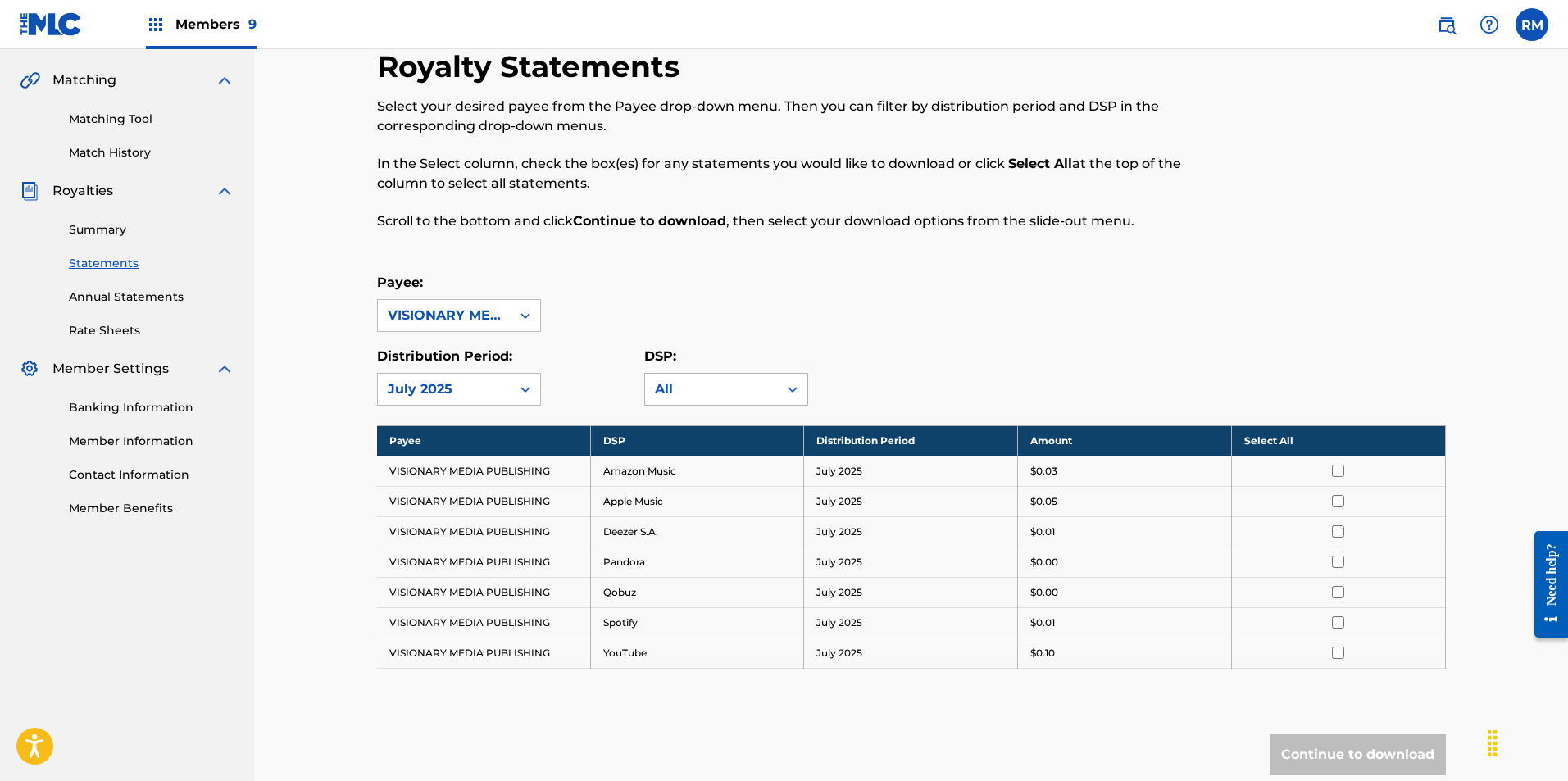 scroll, scrollTop: 221, scrollLeft: 0, axis: vertical 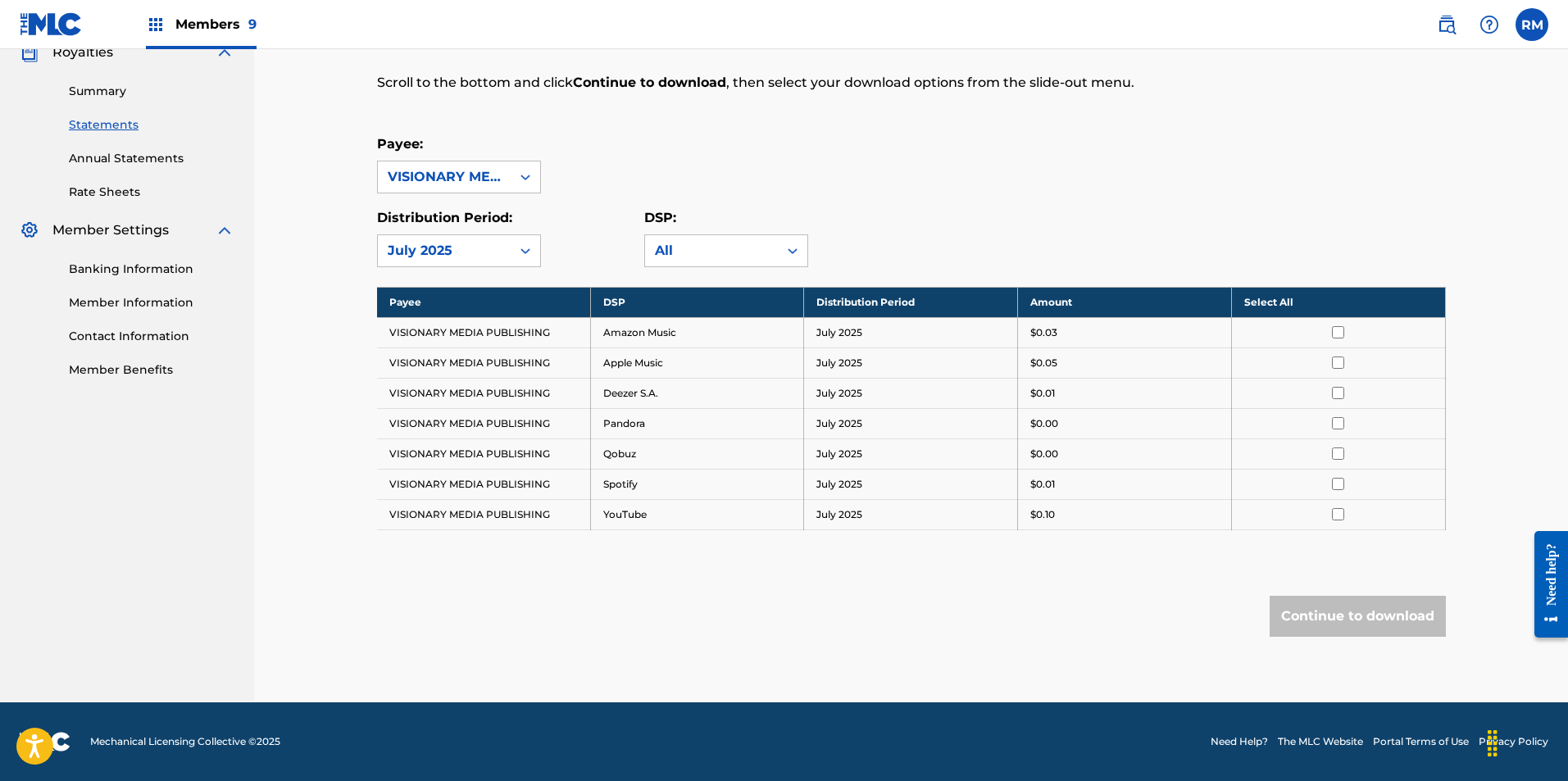 click on "Select All" at bounding box center [1338, 302] 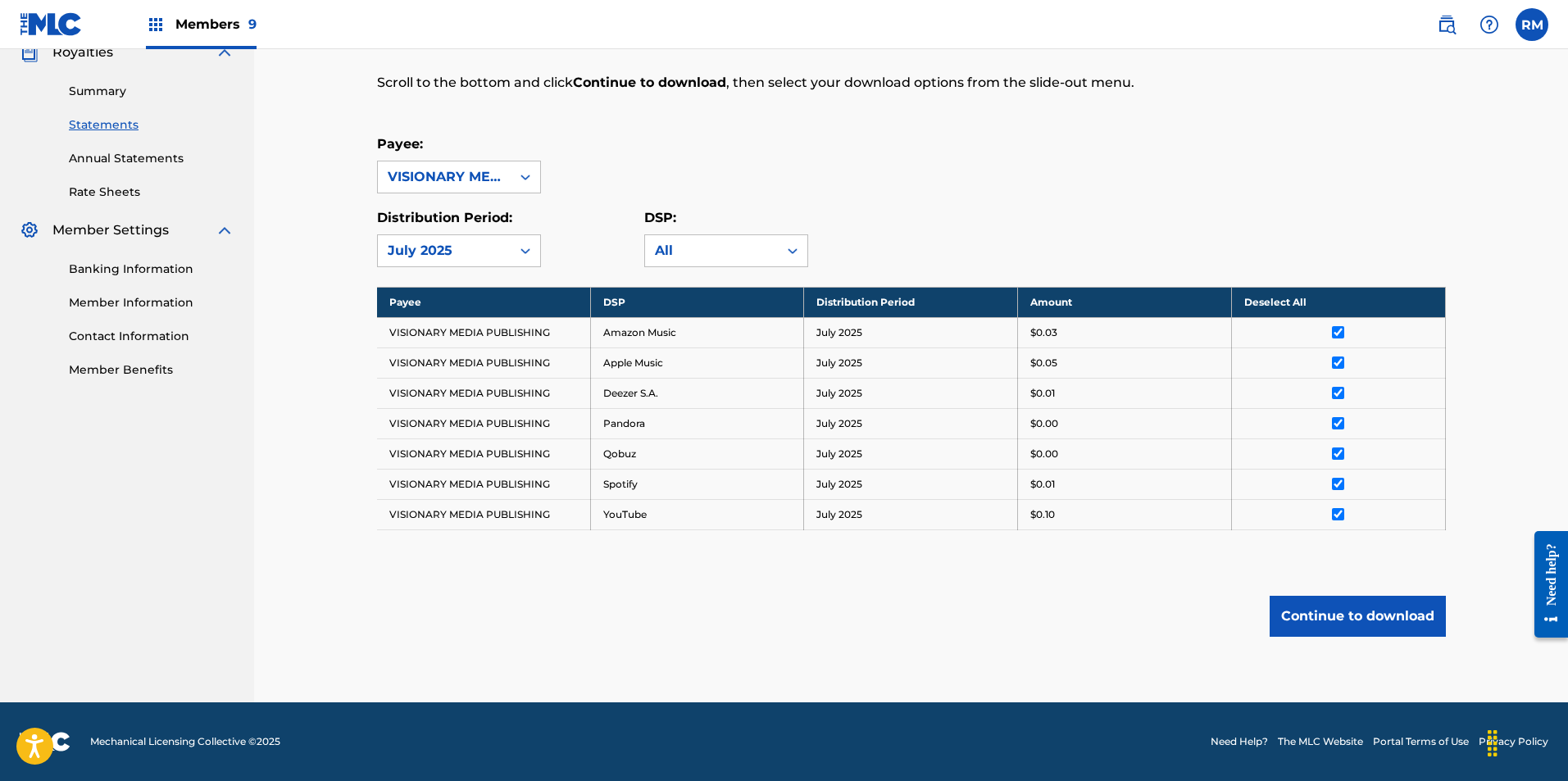 click on "Continue to download" at bounding box center [1357, 616] 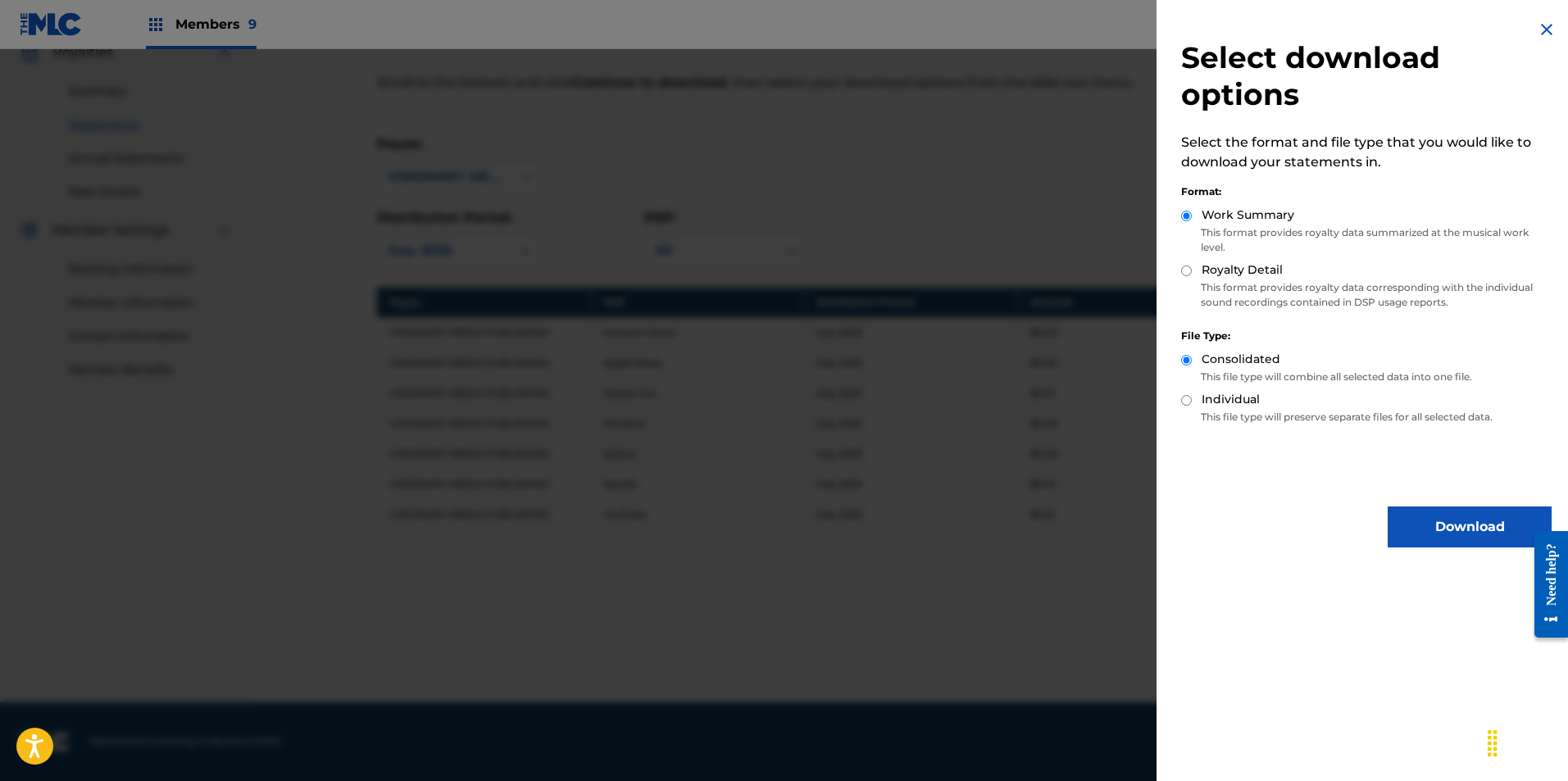 click on "Royalty Detail" at bounding box center (1242, 270) 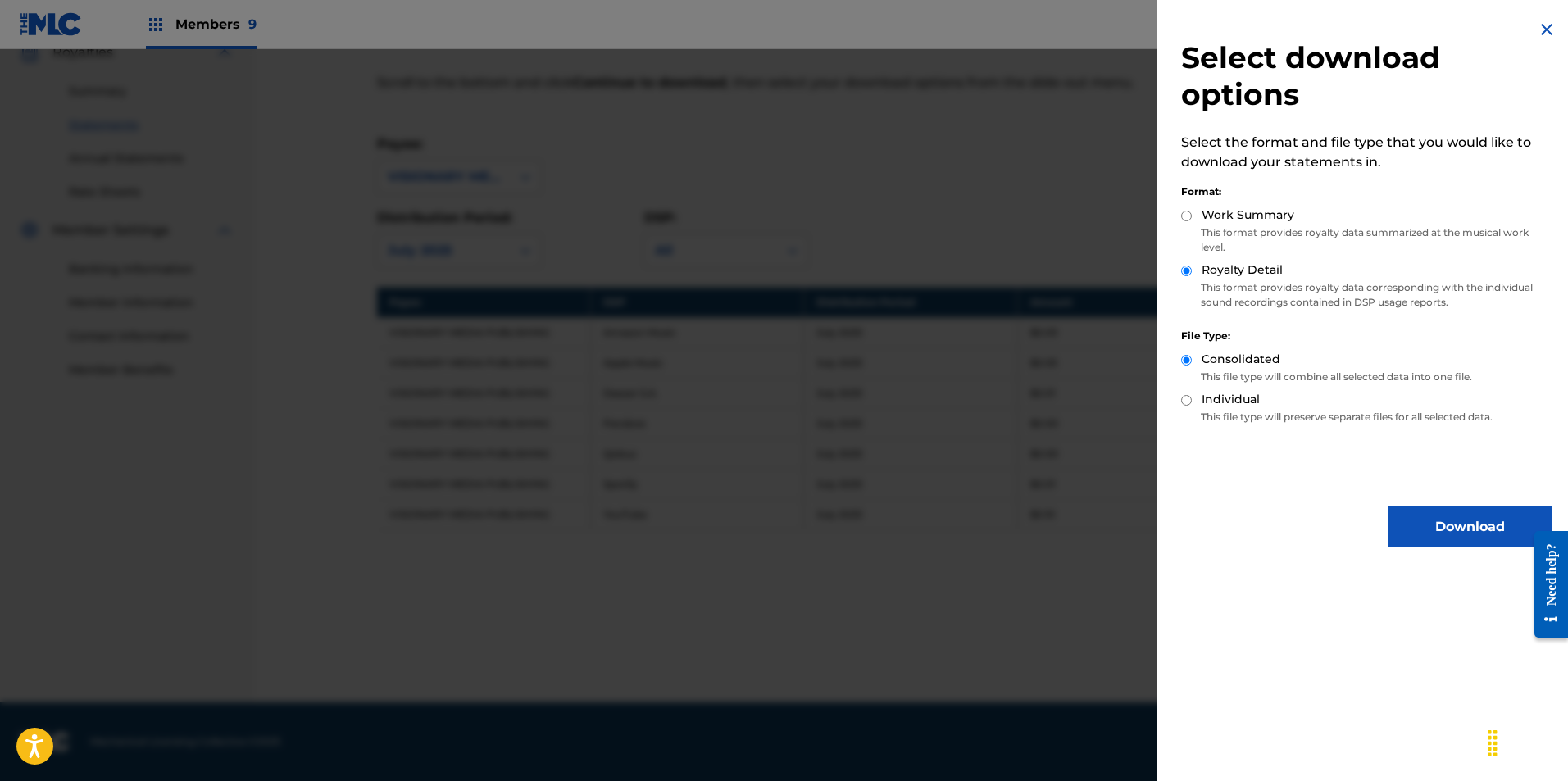 click on "Download" at bounding box center (1470, 527) 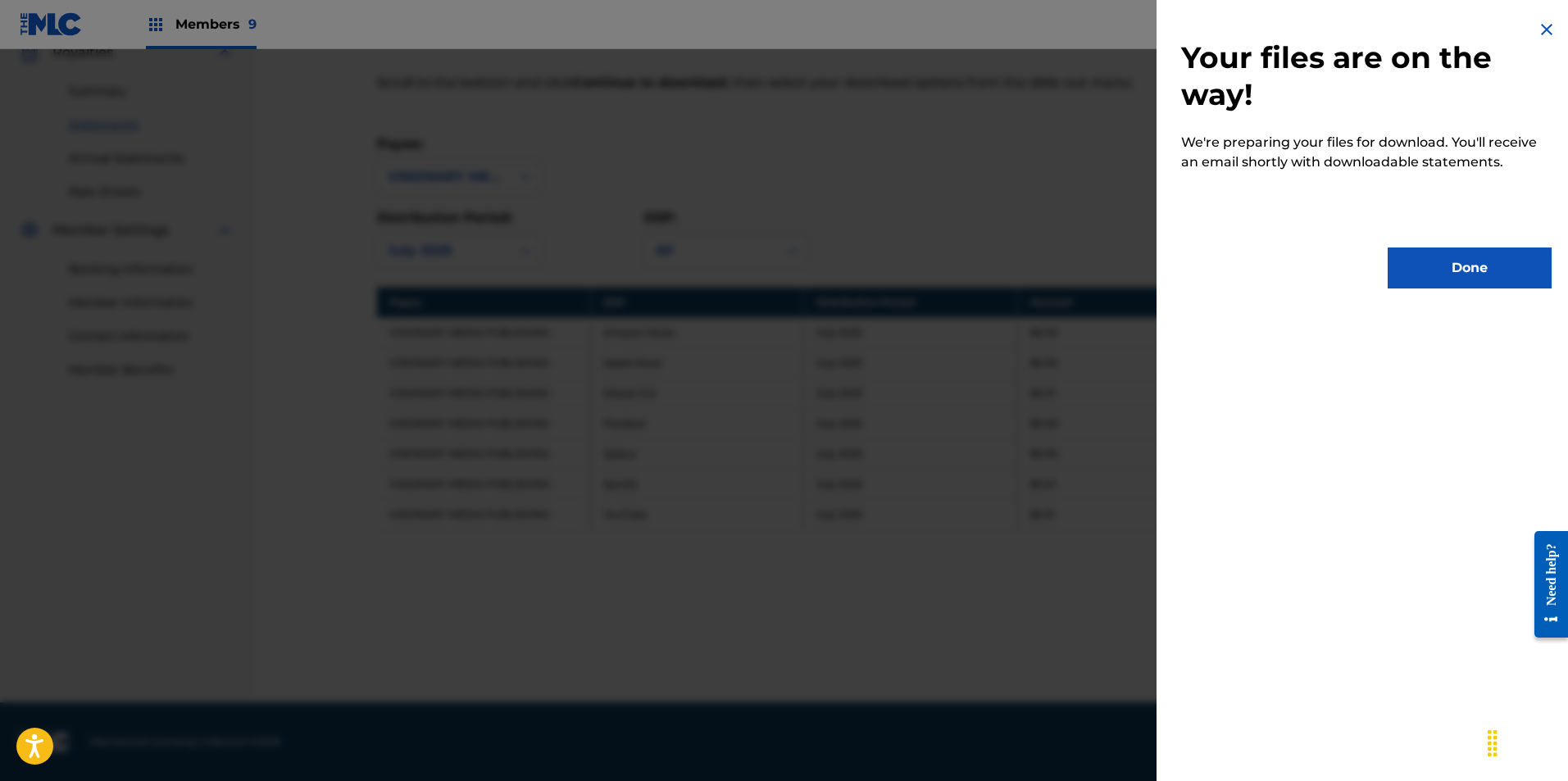 click on "Done" at bounding box center (1470, 268) 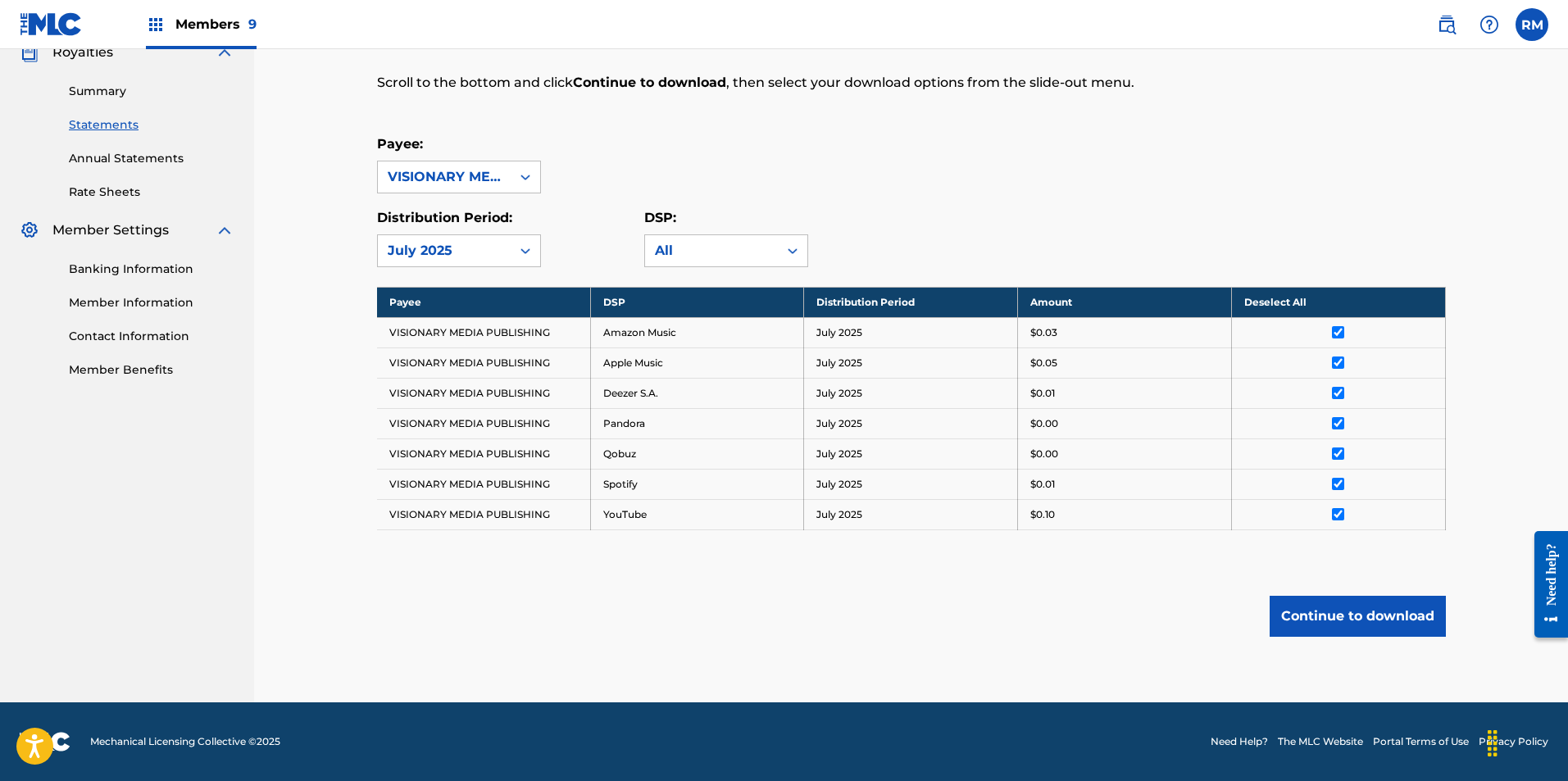 click on "VISIONARY MEDIA PUBLISHING Summary Matching Matching Tool Match History Royalties Summary Statements Annual Statements Rate Sheets Member Settings Banking Information Member Information Contact Information Member Benefits" at bounding box center [127, 265] 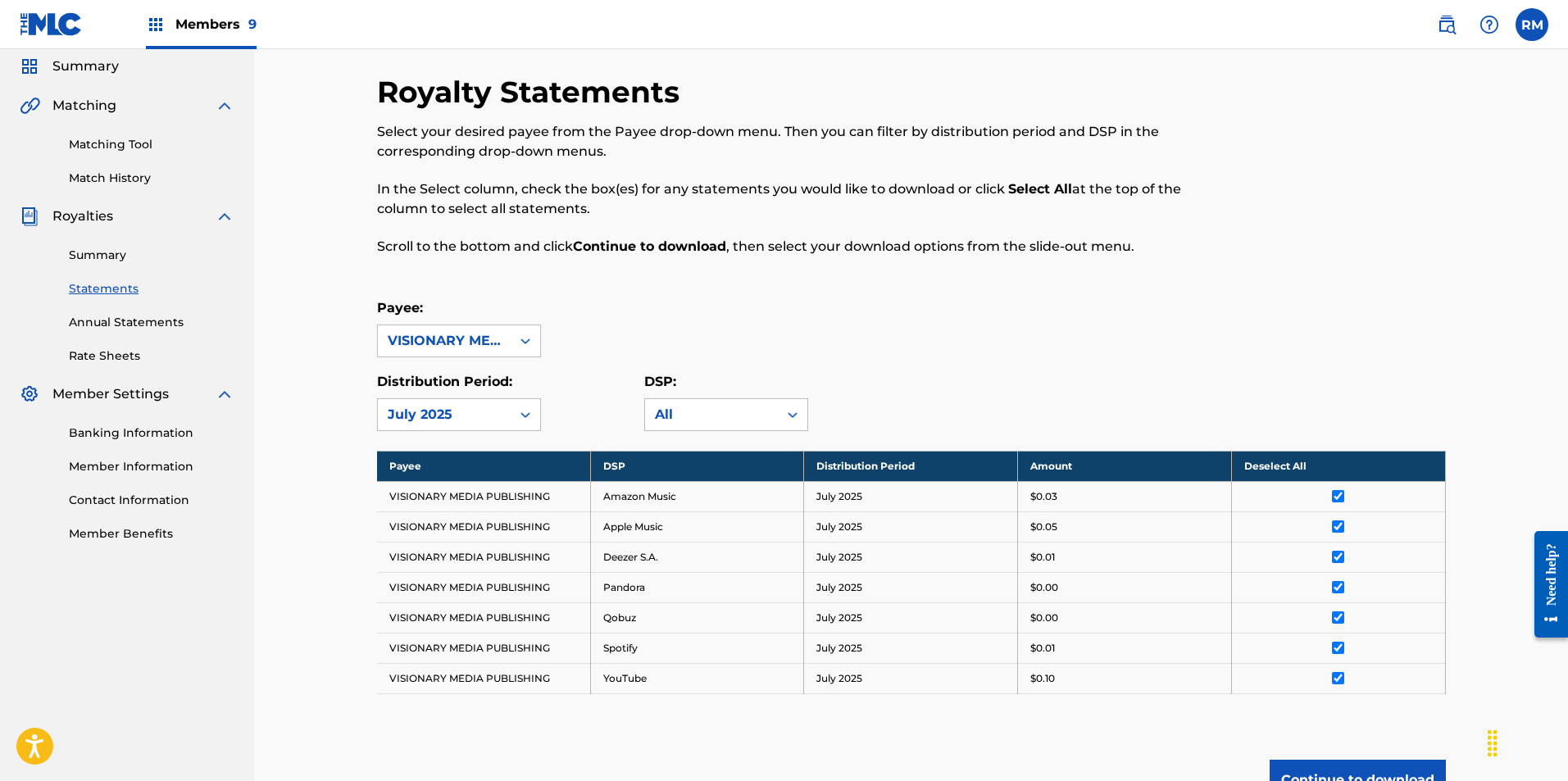 scroll, scrollTop: 0, scrollLeft: 0, axis: both 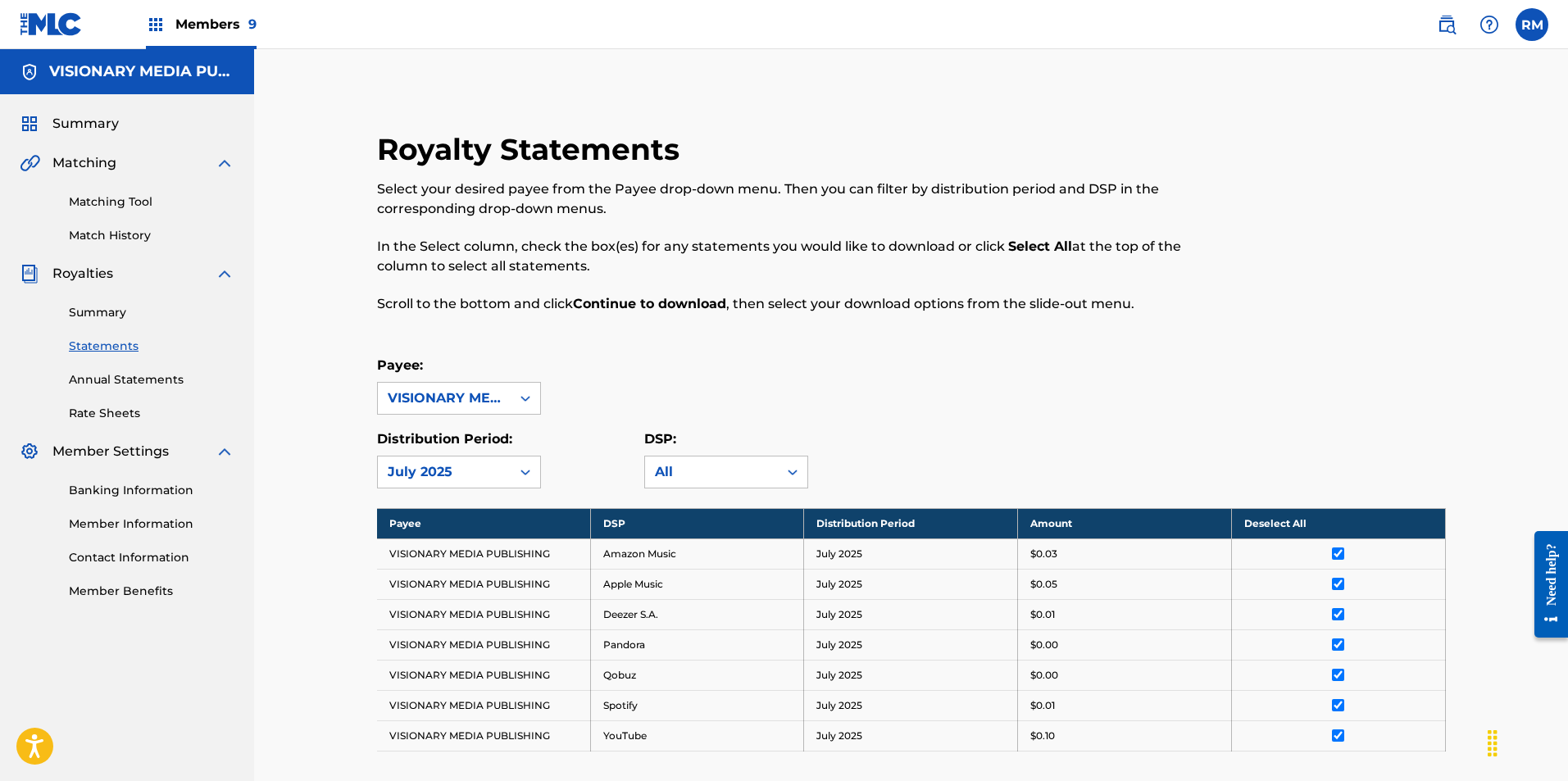 click on "Statements" at bounding box center [152, 346] 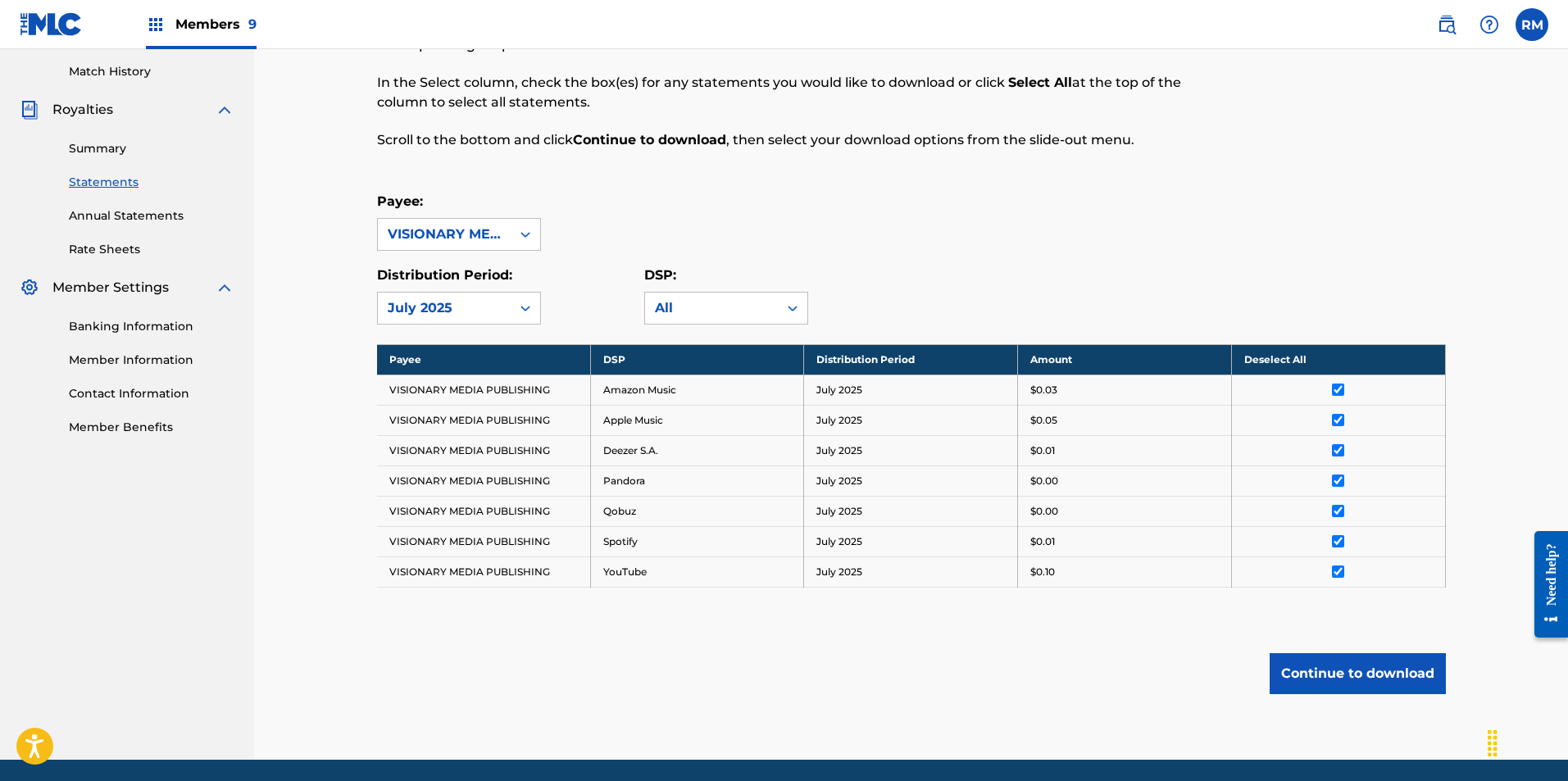 scroll, scrollTop: 0, scrollLeft: 0, axis: both 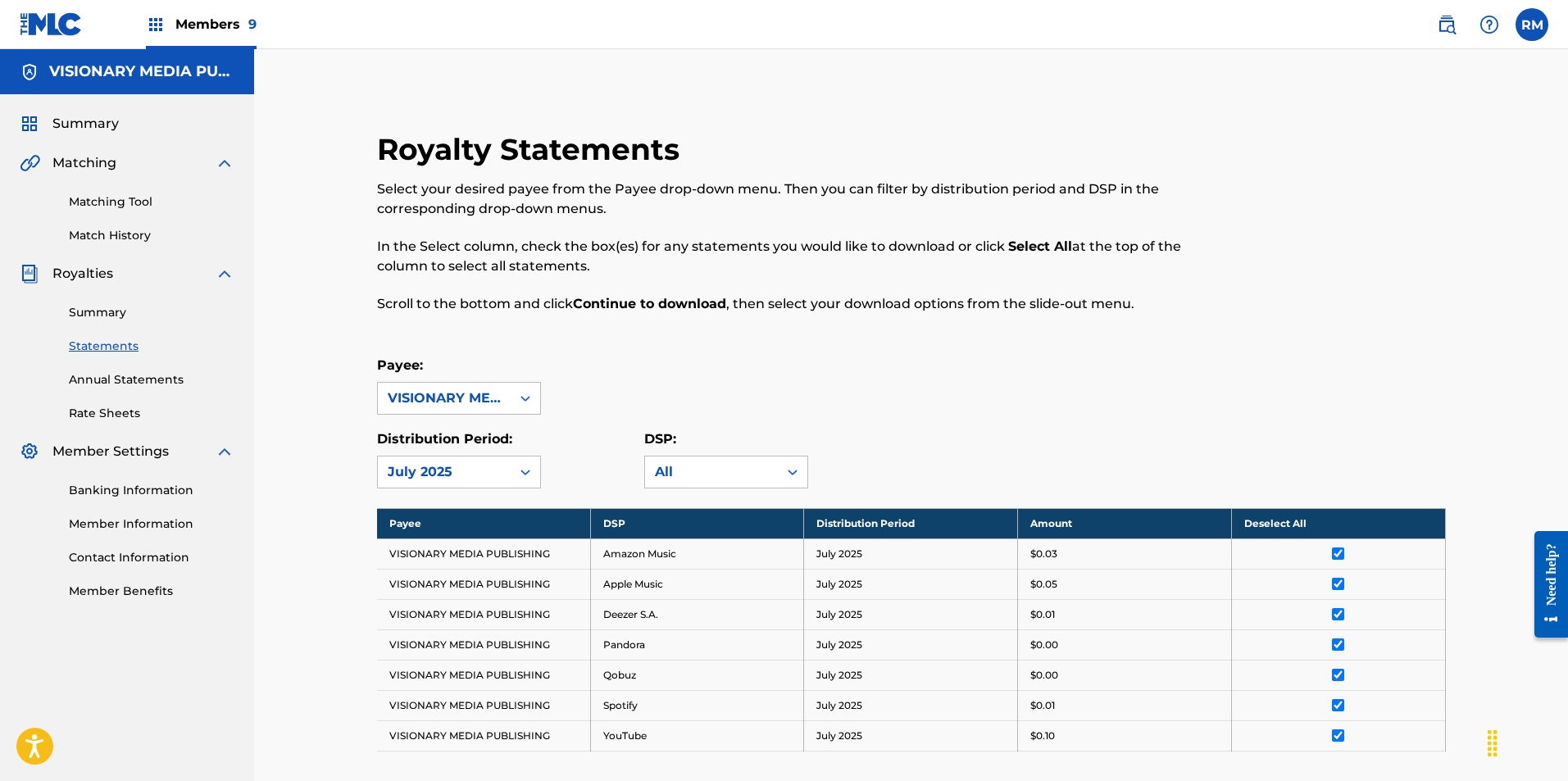 click at bounding box center [156, 25] 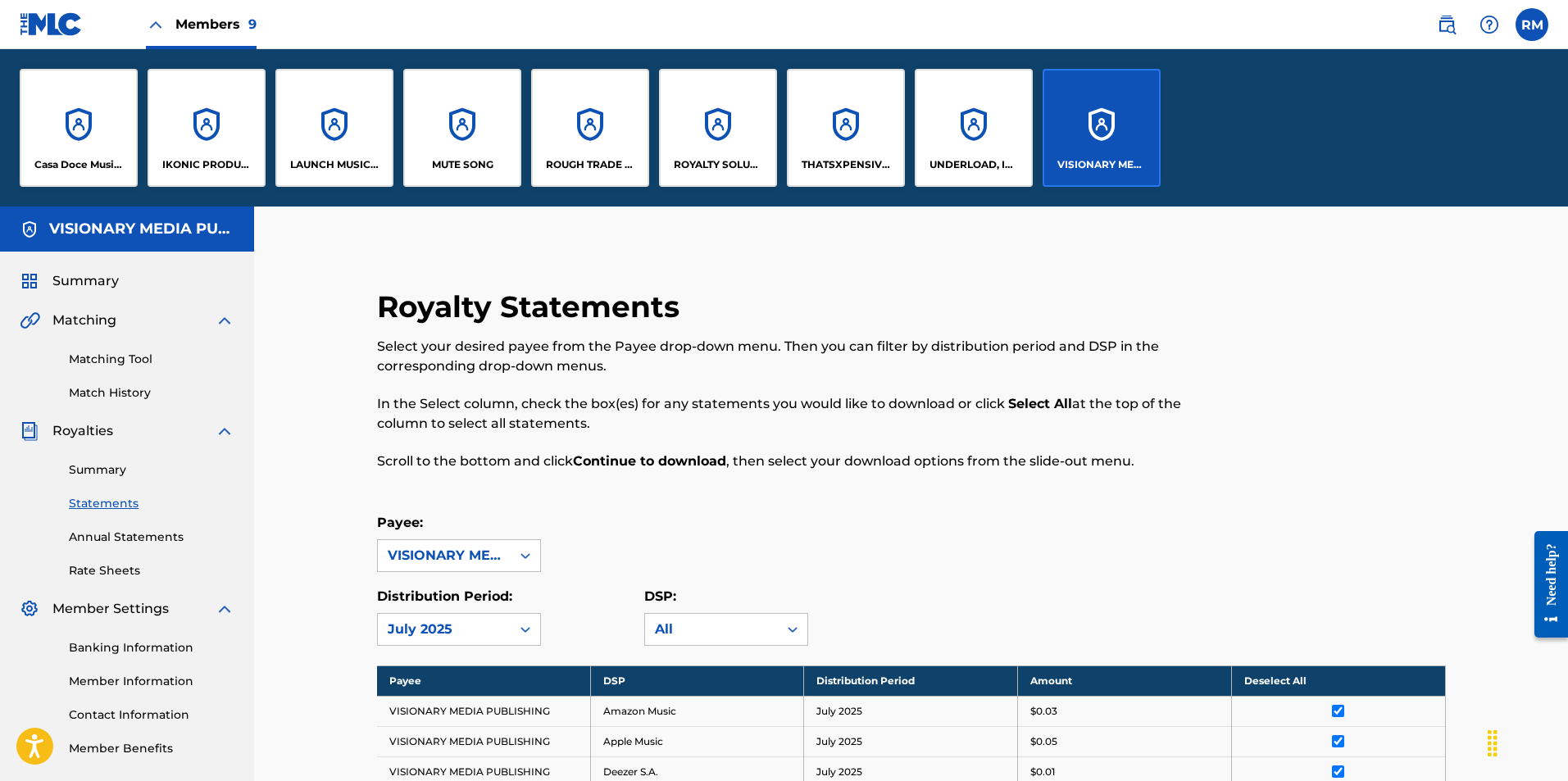 click on "THATSXPENSIVE PUBLISHING LLC" at bounding box center (846, 128) 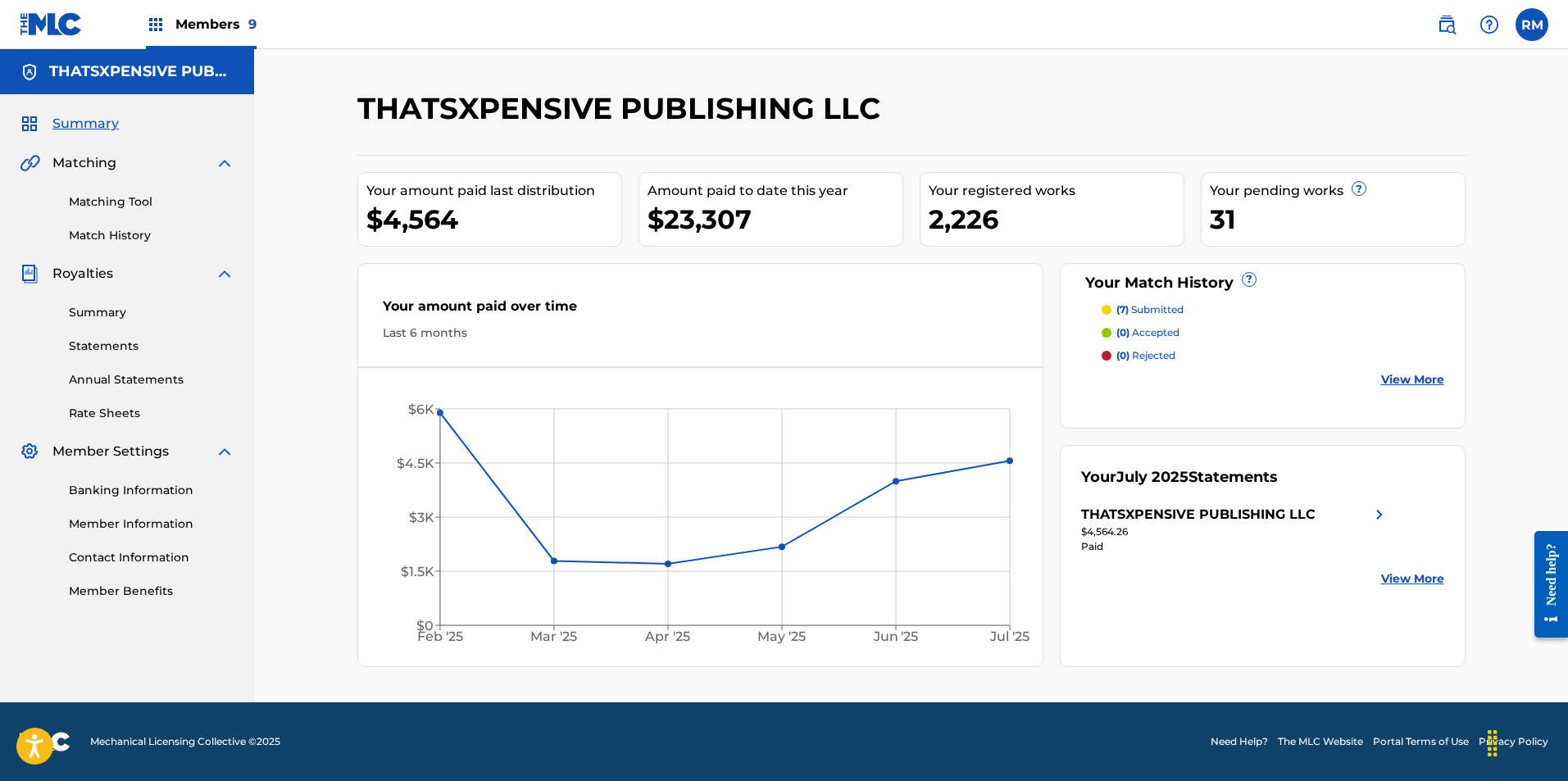 click on "Statements" at bounding box center [152, 346] 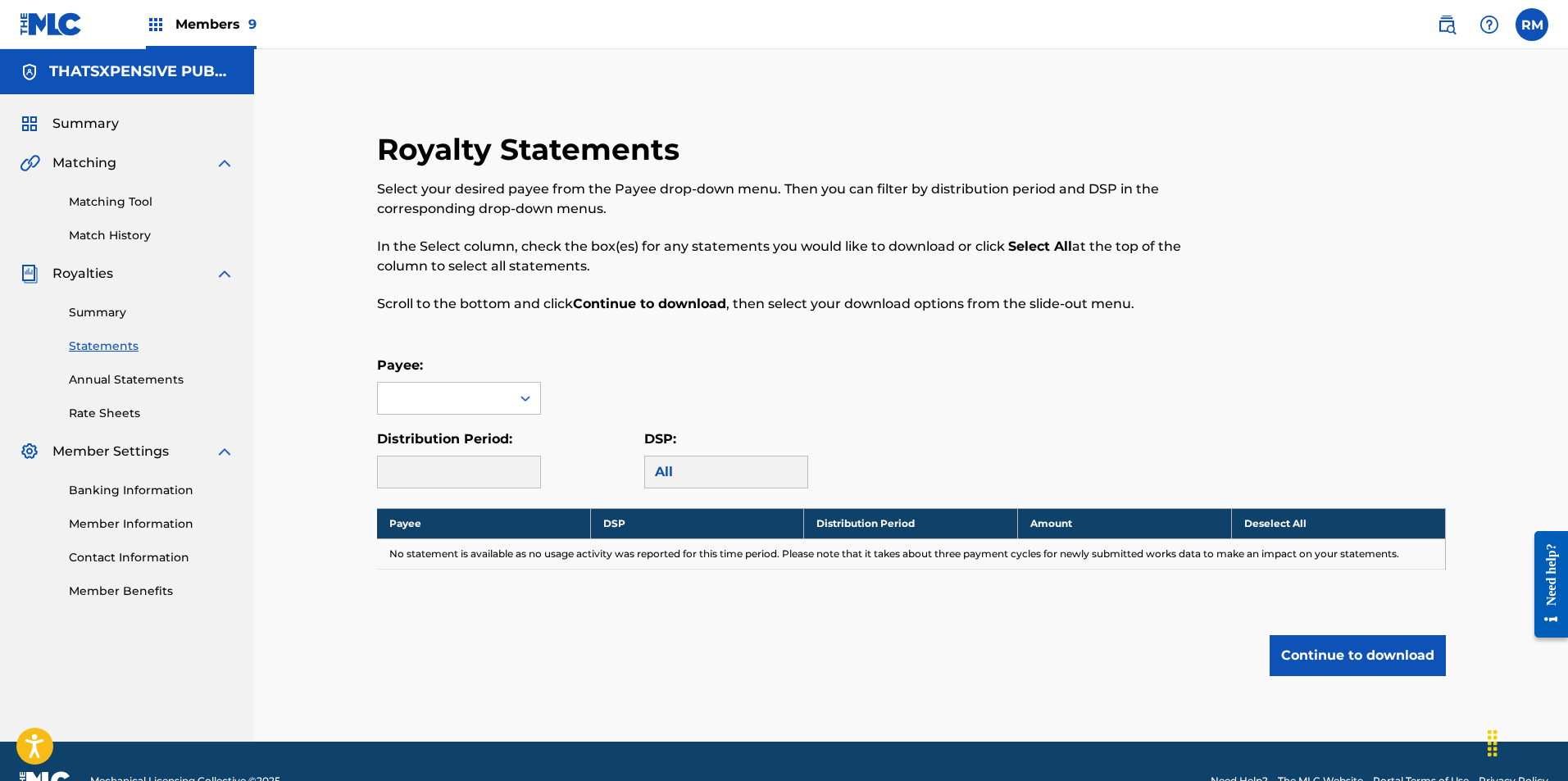click on "All" at bounding box center [726, 472] 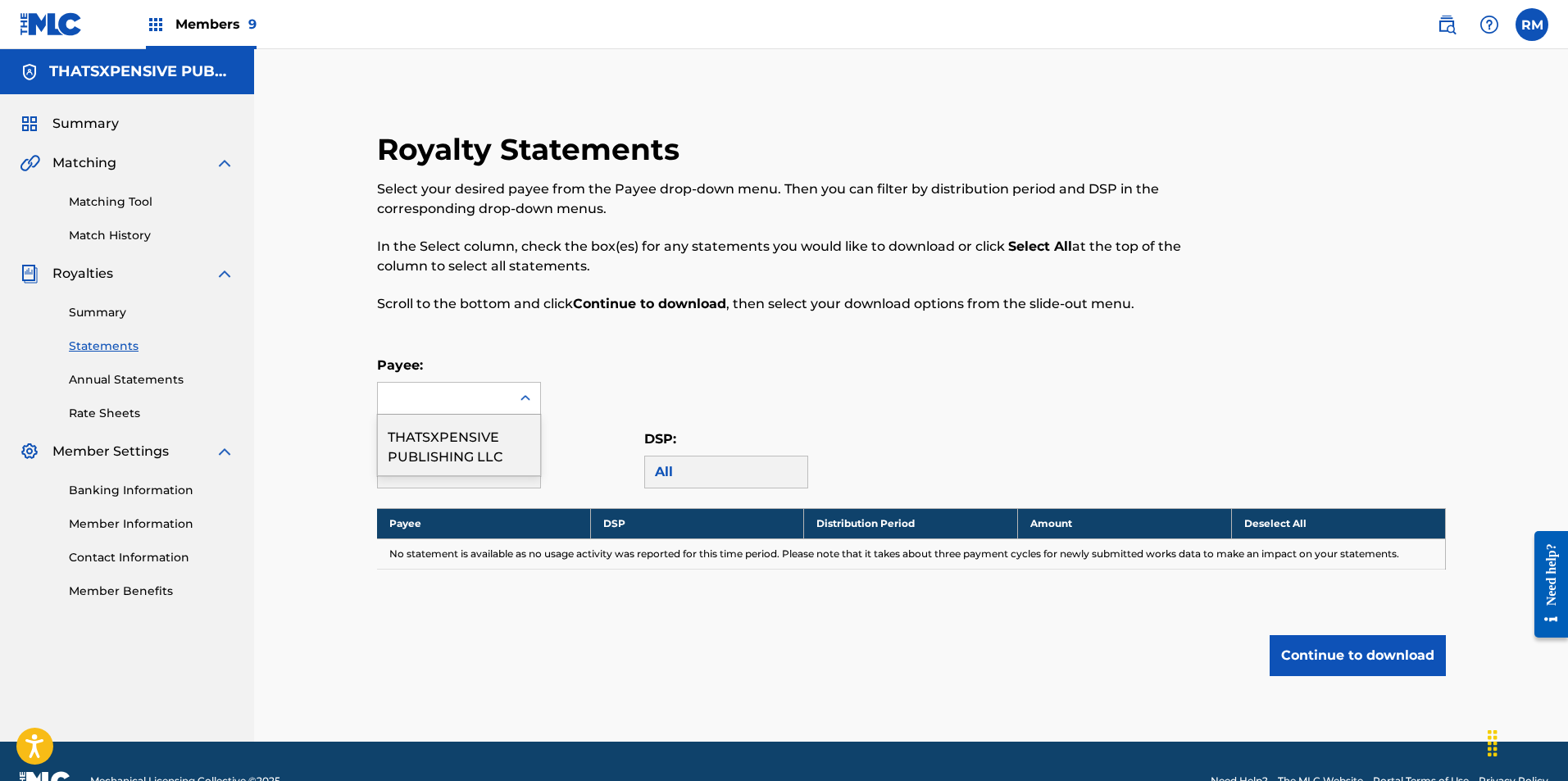 click at bounding box center (444, 398) 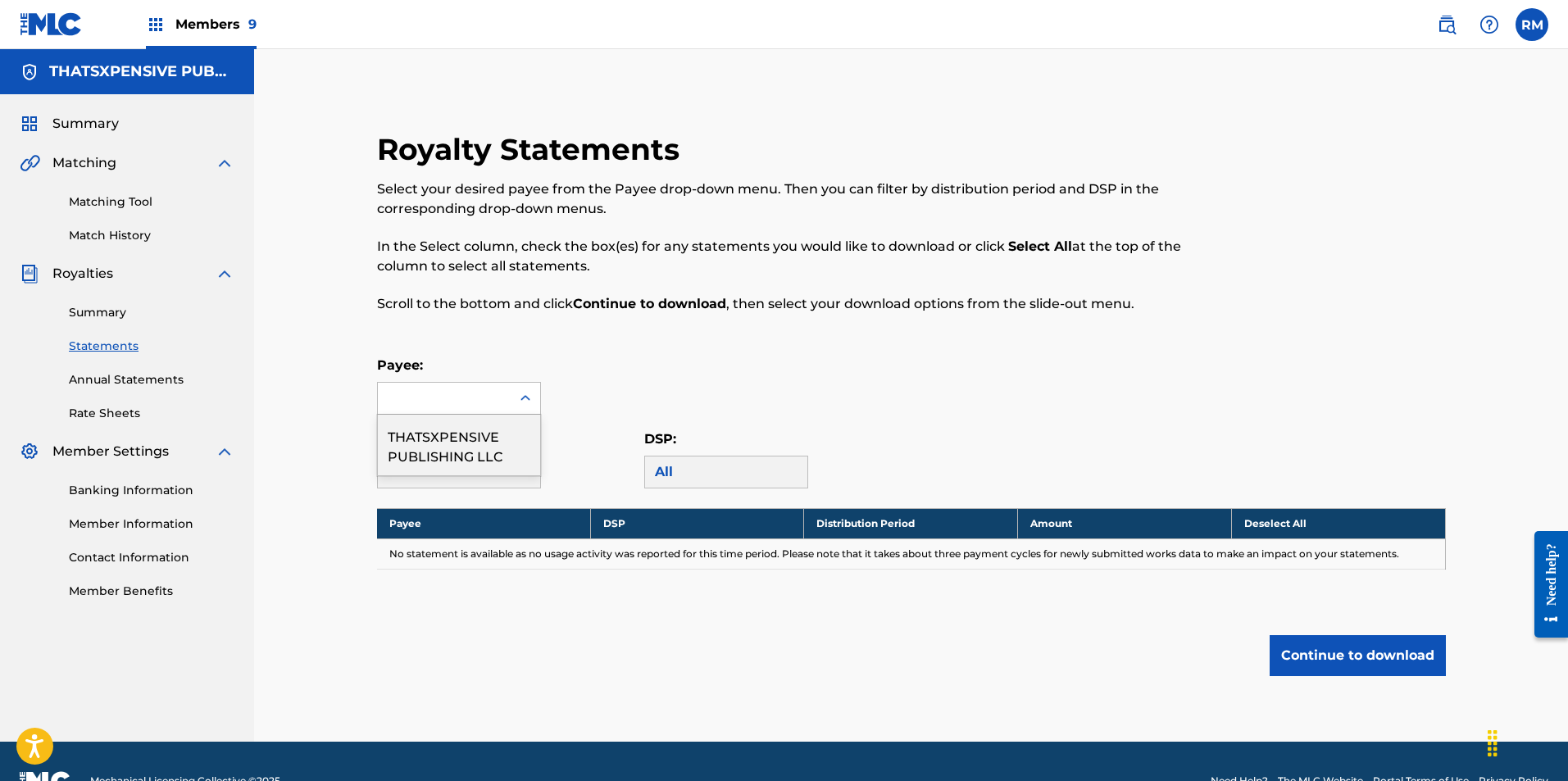 click on "THATSXPENSIVE PUBLISHING LLC" at bounding box center [459, 445] 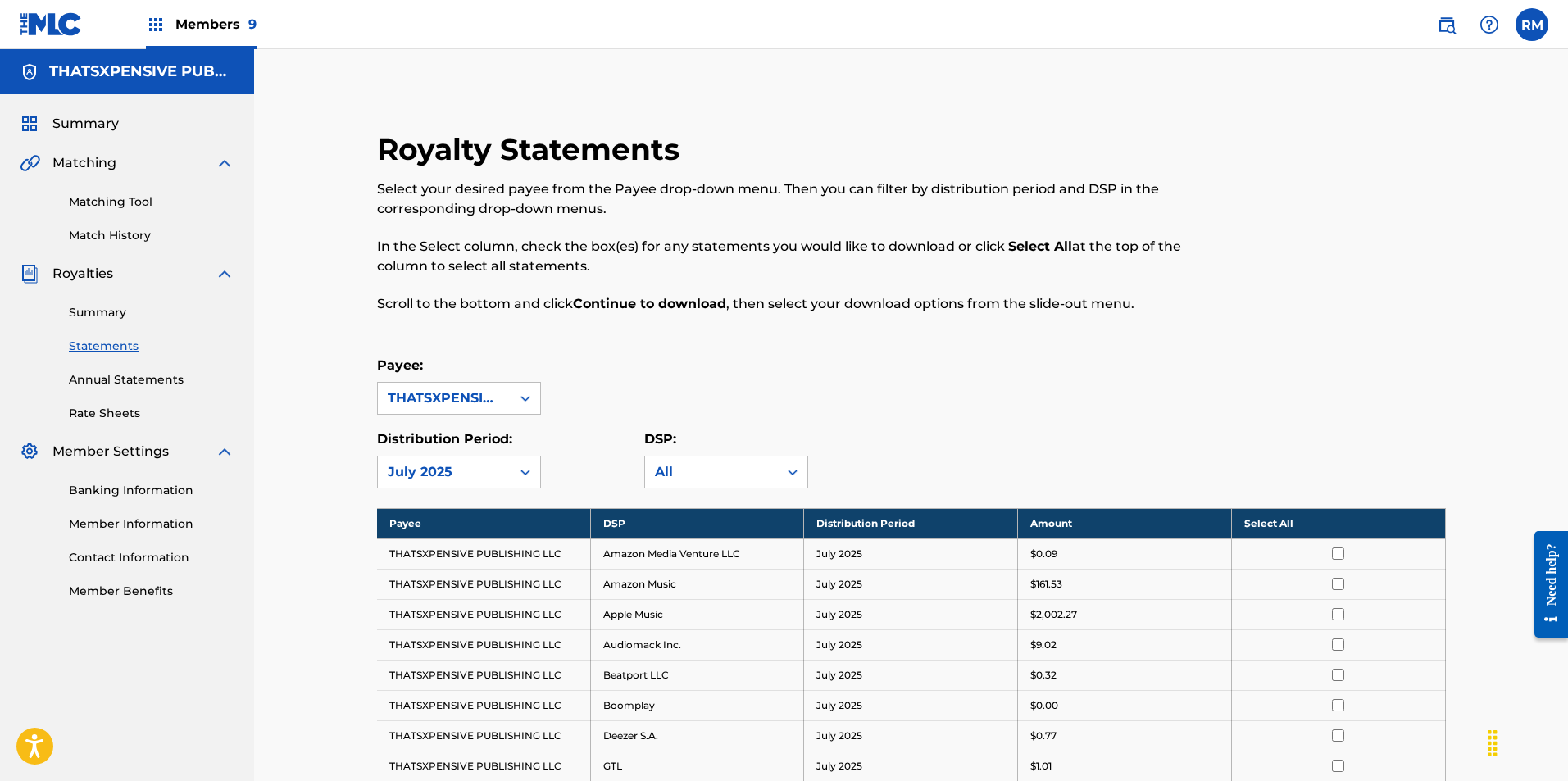 click on "Summary" at bounding box center [152, 312] 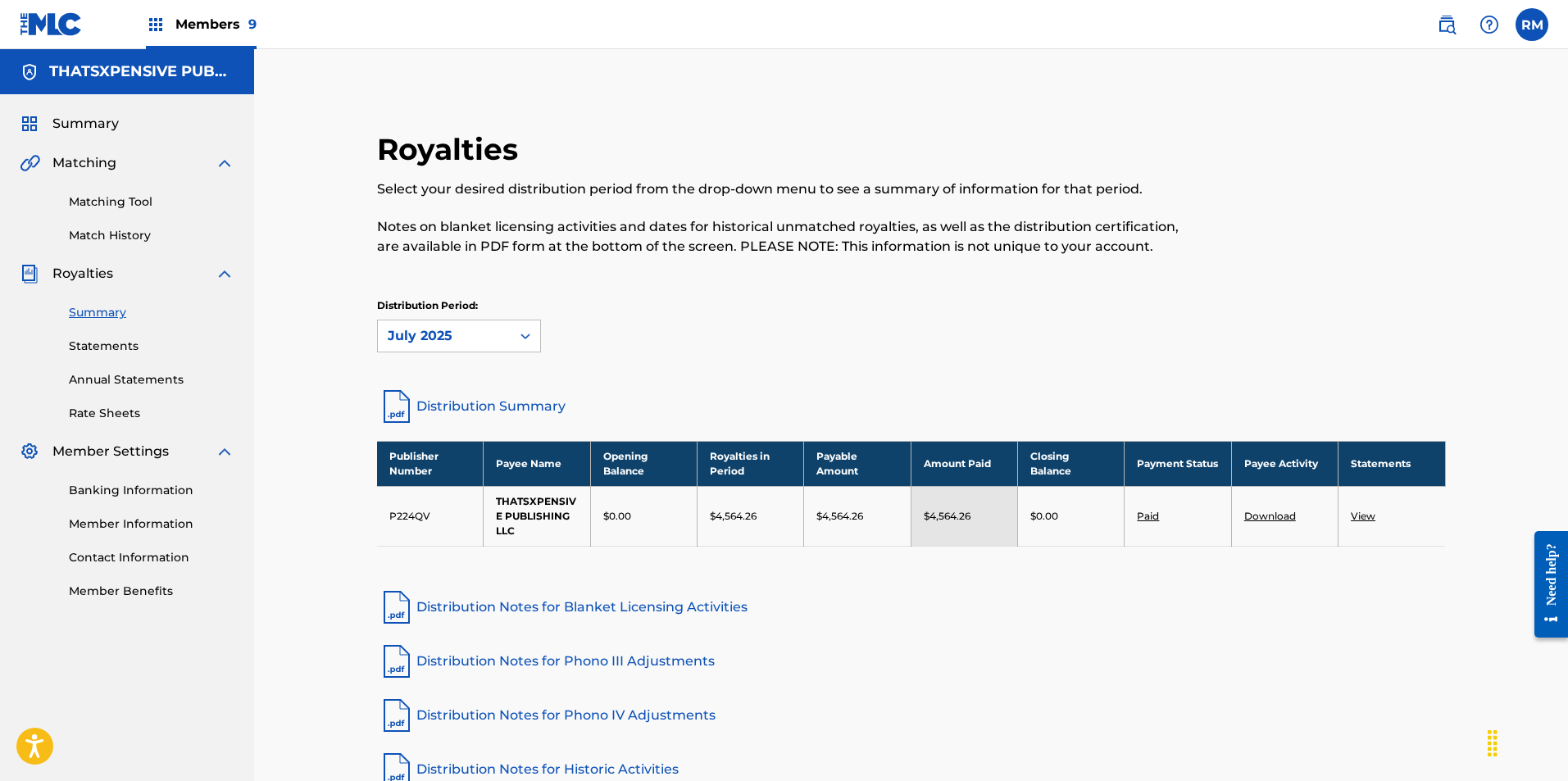 click on "Royalties Select your desired distribution period from the drop-down menu to see a summary of information for that period. Notes on blanket licensing activities and dates for historical unmatched royalties, as well as the distribution certification, are available in PDF form at the bottom of the screen. PLEASE NOTE: This information is not unique to your account. Distribution Period: July 2025 Distribution Summary Publisher Number Payee Name Opening Balance Royalties in Period Payable Amount Amount Paid Closing Balance Payment Status Payee Activity Statements P224QV THATSXPENSIVE PUBLISHING LLC $[REDACTED] $[REDACTED] $[REDACTED] $[REDACTED] $[REDACTED] Paid Download View Distribution Notes for Blanket Licensing Activities Distribution Notes for Phono III Adjustments Distribution Notes for Phono IV Adjustments Distribution Notes for Historic Activities View Distribution Certification" at bounding box center (911, 446) 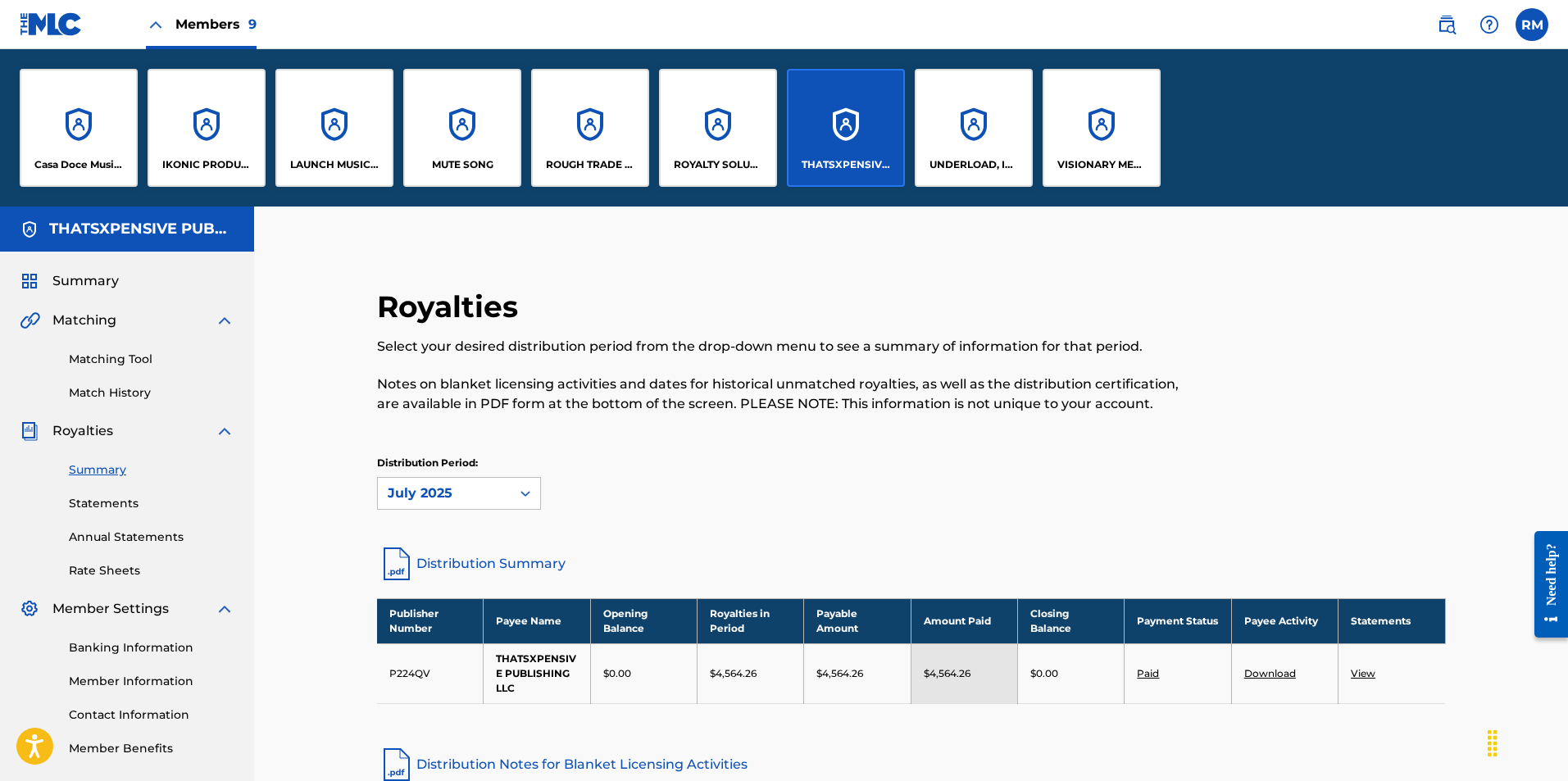 click on "UNDERLOAD, INC." at bounding box center (974, 128) 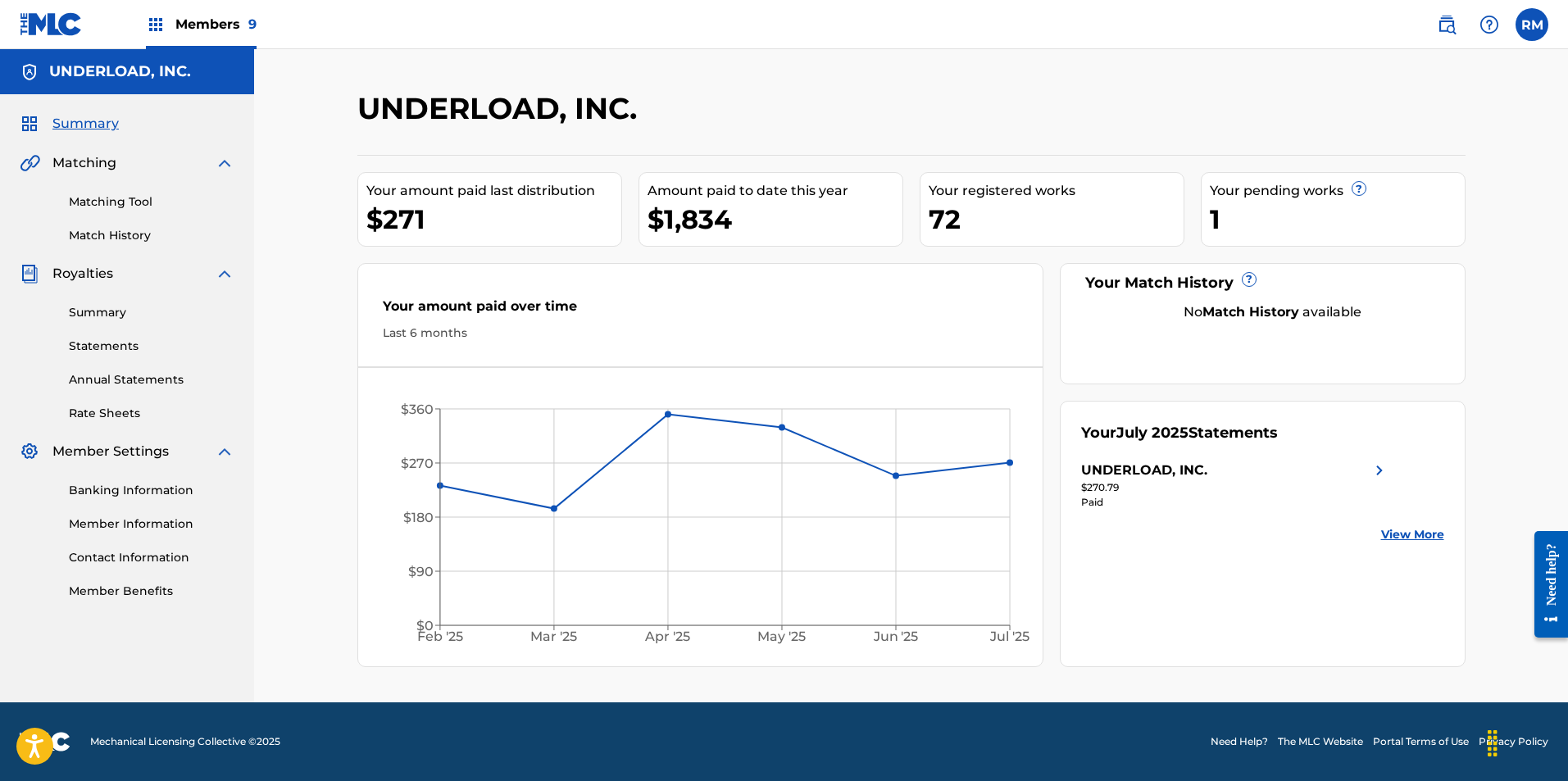 click on "Summary" at bounding box center (152, 312) 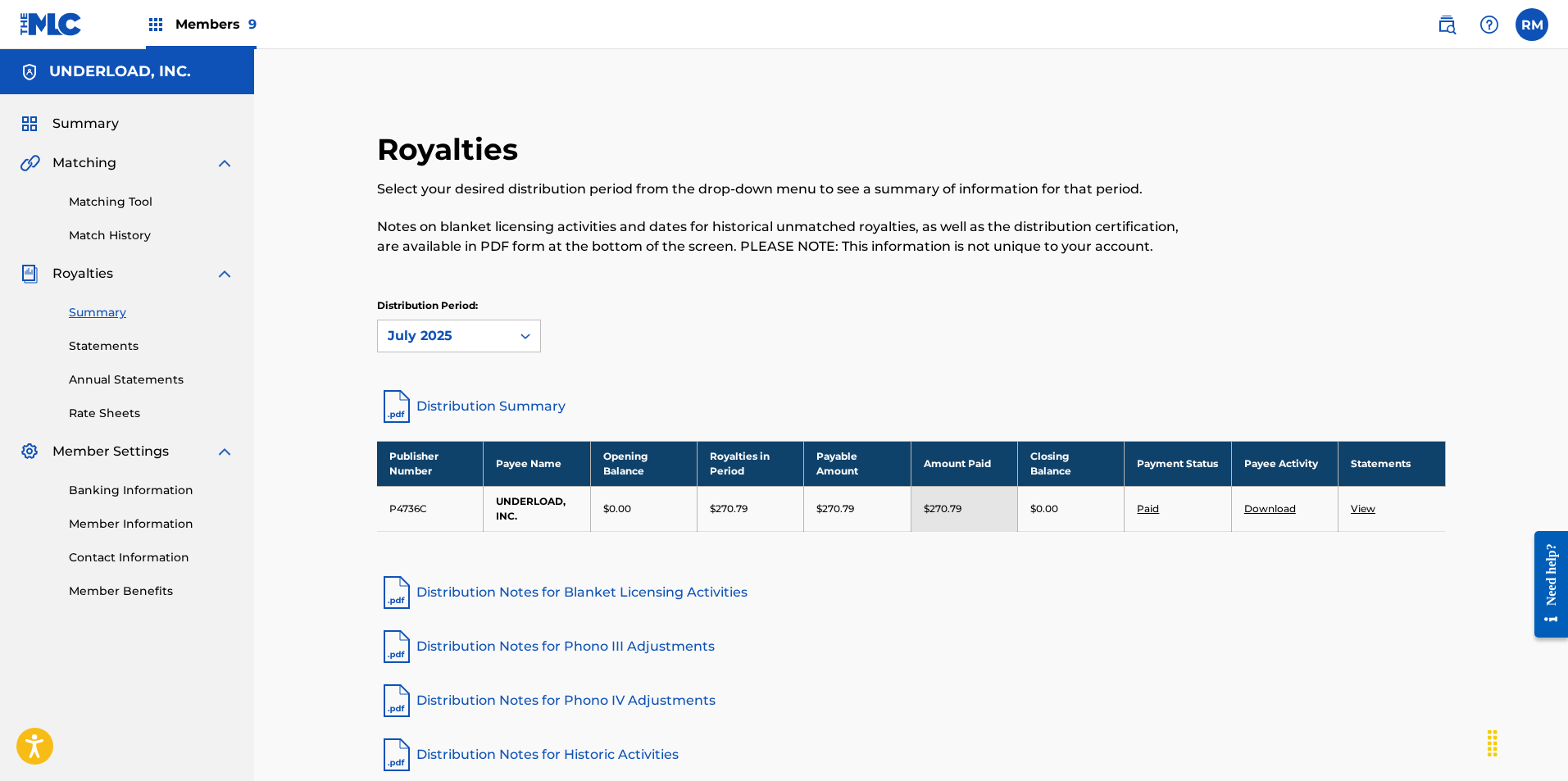 click on "Royalties Select your desired distribution period from the drop-down menu to see a summary of information for that period. Notes on blanket licensing activities and dates for historical unmatched royalties, as well as the distribution certification, are available in PDF form at the bottom of the screen. PLEASE NOTE: This information is not unique to your account. Distribution Period: July 2025 Distribution Summary Publisher Number Payee Name Opening Balance Royalties in Period Payable Amount Amount Paid Closing Balance Payment Status Payee Activity Statements P4736C UNDERLOAD, INC. $[REDACTED] $[REDACTED] $[REDACTED] $[REDACTED] $[REDACTED] Paid Download View Distribution Notes for Blanket Licensing Activities Distribution Notes for Phono III Adjustments Distribution Notes for Phono IV Adjustments Distribution Notes for Historic Activities View Distribution Certification" at bounding box center (911, 438) 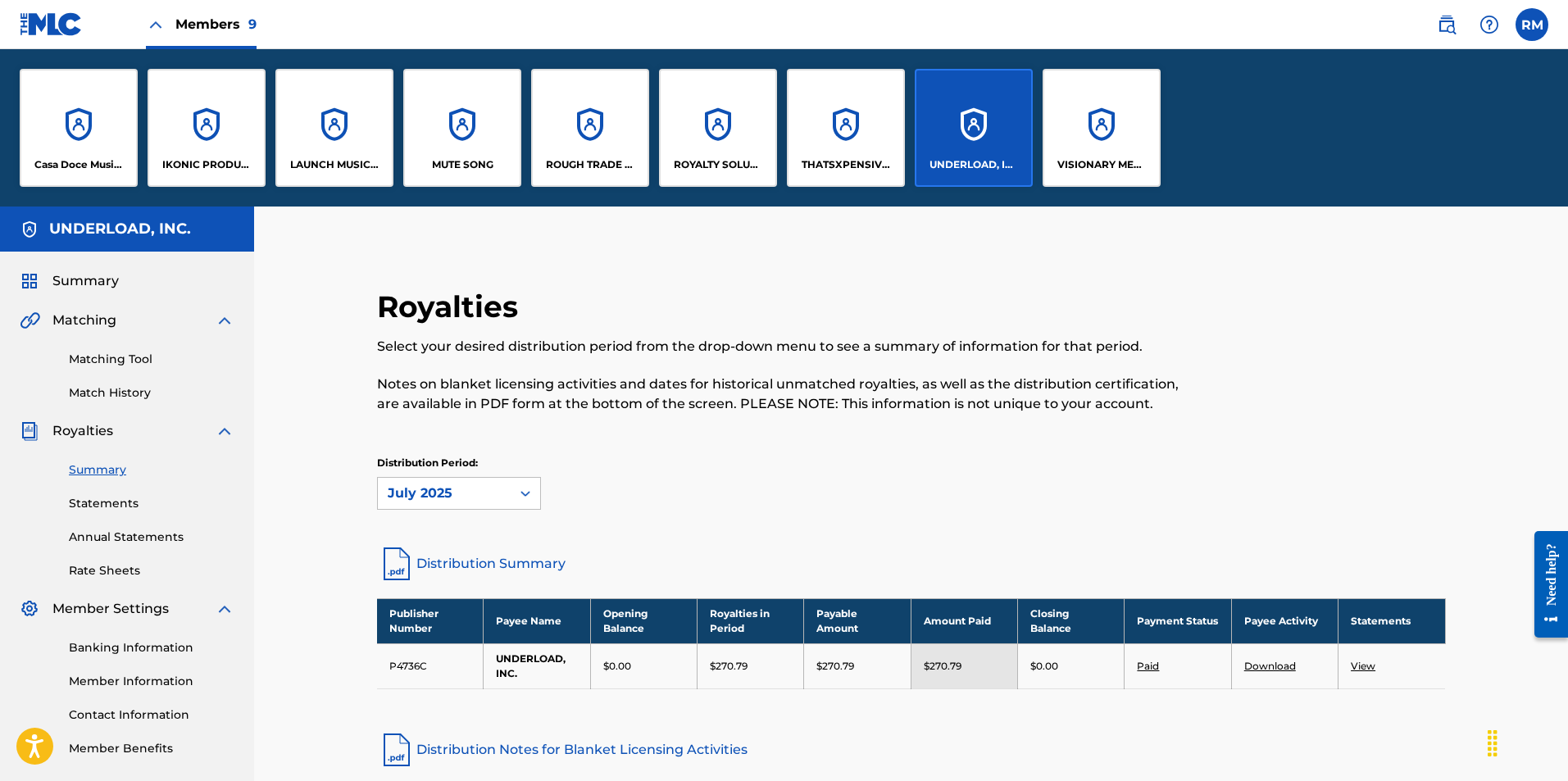 click on "IKONIC PRODUCTION HOUSE" at bounding box center [207, 128] 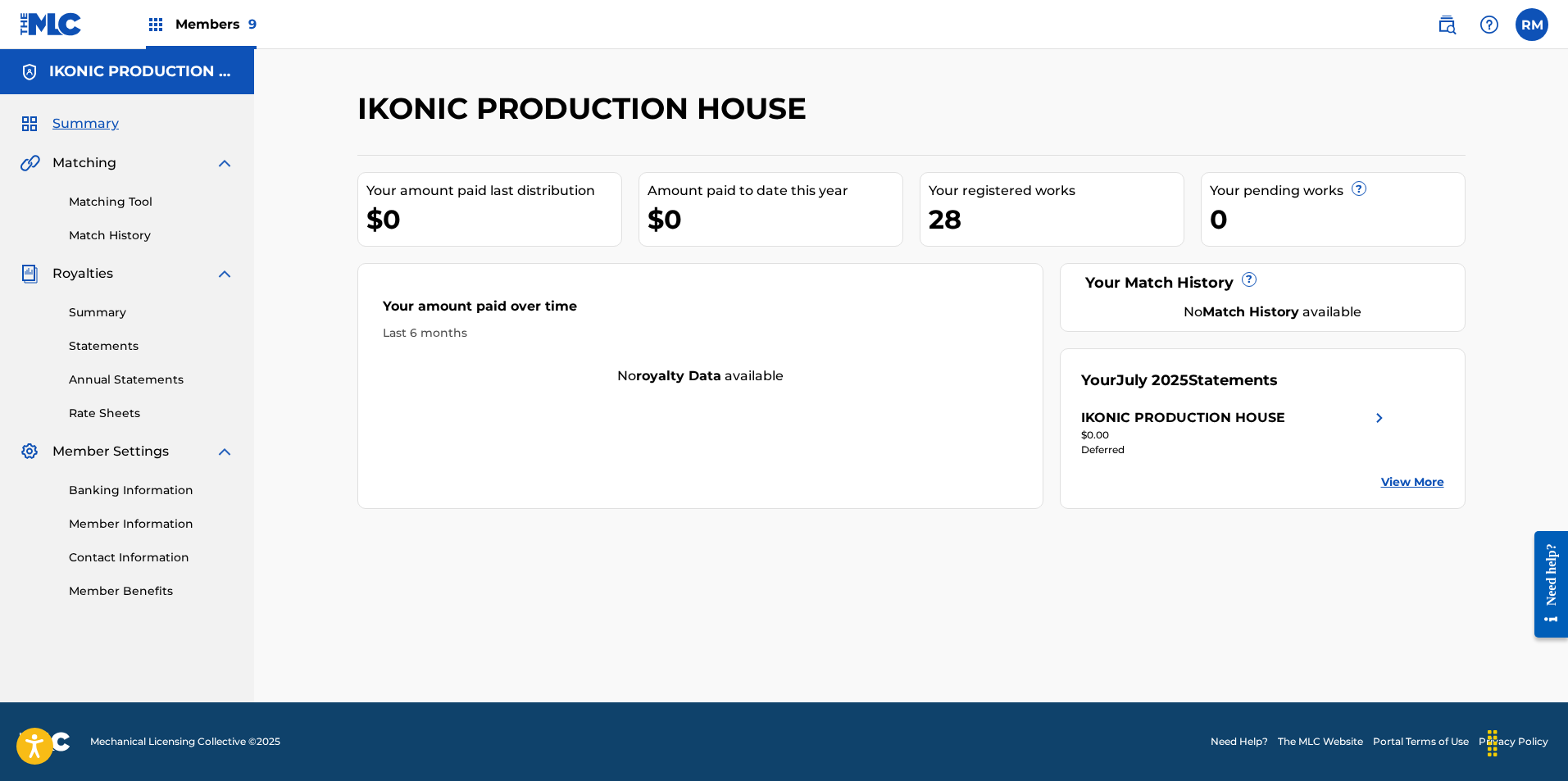 click on "Summary" at bounding box center (152, 312) 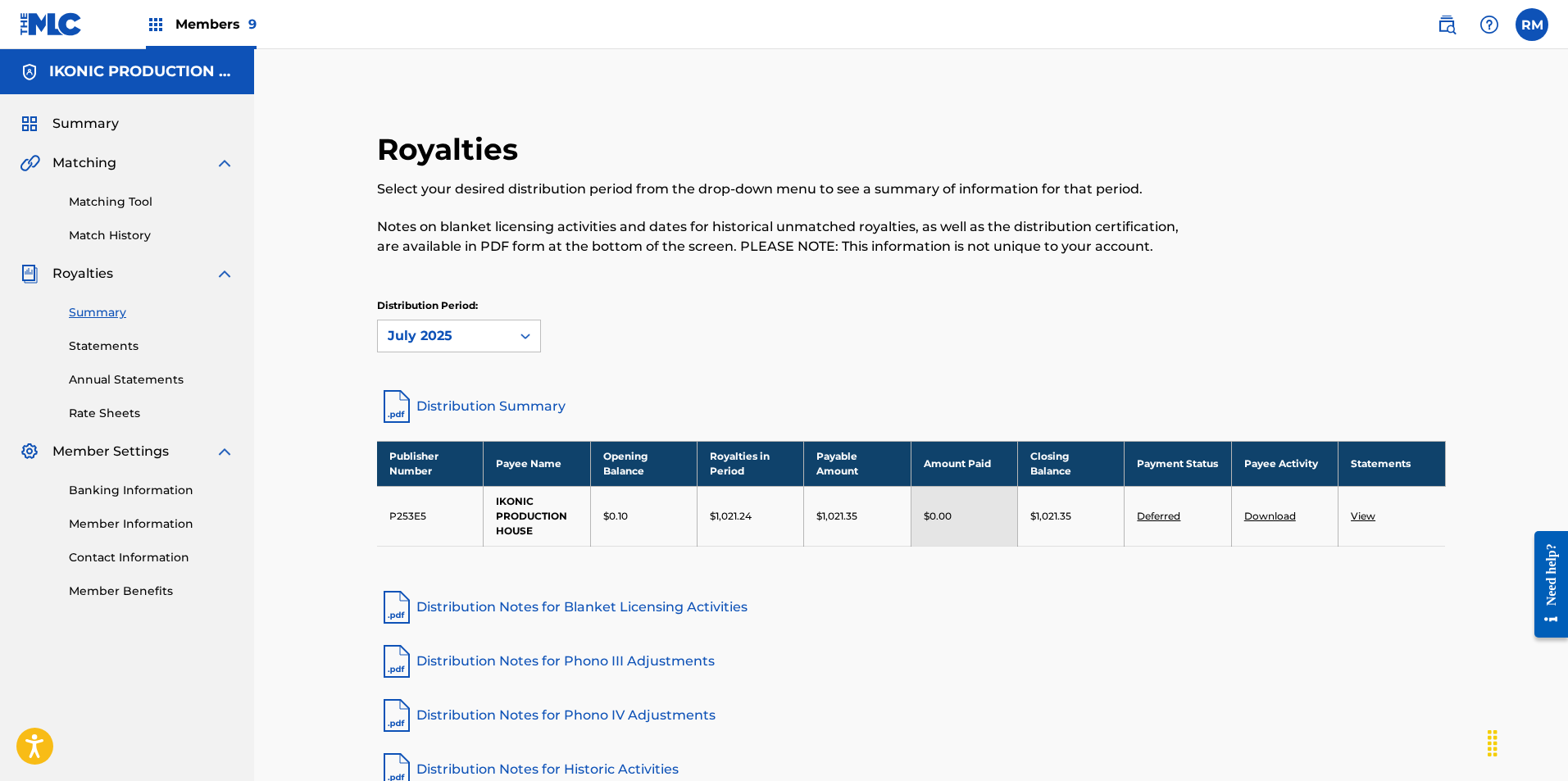 click on "IKONIC PRODUCTION HOUSE Summary Matching Matching Tool Match History Royalties Summary Statements Annual Statements Rate Sheets Member Settings Banking Information Member Information Contact Information Member Benefits" at bounding box center (127, 446) 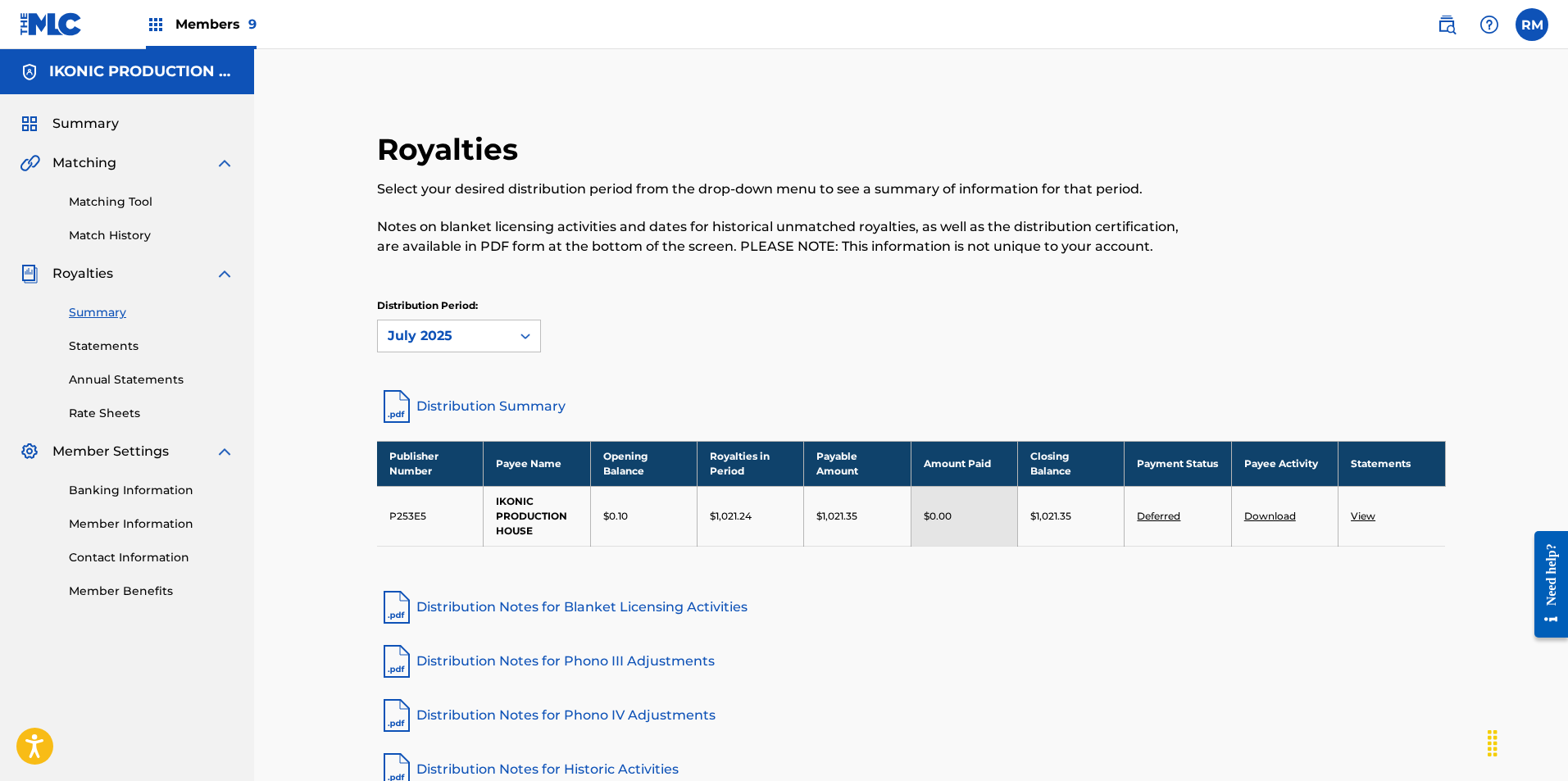 click at bounding box center (156, 25) 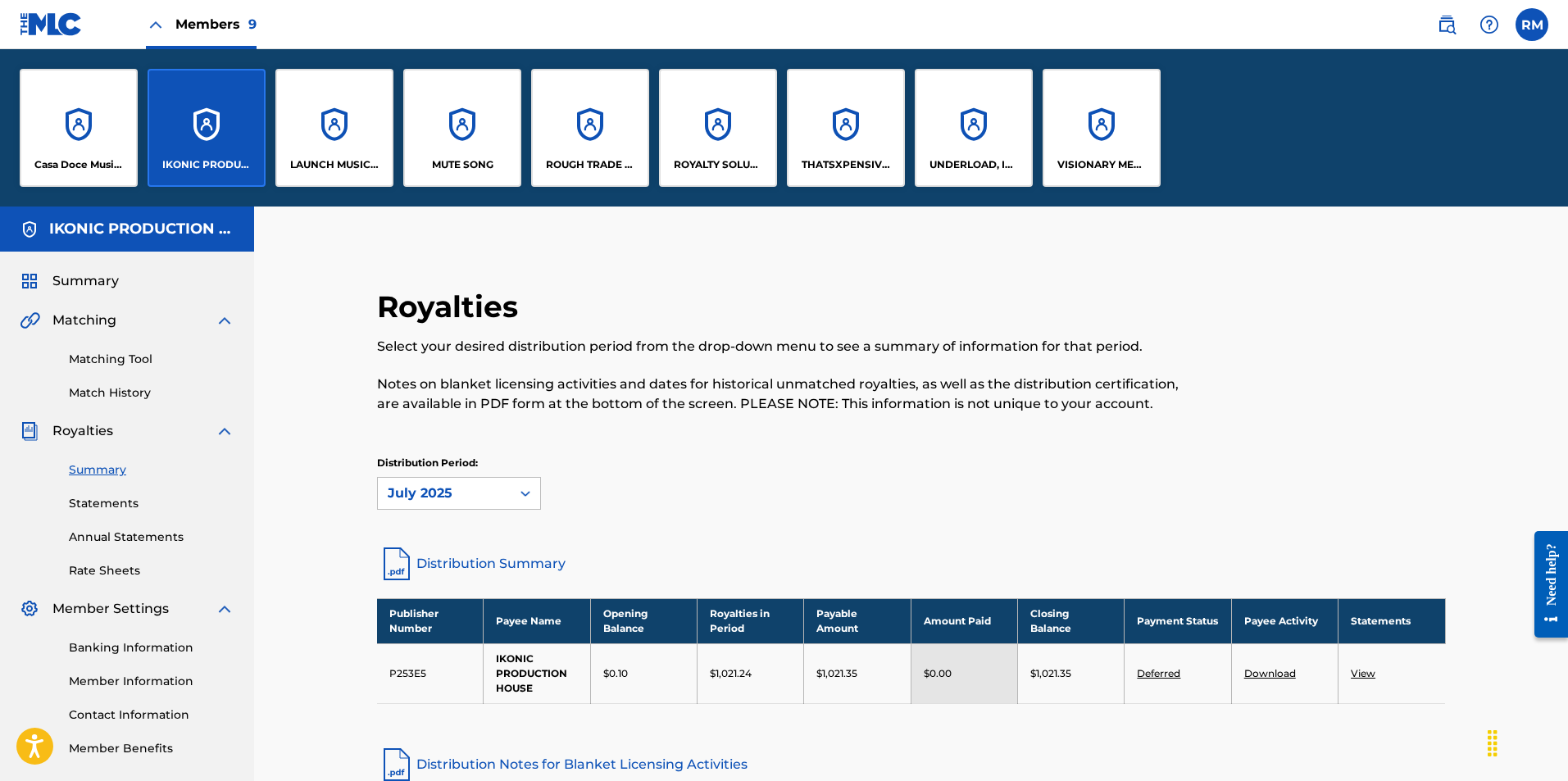 click on "LAUNCH MUSICAL PUBLISHING" at bounding box center [334, 128] 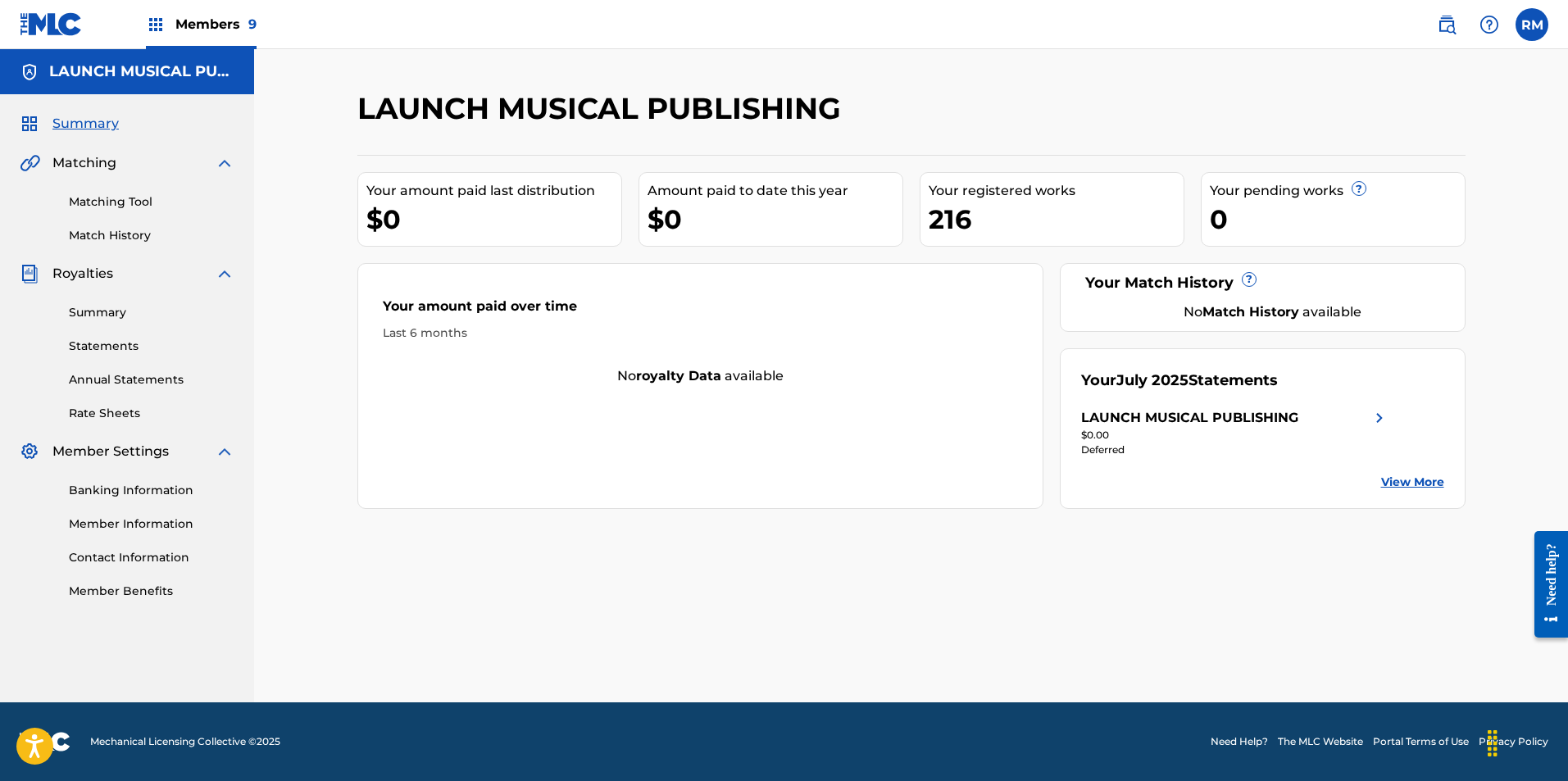 click on "Summary" at bounding box center [152, 312] 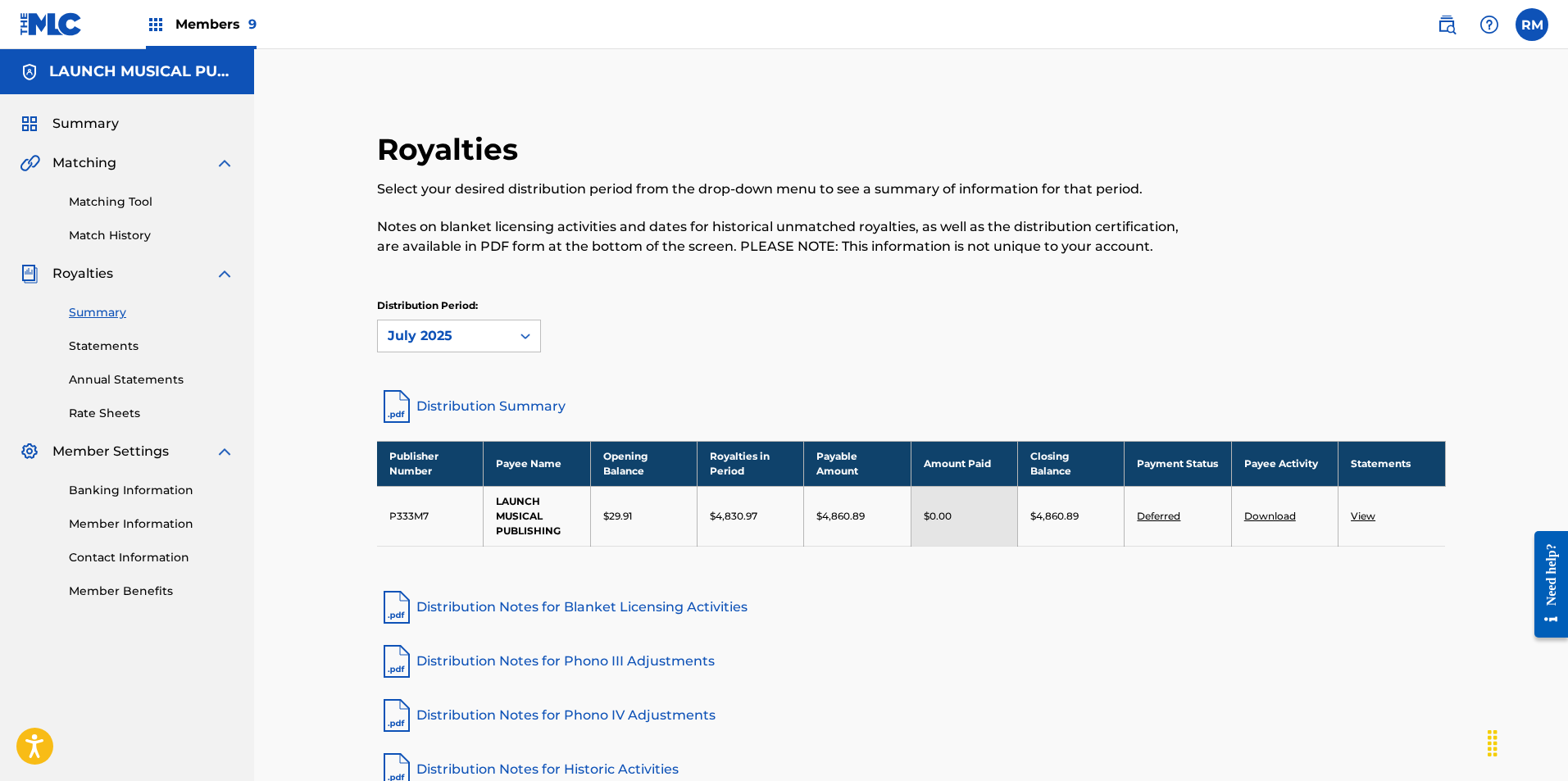click on "Royalties Select your desired distribution period from the drop-down menu to see a summary of information for that period. Notes on blanket licensing activities and dates for historical unmatched royalties, as well as the distribution certification, are available in PDF form at the bottom of the screen. PLEASE NOTE: This information is not unique to your account. Distribution Period: July 2025 Distribution Summary Publisher Number Payee Name Opening Balance Royalties in Period Payable Amount Amount Paid Closing Balance Payment Status Payee Activity Statements P333M7 LAUNCH MUSICAL PUBLISHING $[REDACTED] $[REDACTED] $[REDACTED] $[REDACTED] $[REDACTED] Deferred Download View Distribution Notes for Blanket Licensing Activities Distribution Notes for Phono III Adjustments Distribution Notes for Phono IV Adjustments Distribution Notes for Historic Activities View Distribution Certification" at bounding box center (911, 446) 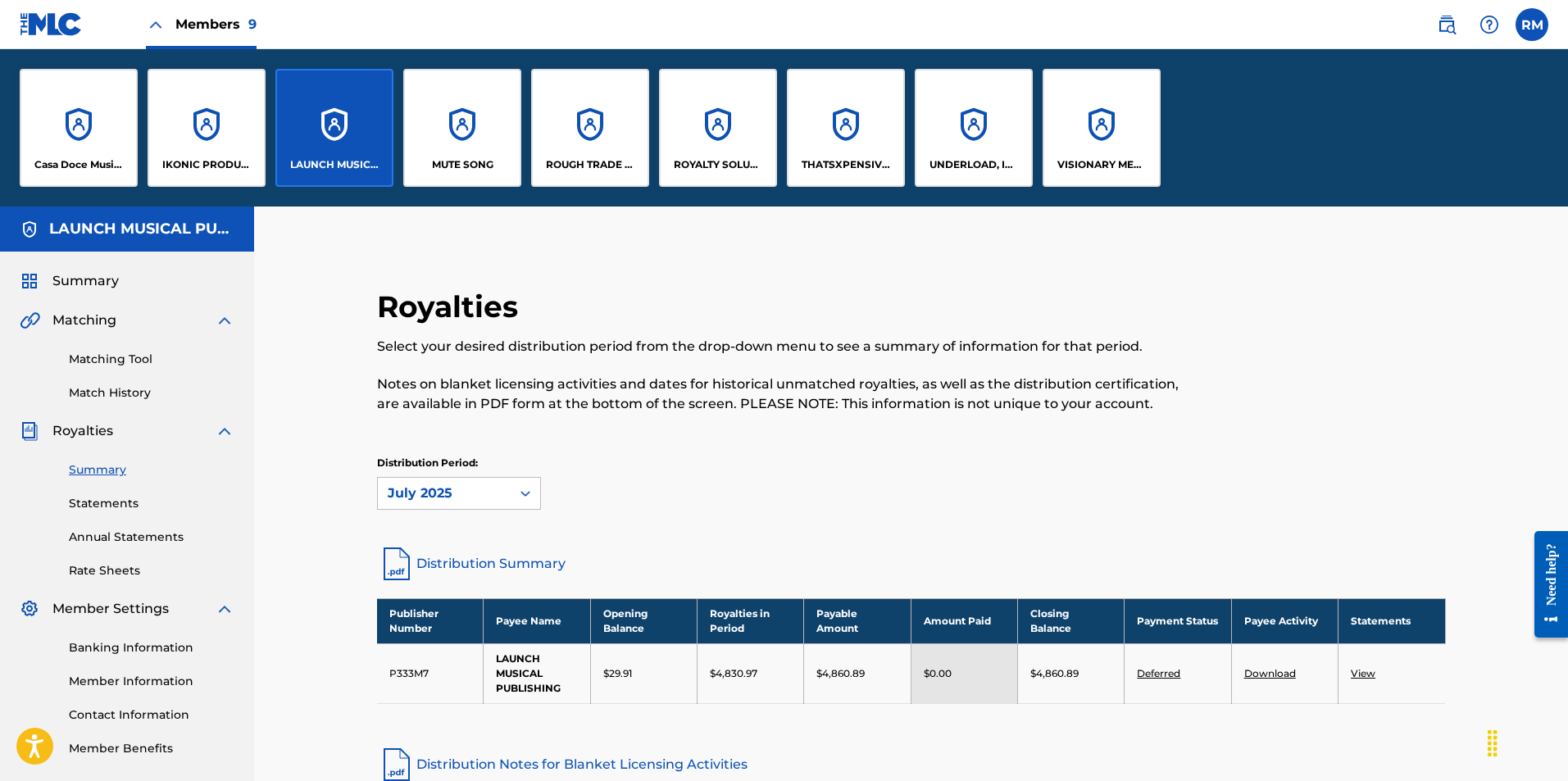 click on "ROYALTY SOLUTIONS CORP" at bounding box center [718, 128] 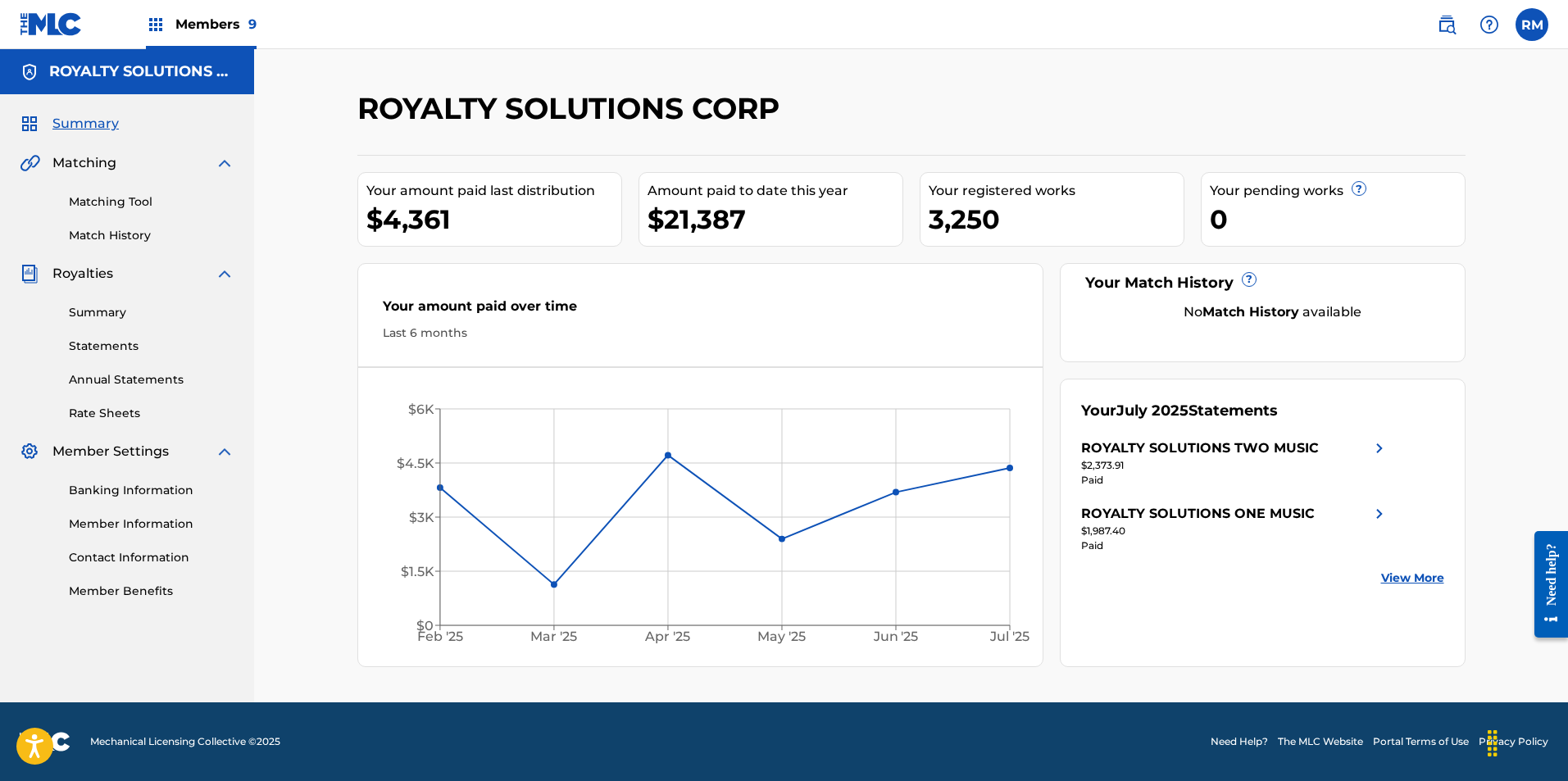 click on "Summary" at bounding box center (152, 312) 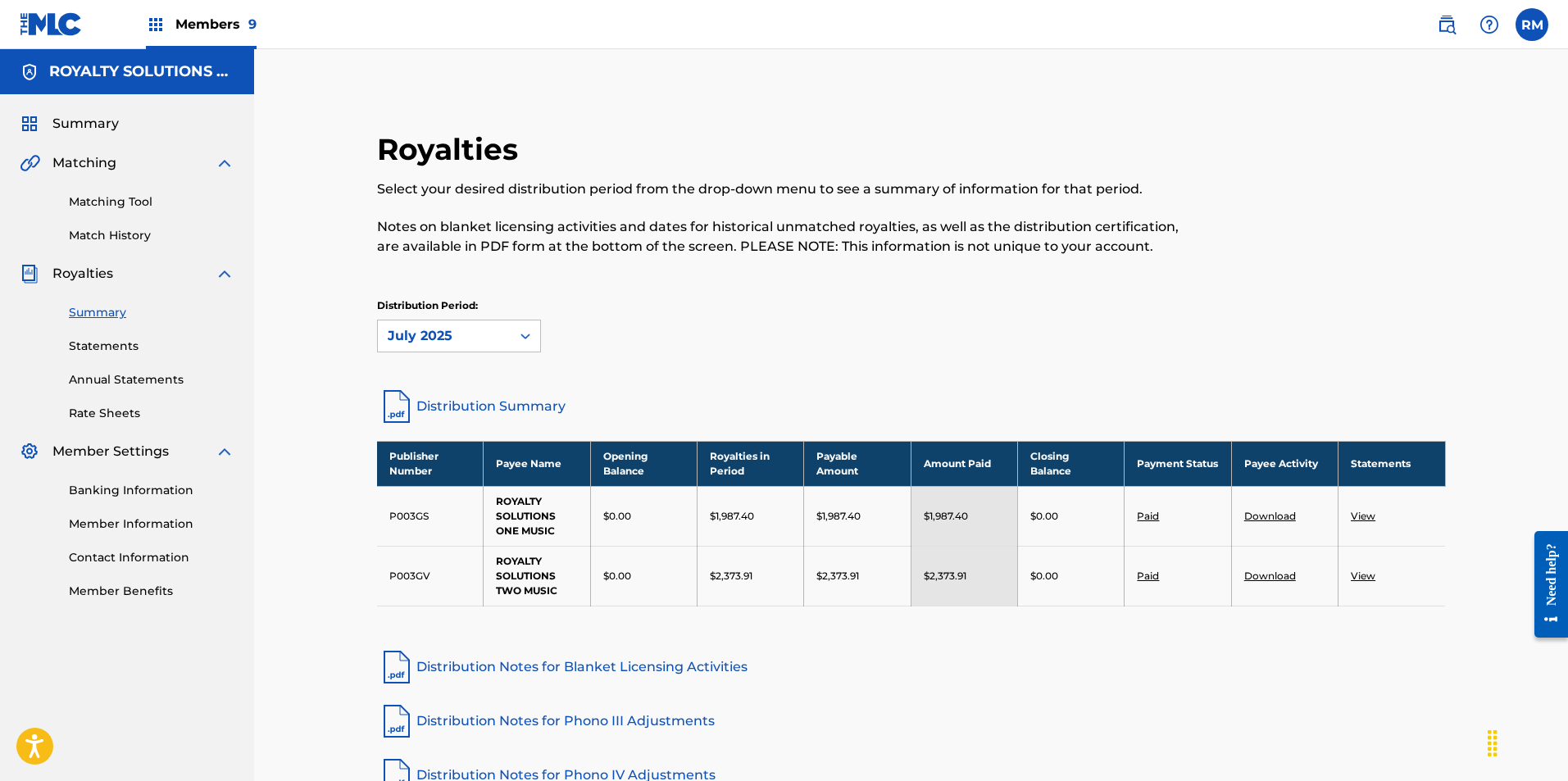 click at bounding box center [156, 25] 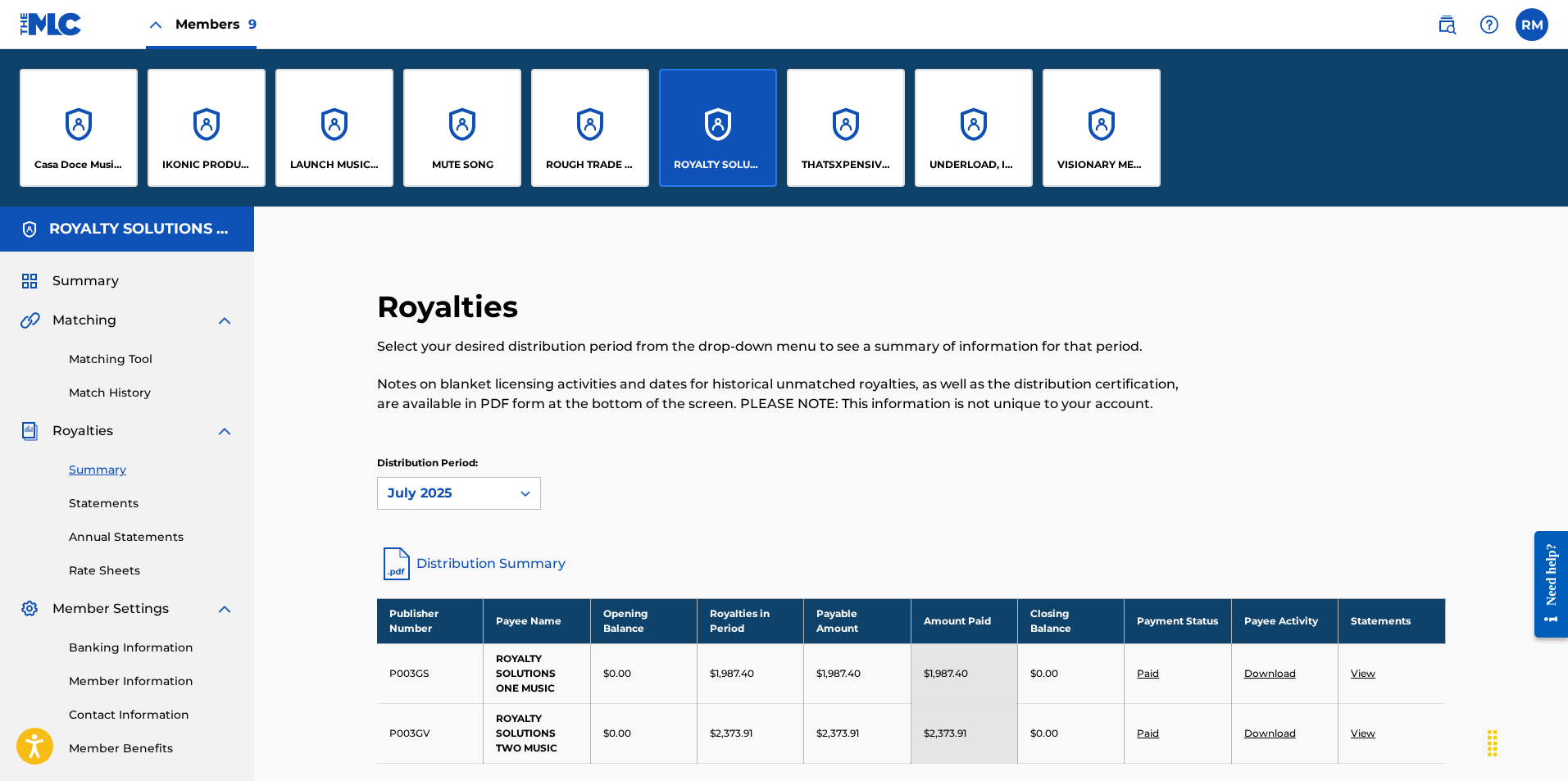 click at bounding box center [156, 25] 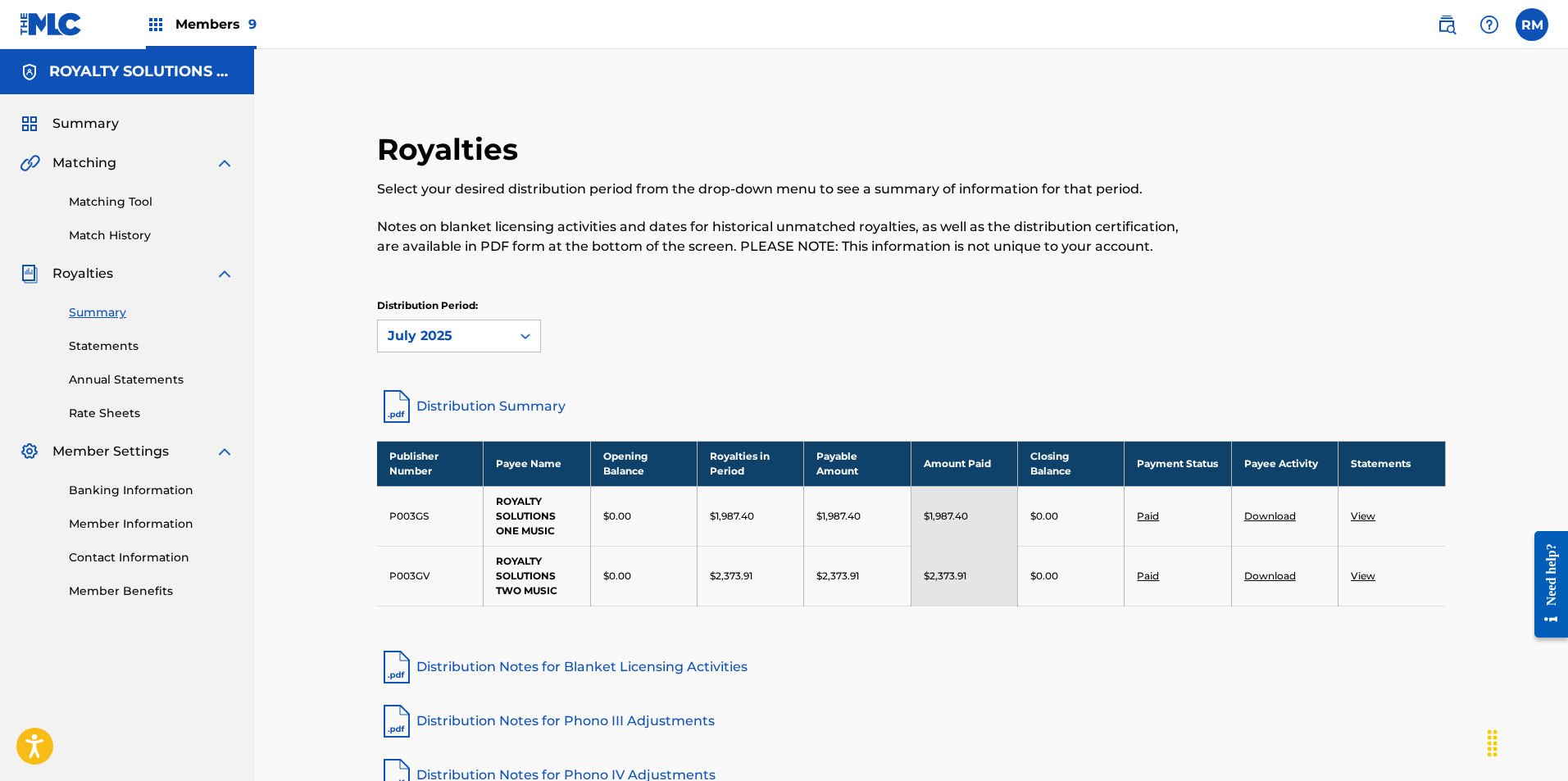 click at bounding box center [156, 25] 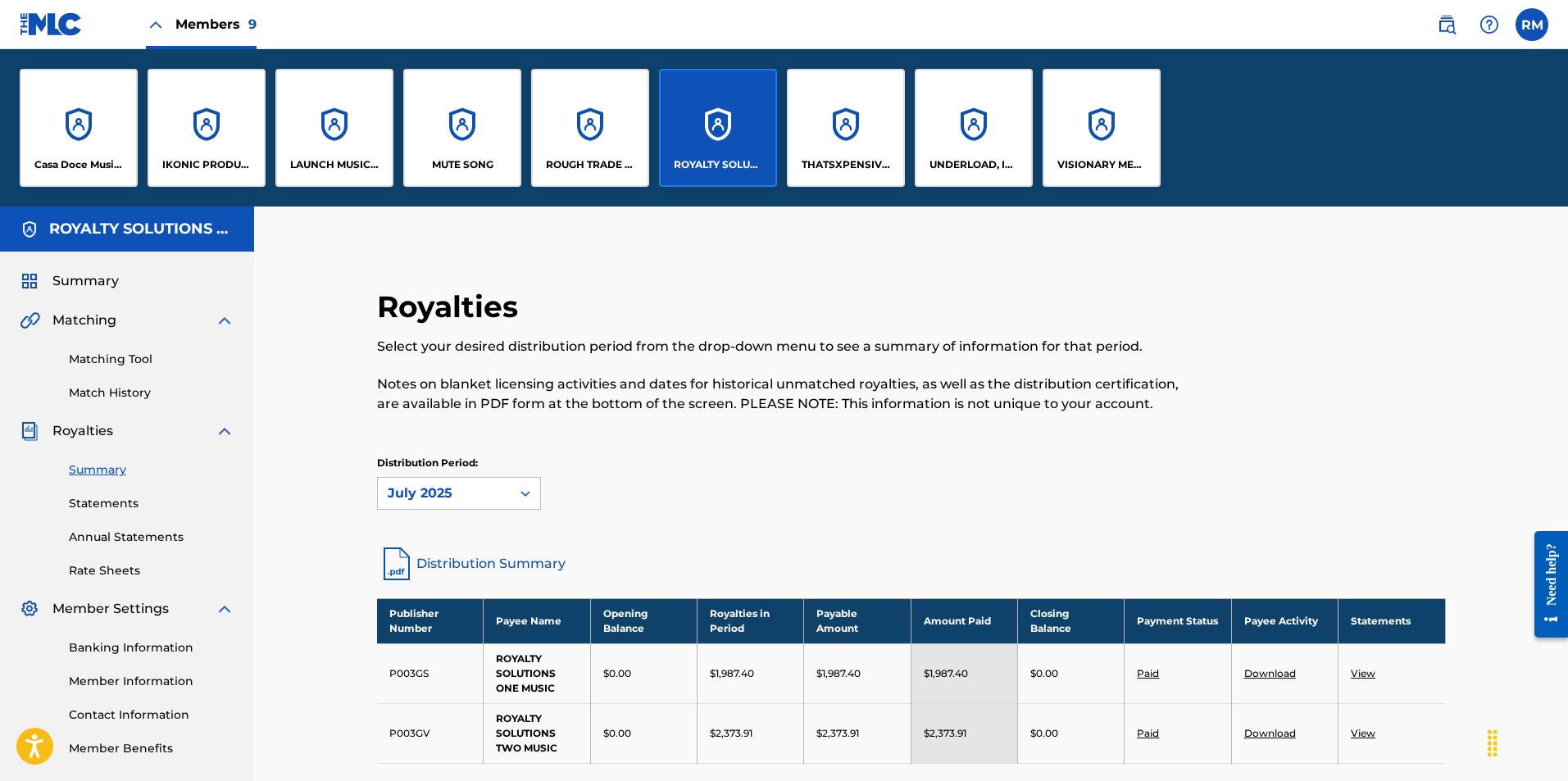 click on "MUTE SONG" at bounding box center (462, 128) 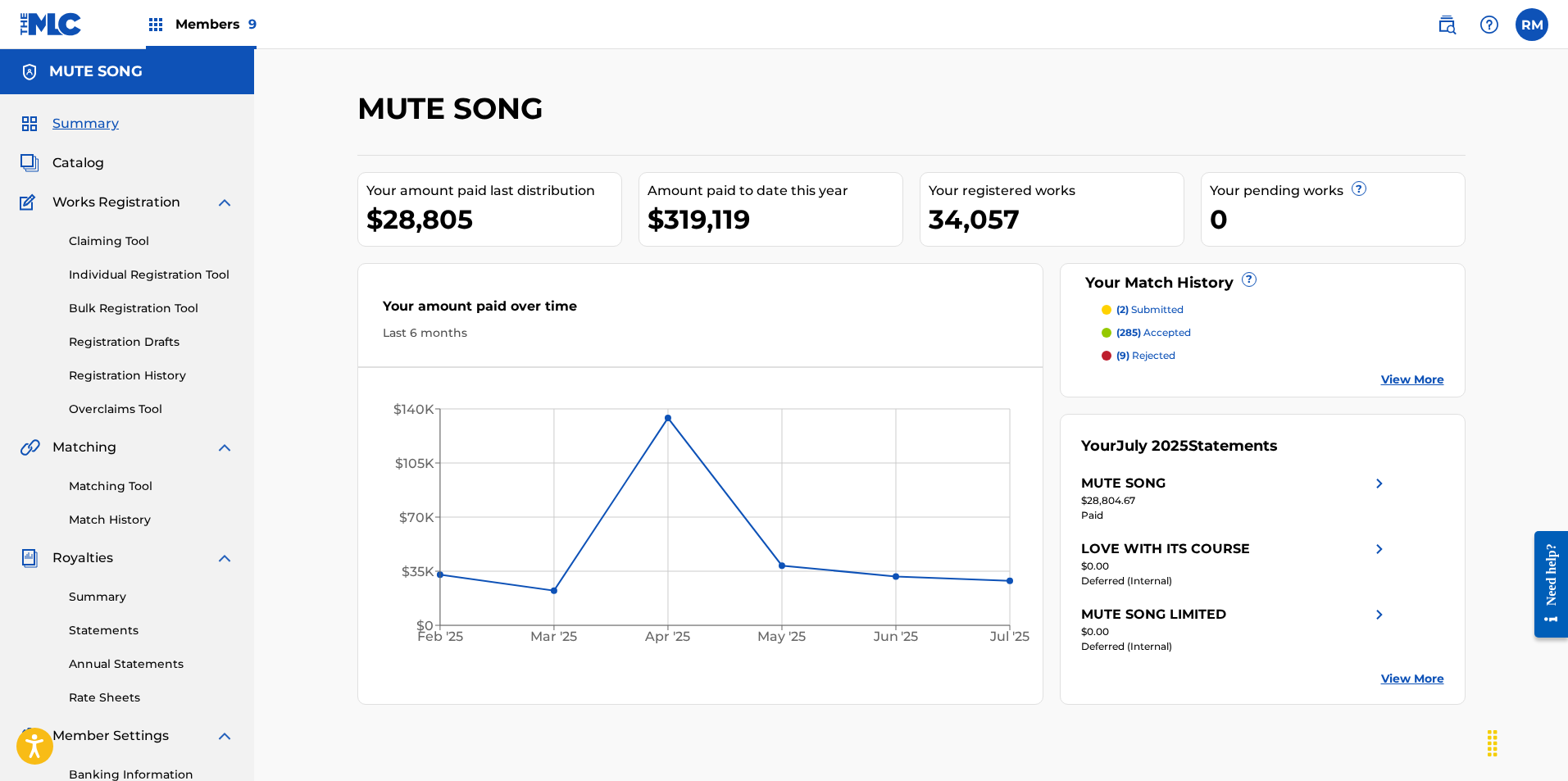 click on "MUTE SONG Your amount paid last distribution   $[REDACTED] Amount paid to date this year   $[REDACTED] Your registered works   34,057 Your pending works   ? 0 Your Match History ? (2)   submitted (285)   accepted (9)   rejected View More Your amount paid over time Last 6 months Feb '25 Mar '25 Apr '25 May '25 Jun '25 Jul '25 $0 $35K $70K $105K $140K Mar 2025 Your  July 2025  Statements MUTE SONG $[REDACTED] Paid LOVE WITH ITS COURSE $[REDACTED] Deferred (Internal) MUTE SONG LIMITED $[REDACTED] Deferred (Internal) View More" at bounding box center (911, 493) 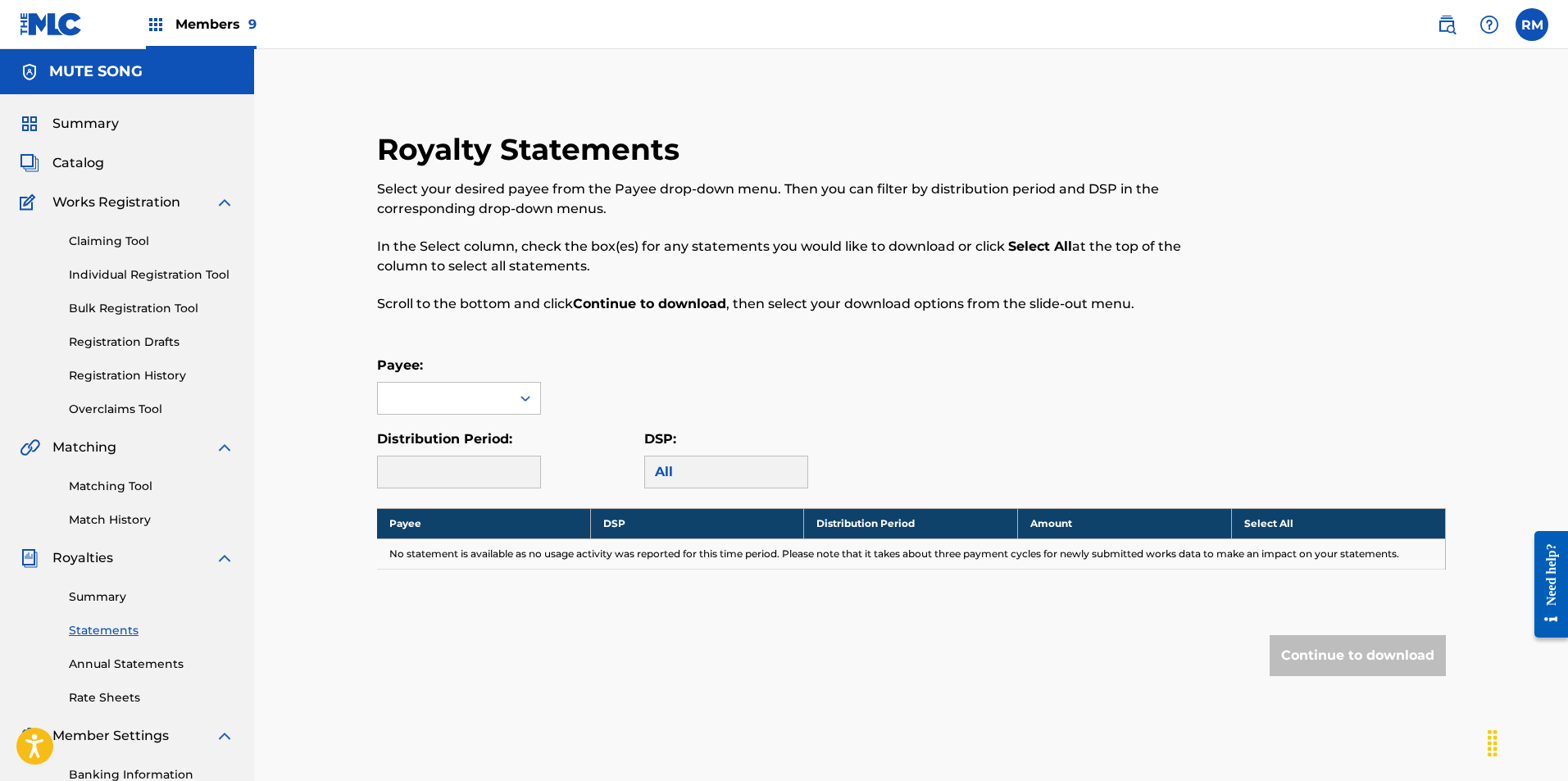 scroll, scrollTop: 82, scrollLeft: 0, axis: vertical 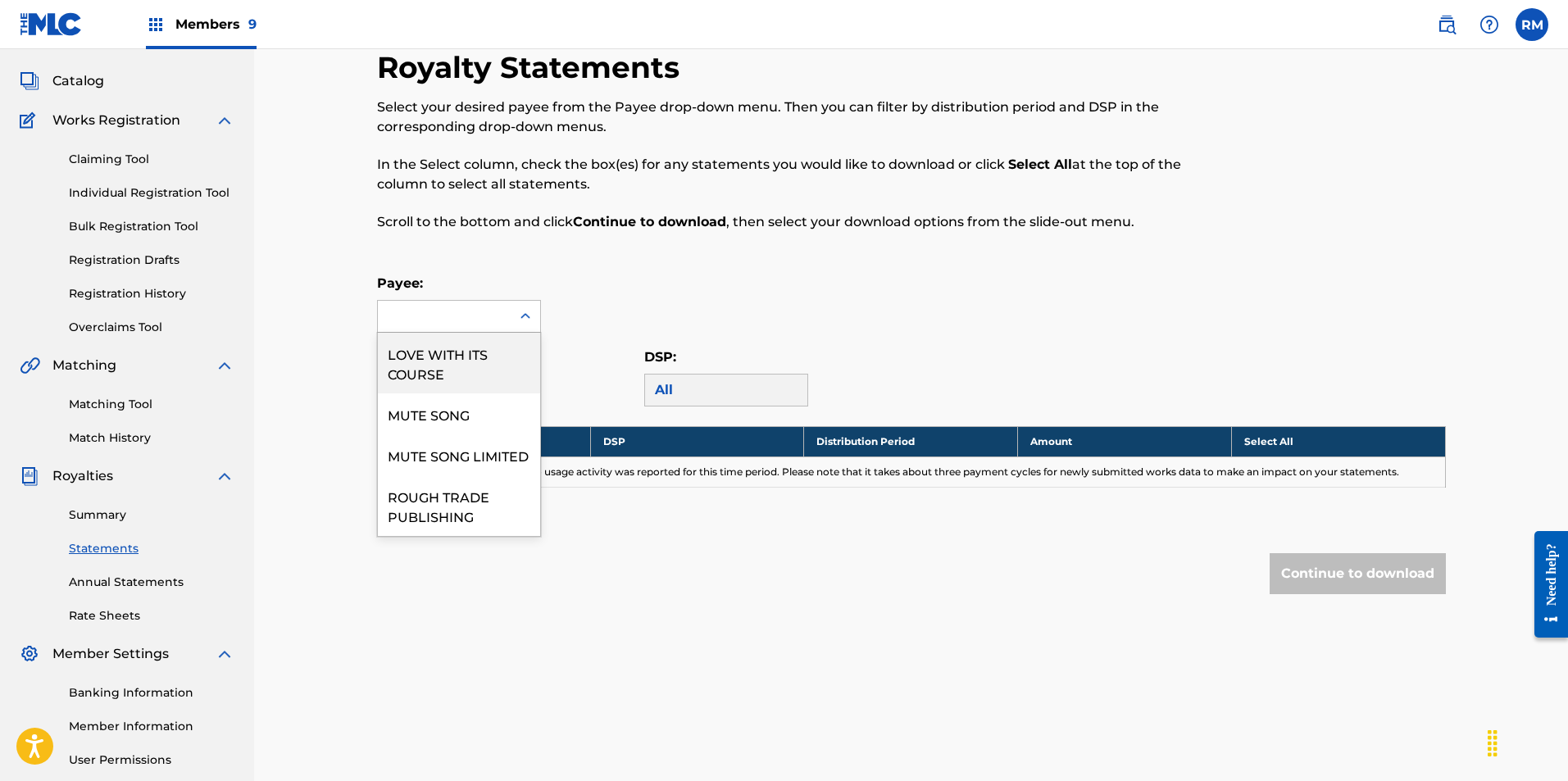 click 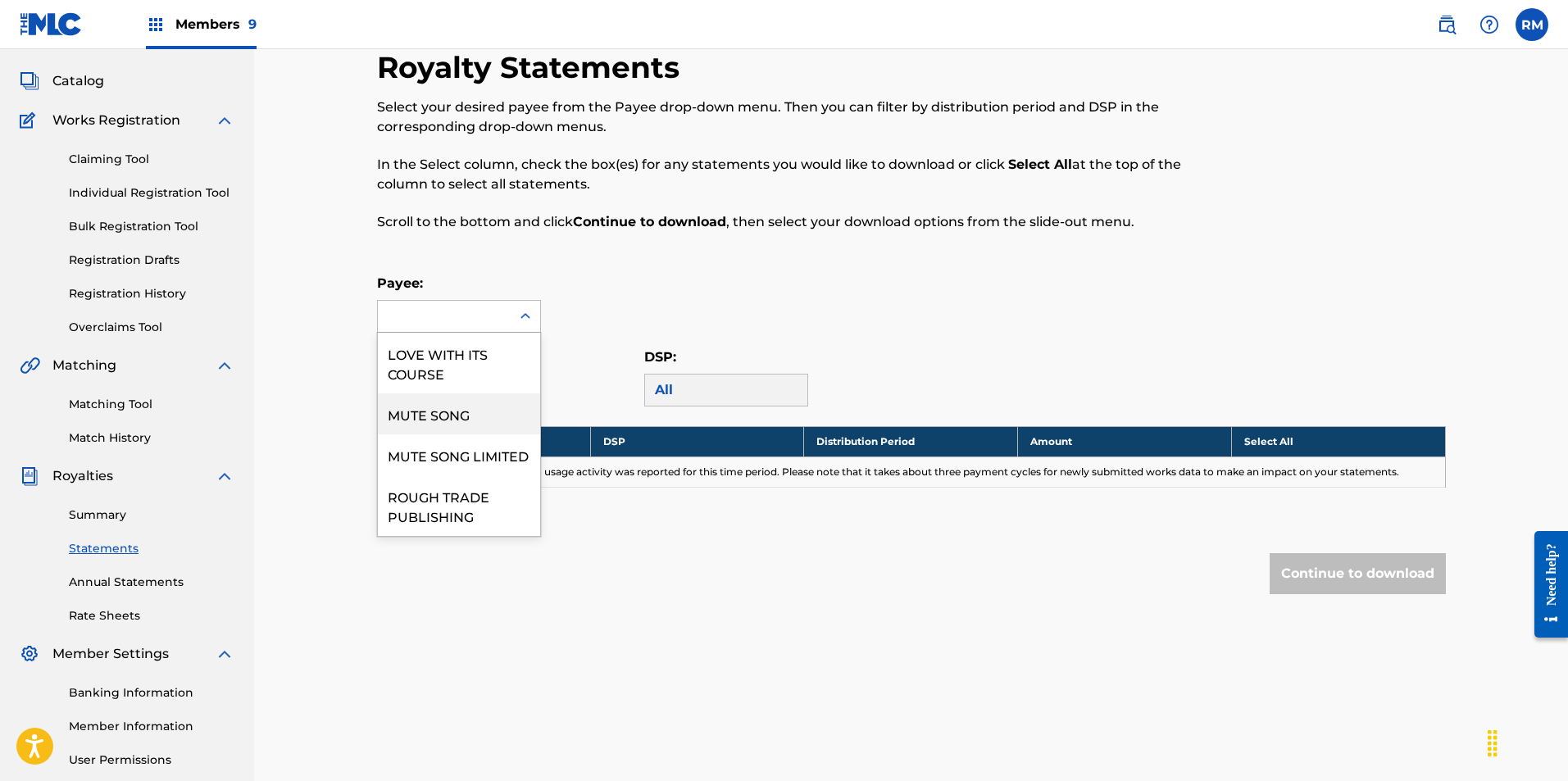 click on "MUTE SONG" at bounding box center (459, 414) 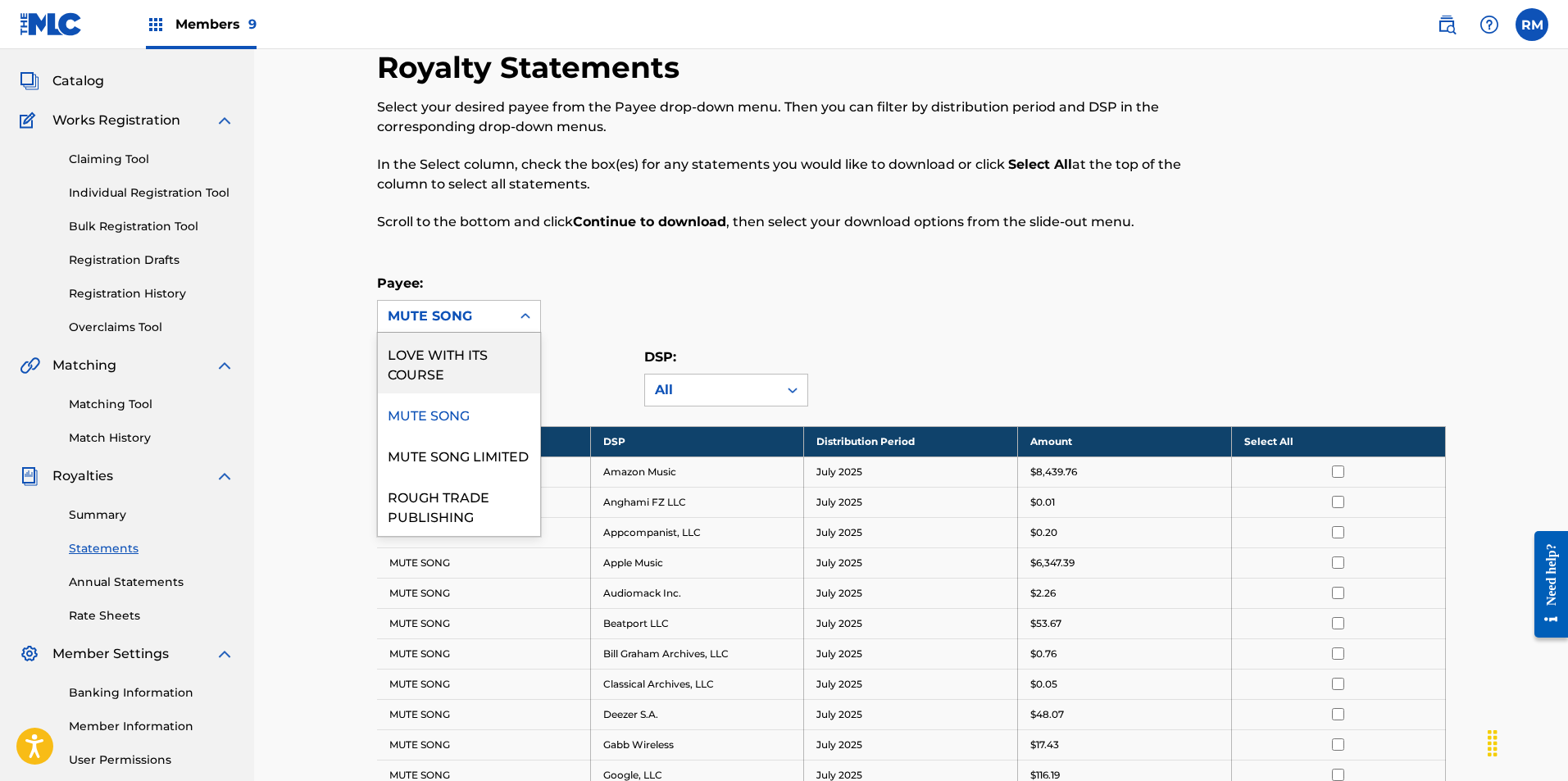 click at bounding box center (525, 316) 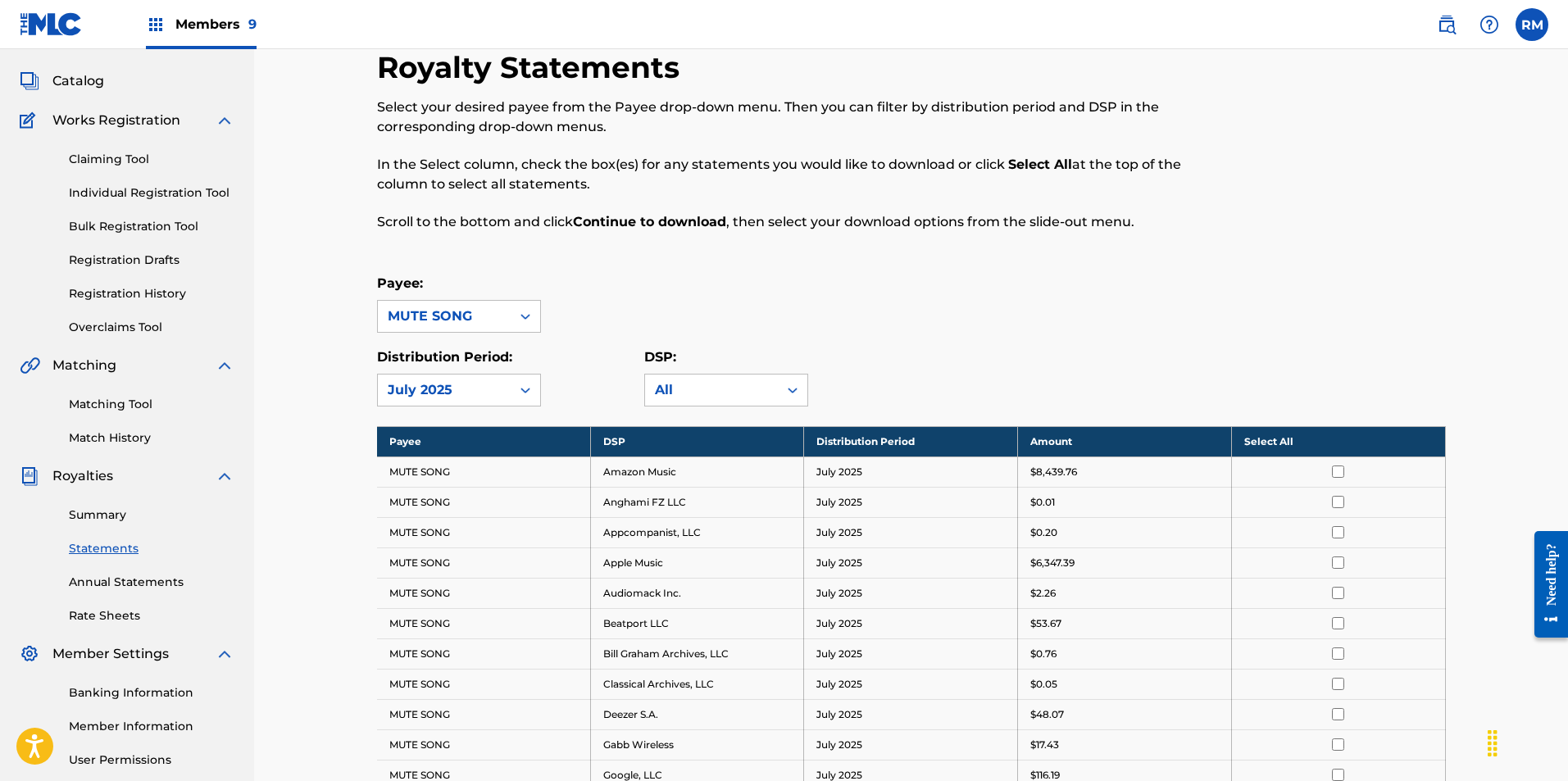 click at bounding box center [1323, 150] 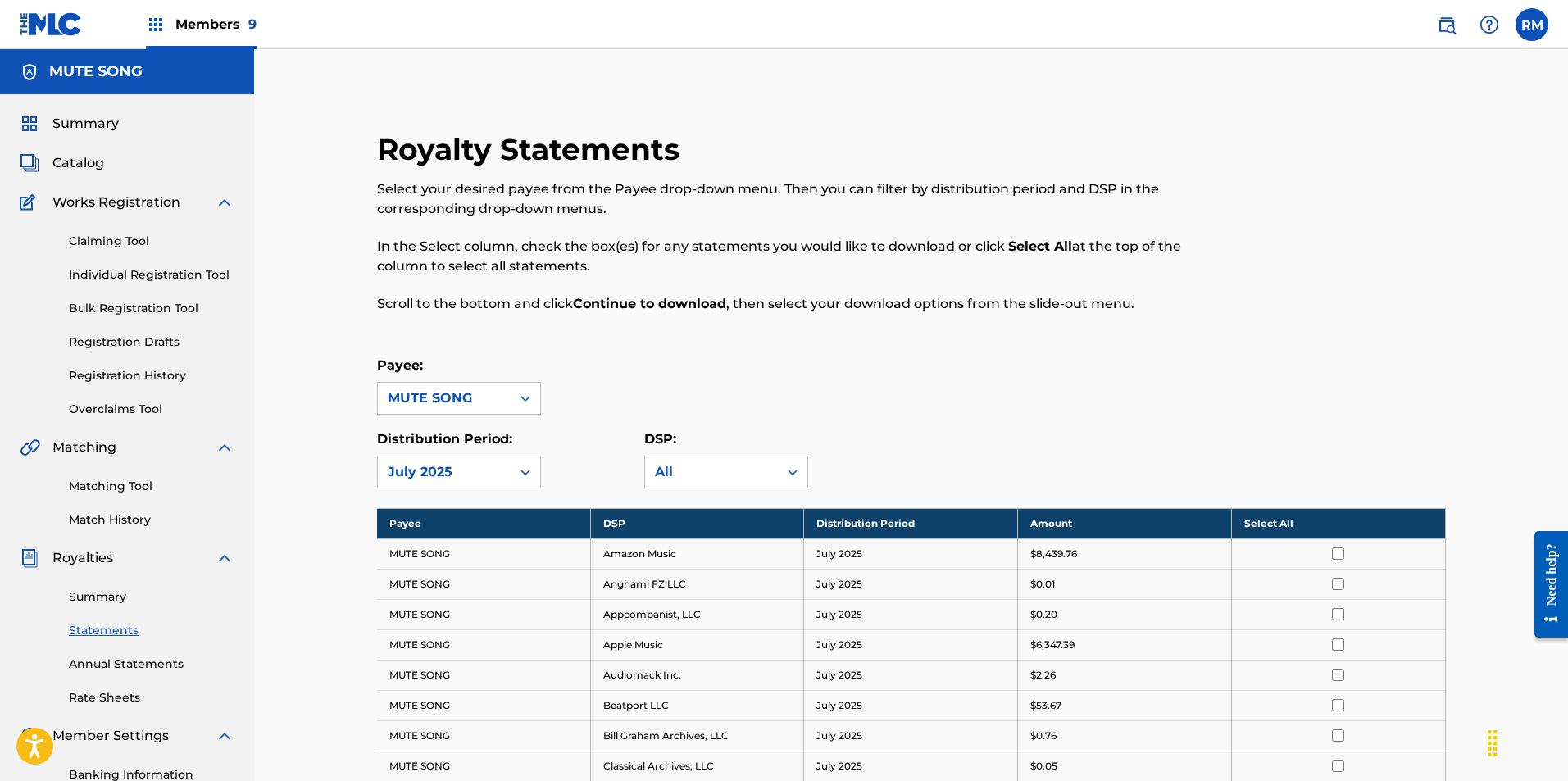 click at bounding box center [156, 25] 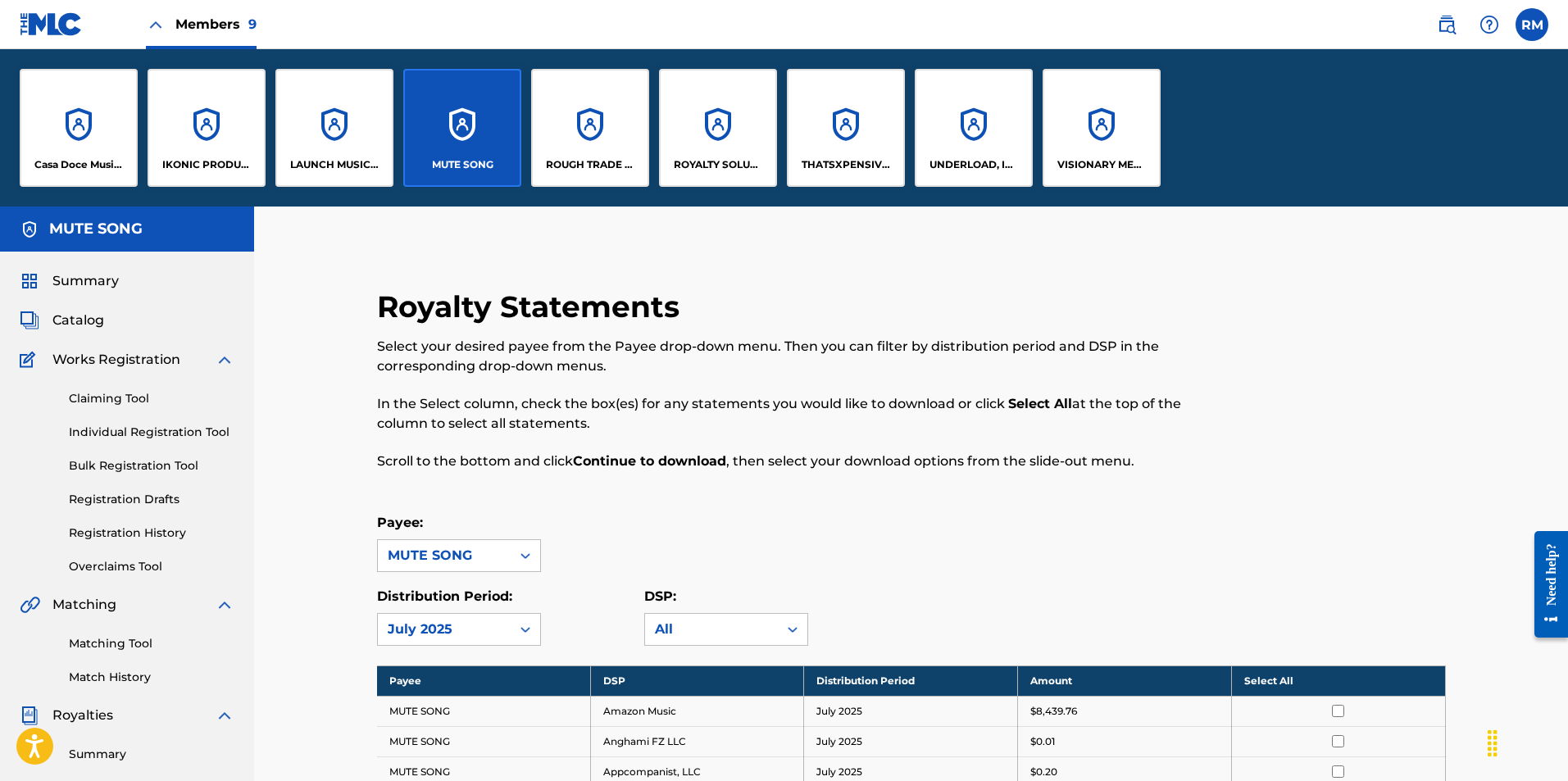 click on "LAUNCH MUSICAL PUBLISHING" at bounding box center [334, 128] 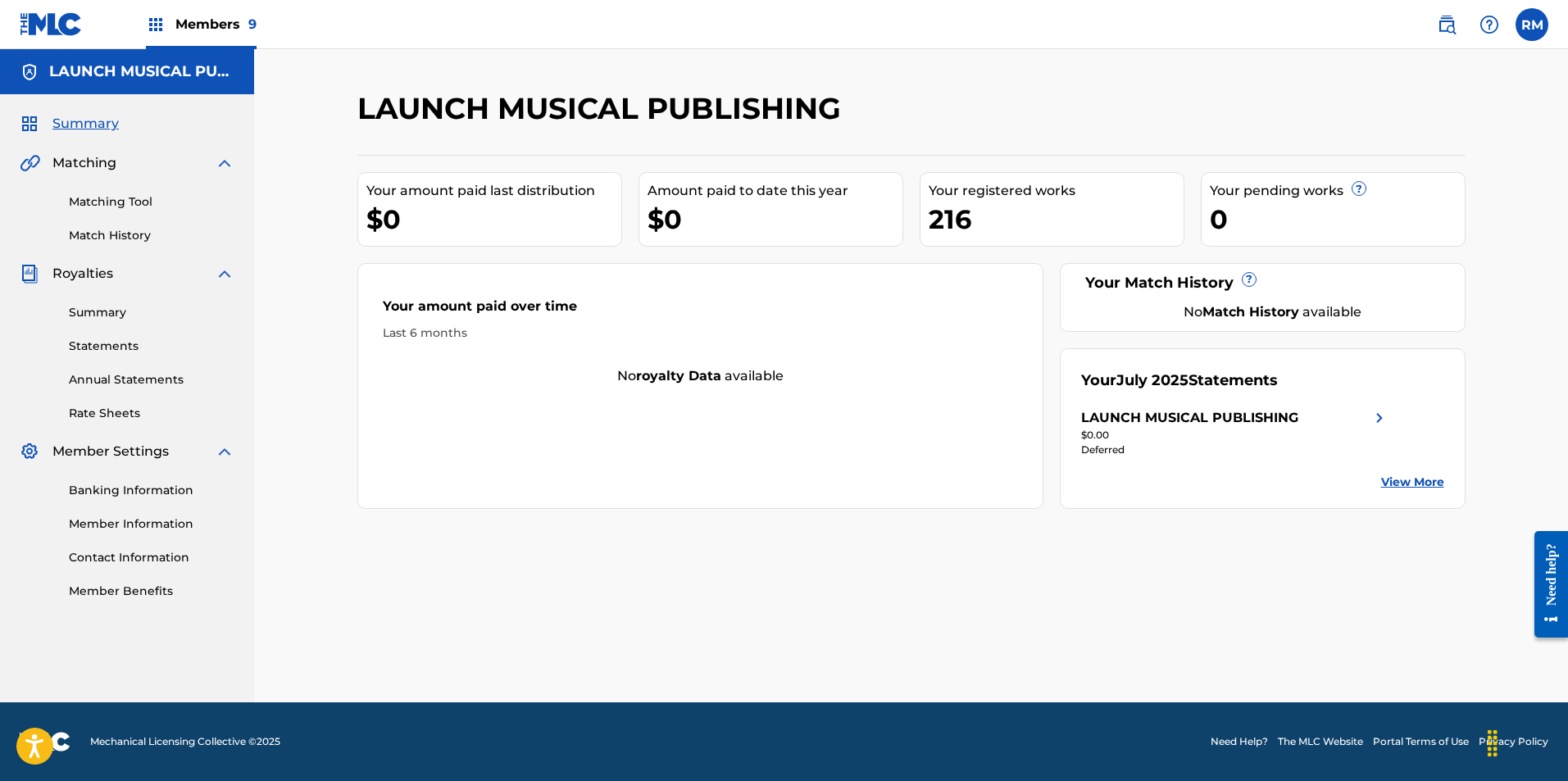 click on "Members    9 RM RM Rachel   M rachel@[EMAIL] Profile Log out" at bounding box center (784, 25) 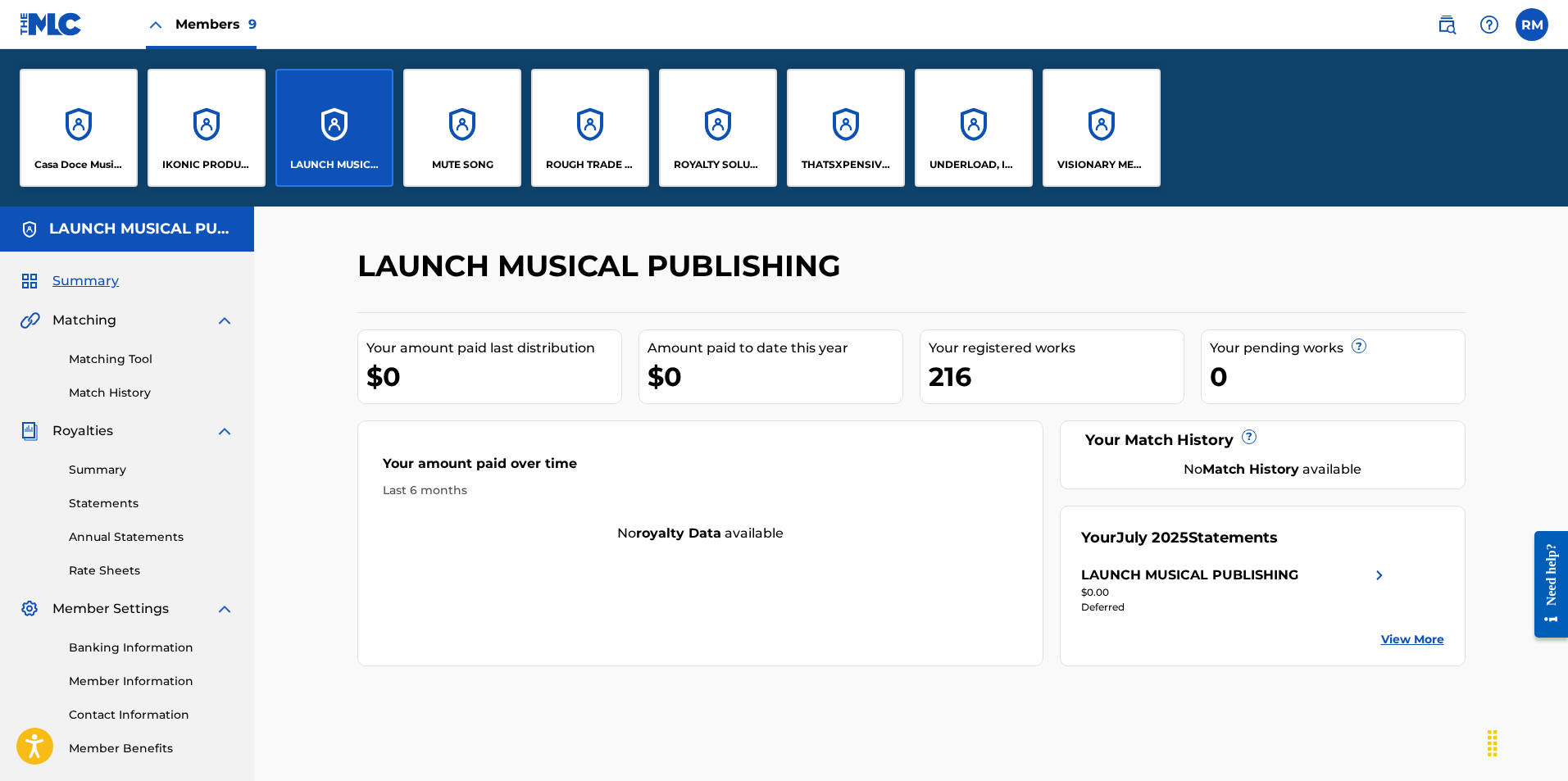 click on "Casa Doce Music LLC" at bounding box center (79, 128) 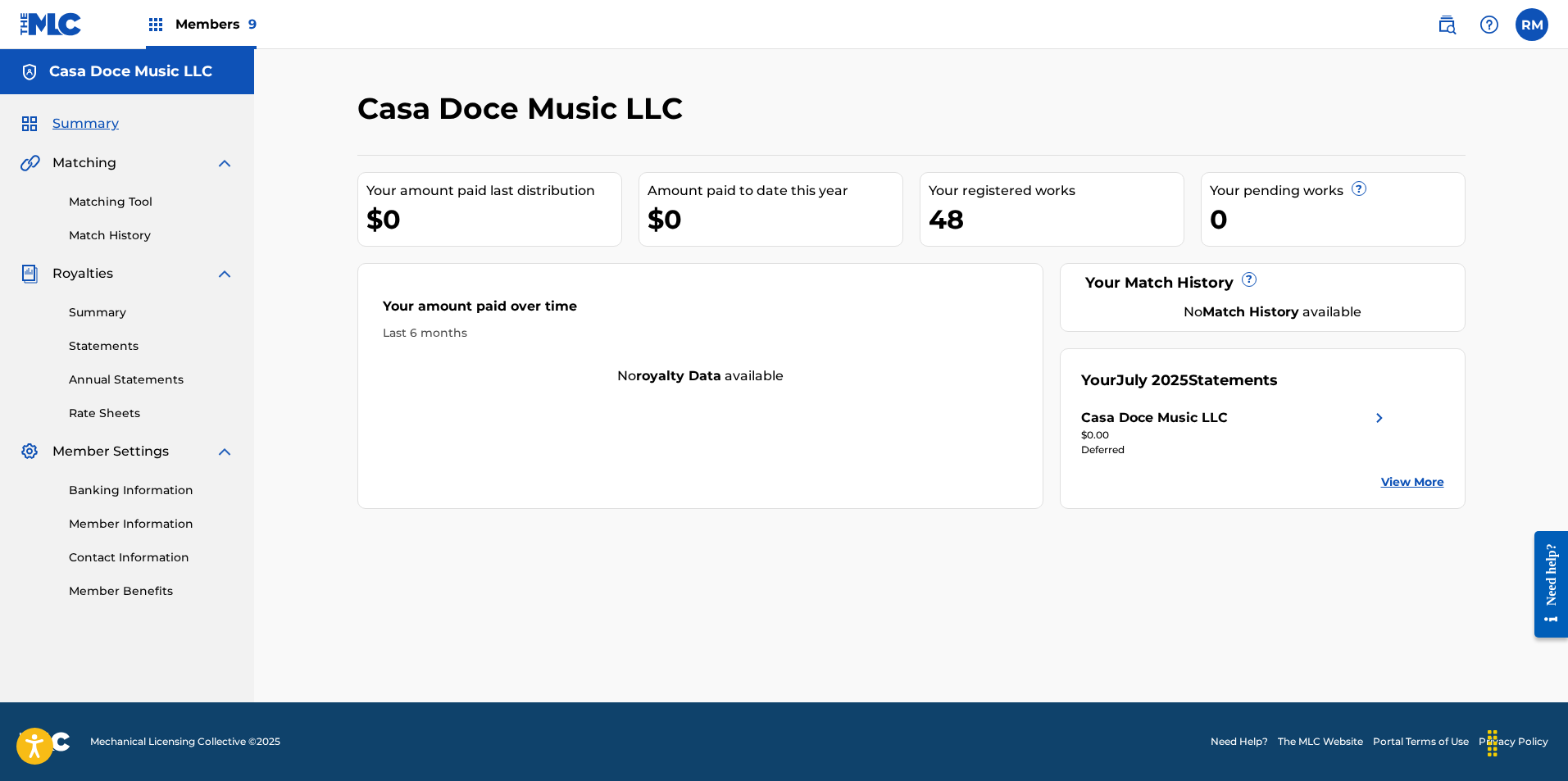 click on "Summary" at bounding box center [152, 312] 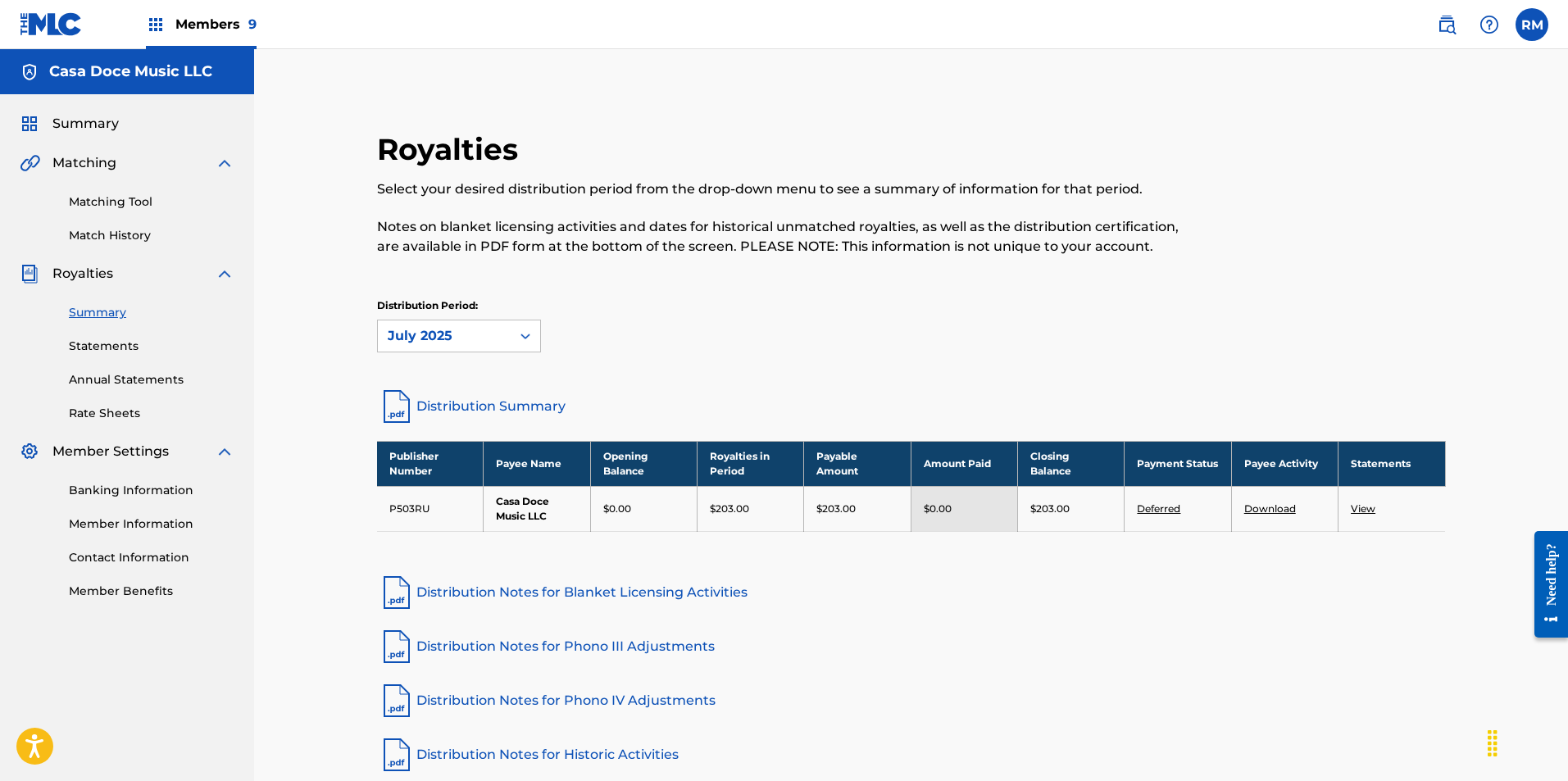 click on "Statements" at bounding box center (152, 346) 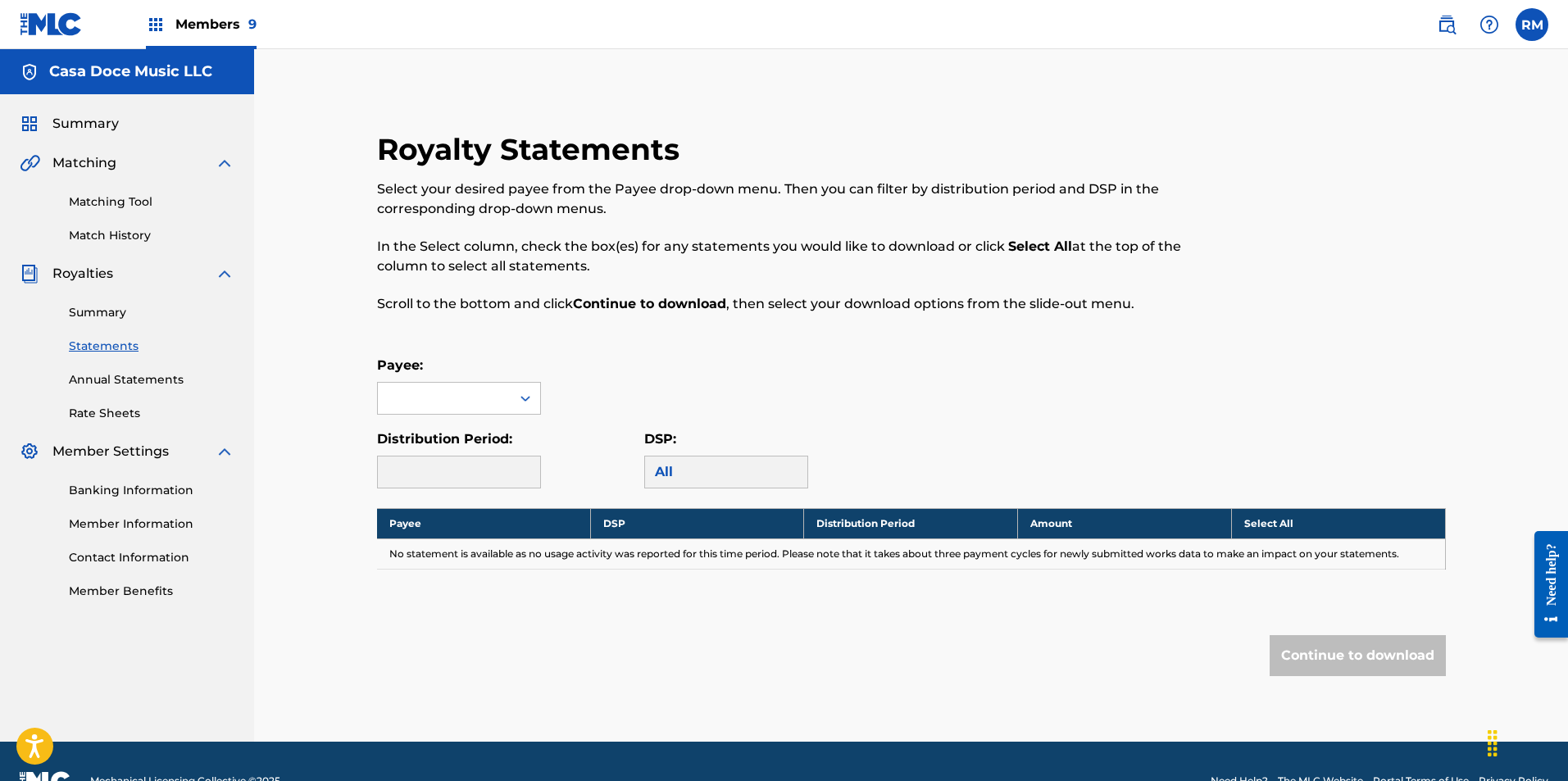 click on "Summary" at bounding box center [152, 312] 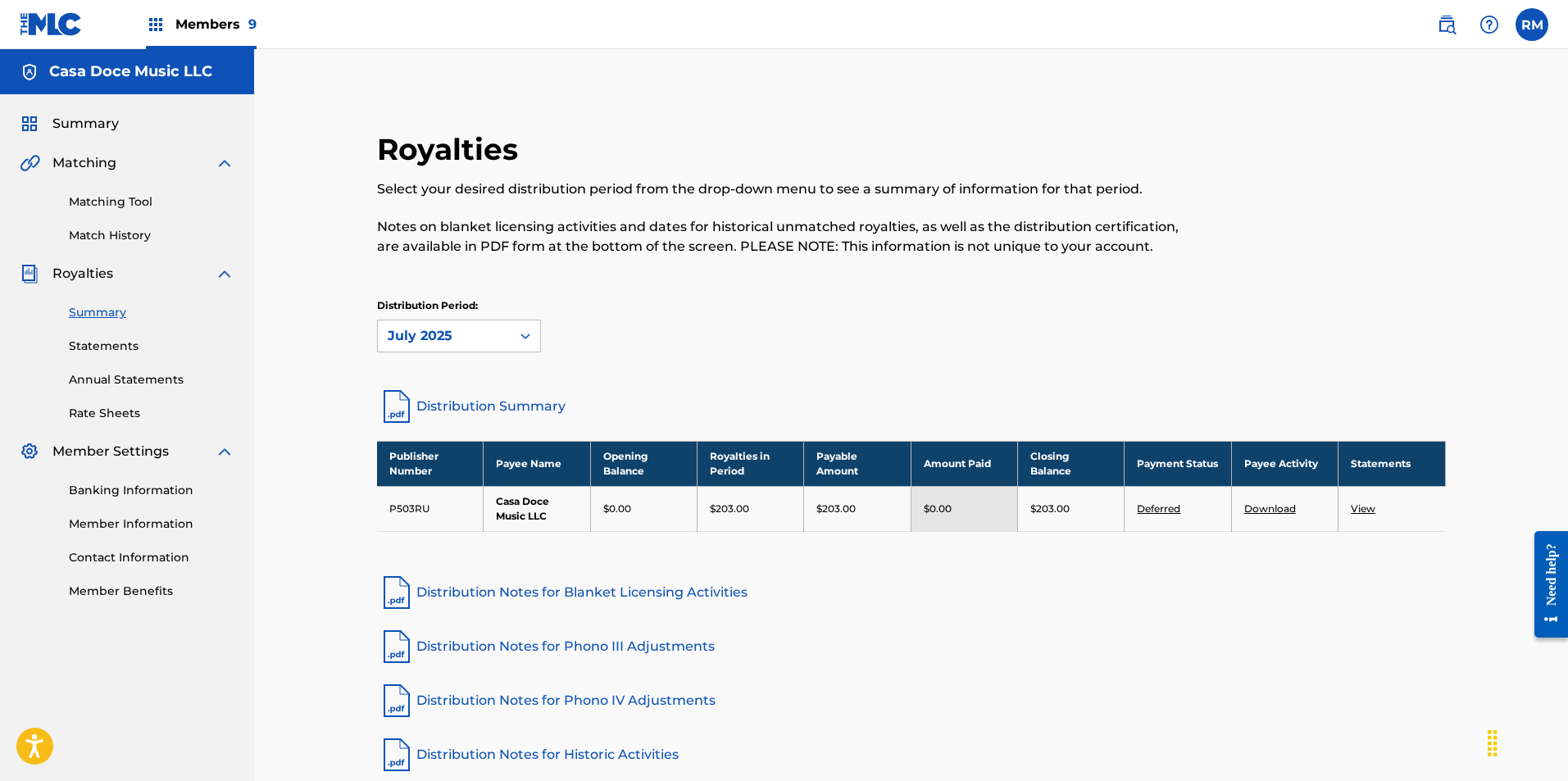 click on "Statements" at bounding box center [152, 346] 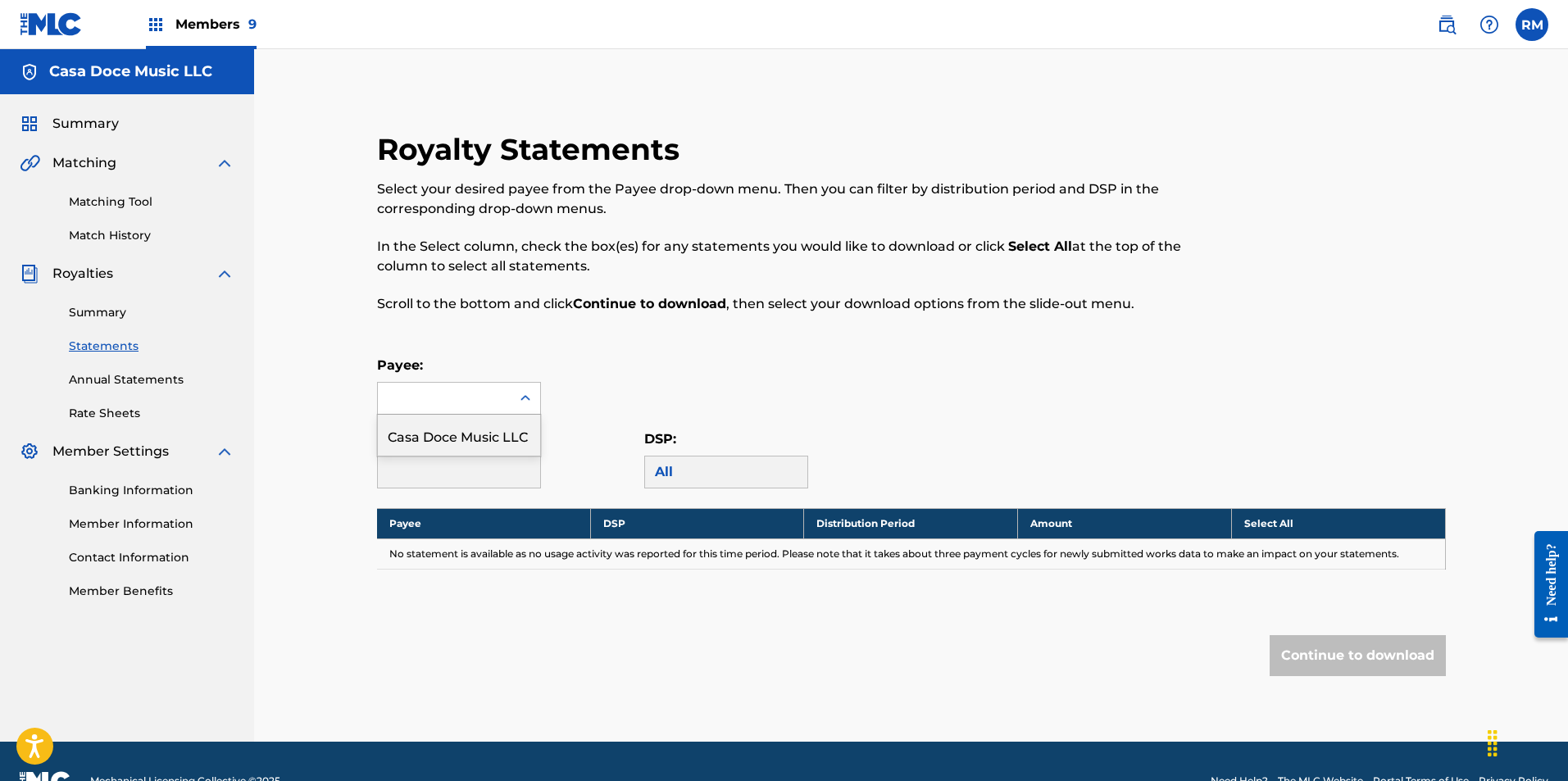 click at bounding box center [459, 398] 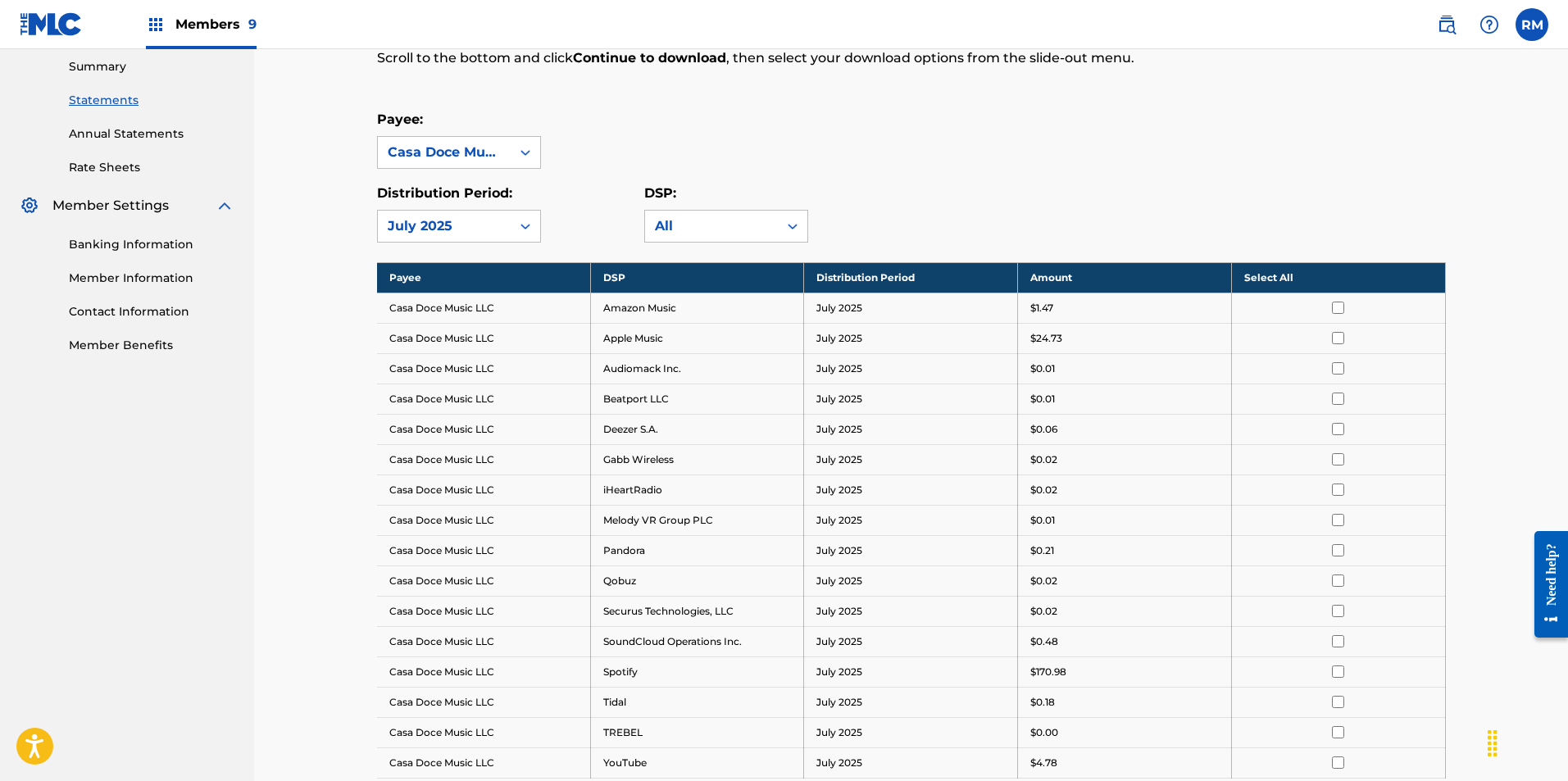 scroll, scrollTop: 328, scrollLeft: 0, axis: vertical 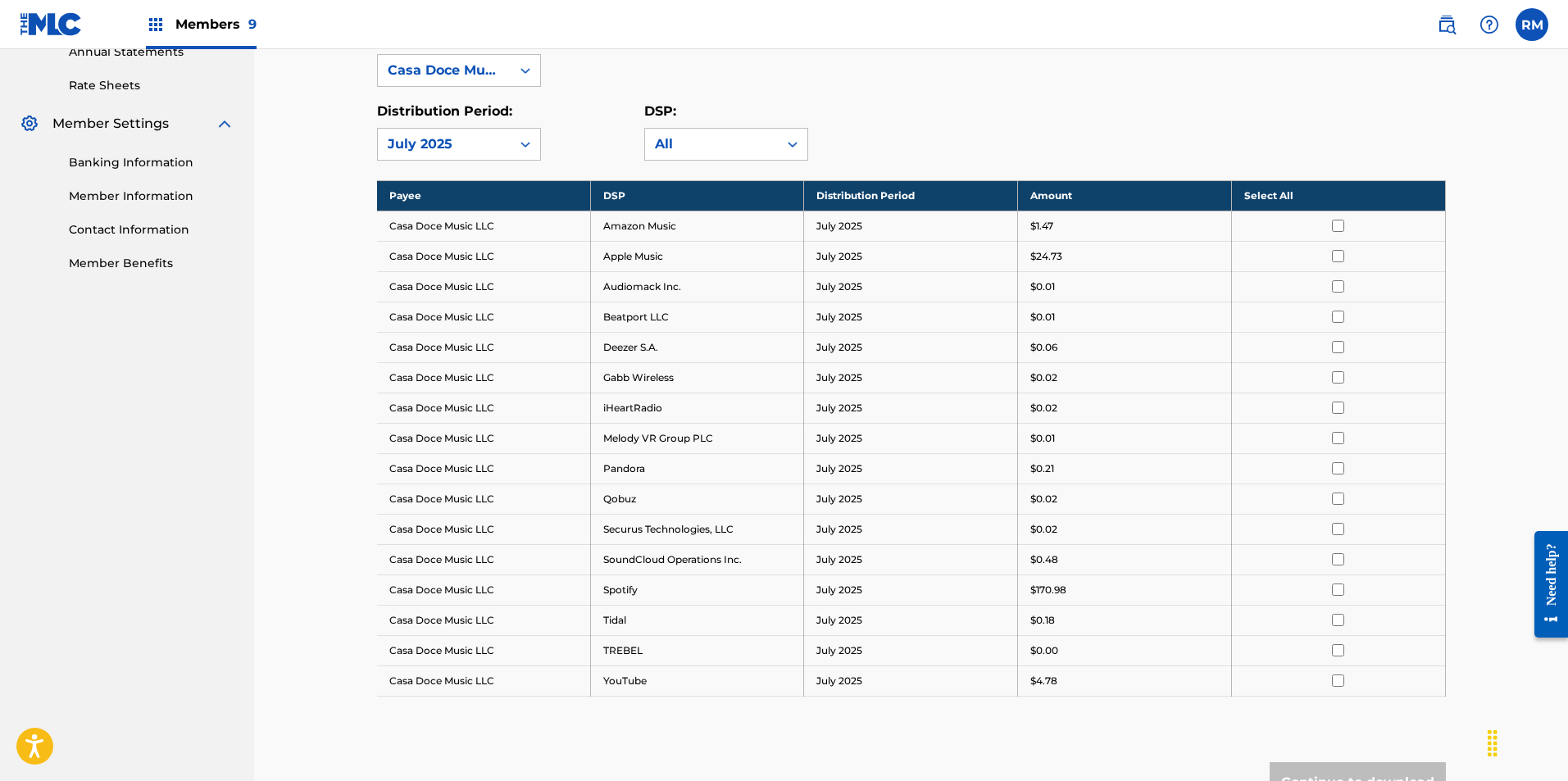 click on "Select All" at bounding box center (1338, 195) 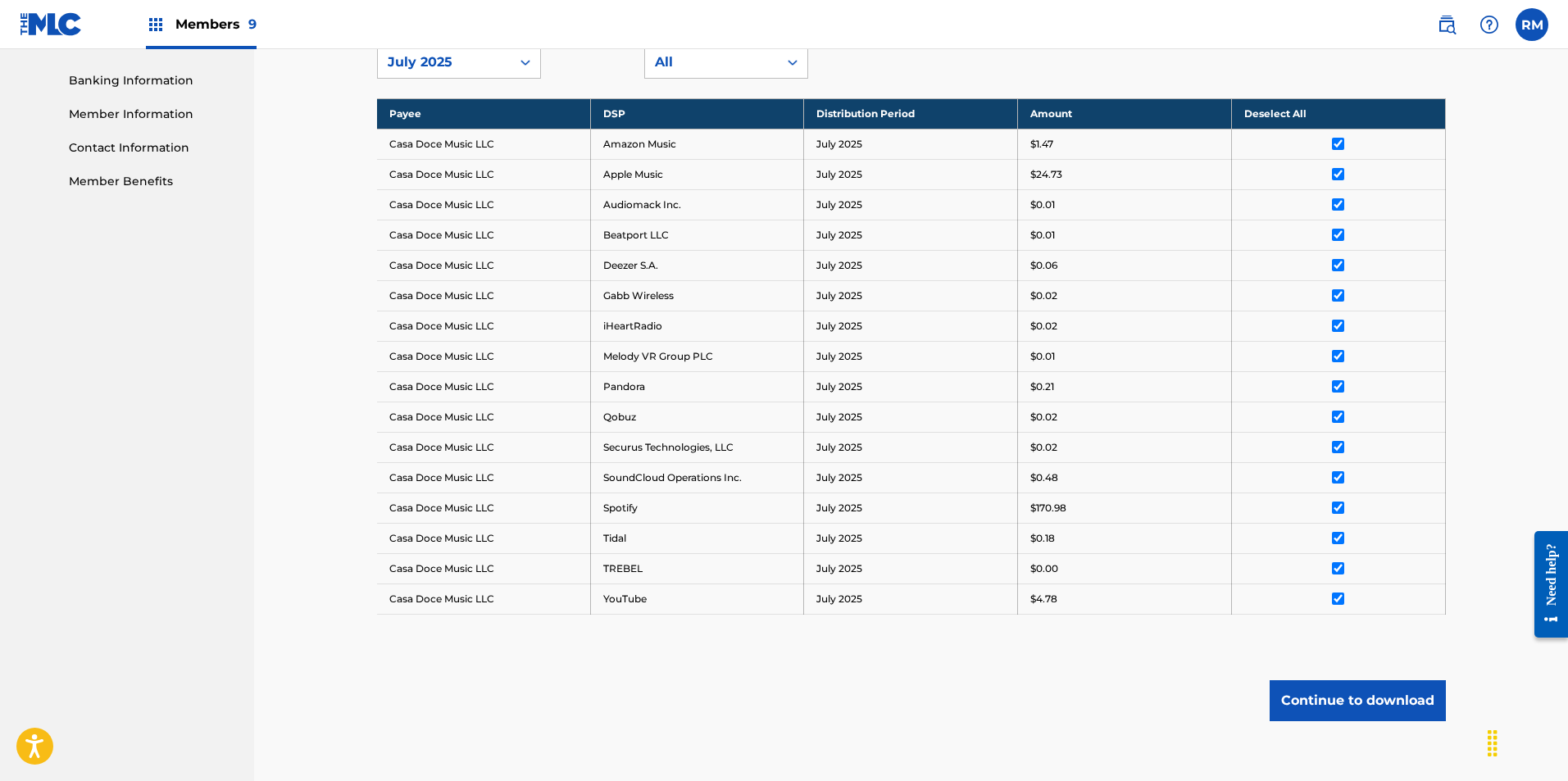 scroll, scrollTop: 494, scrollLeft: 0, axis: vertical 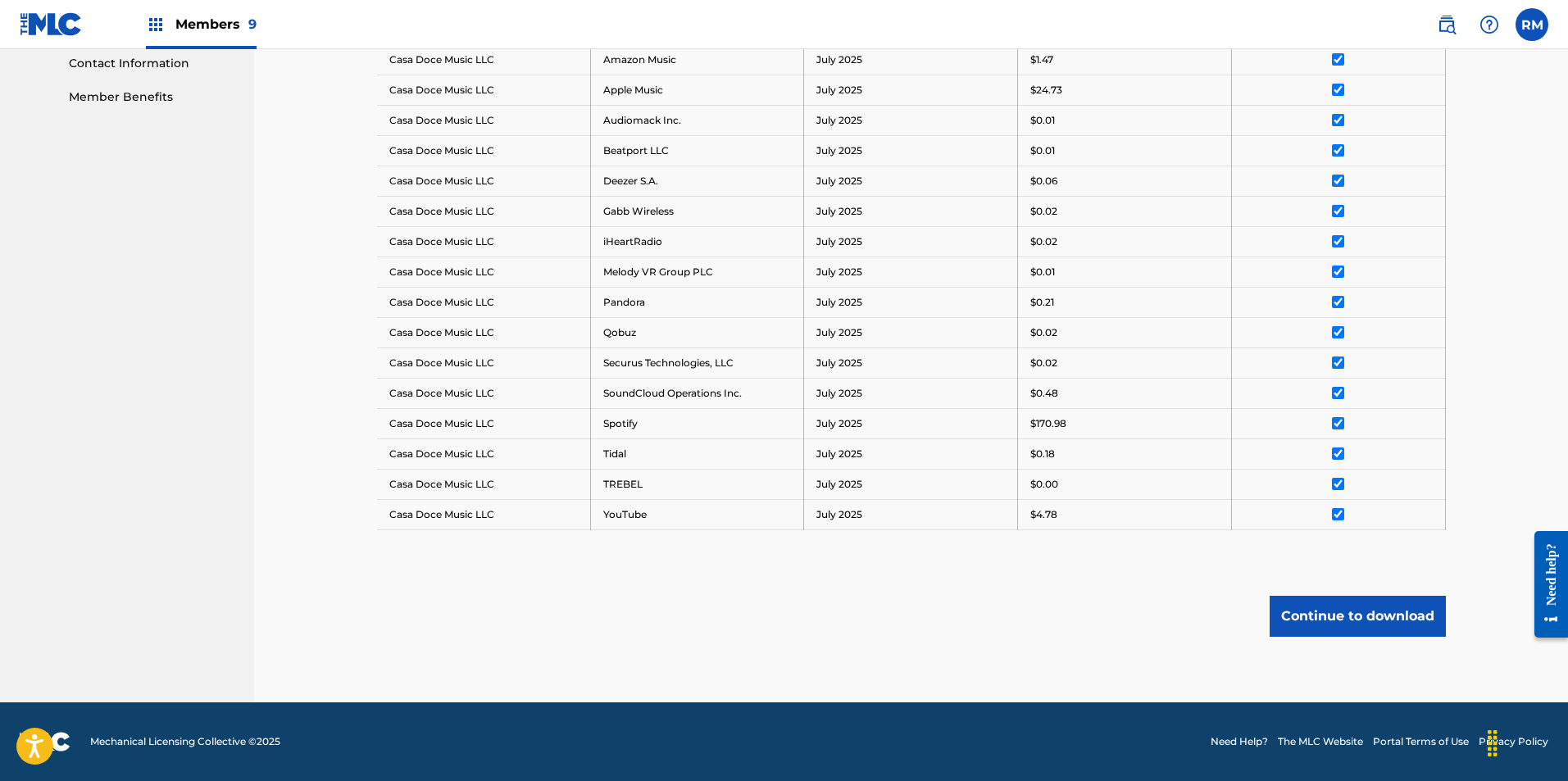 click on "Continue to download" at bounding box center (1357, 616) 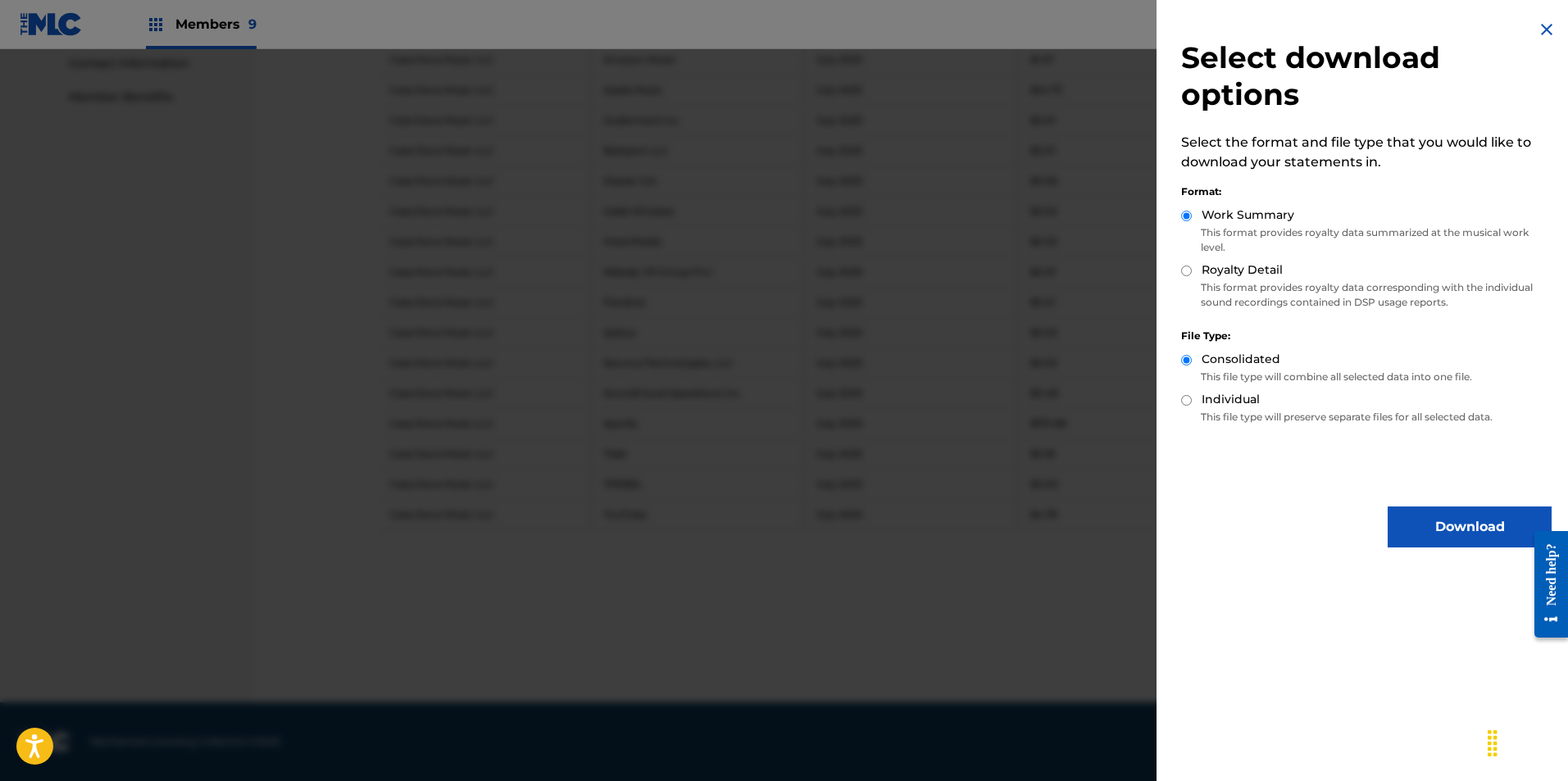 click on "Royalty Detail" at bounding box center (1186, 270) 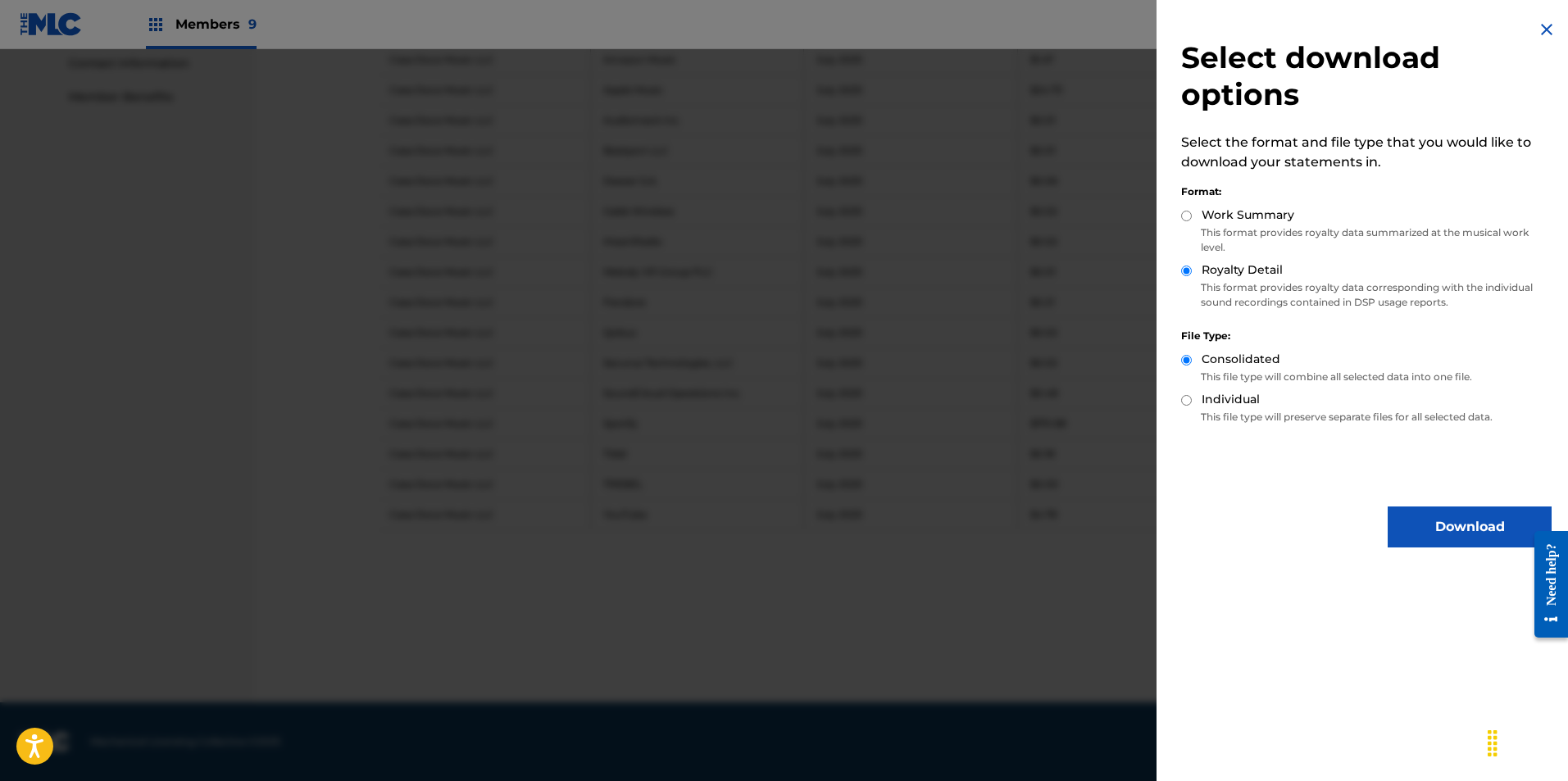 click on "Download" at bounding box center (1470, 527) 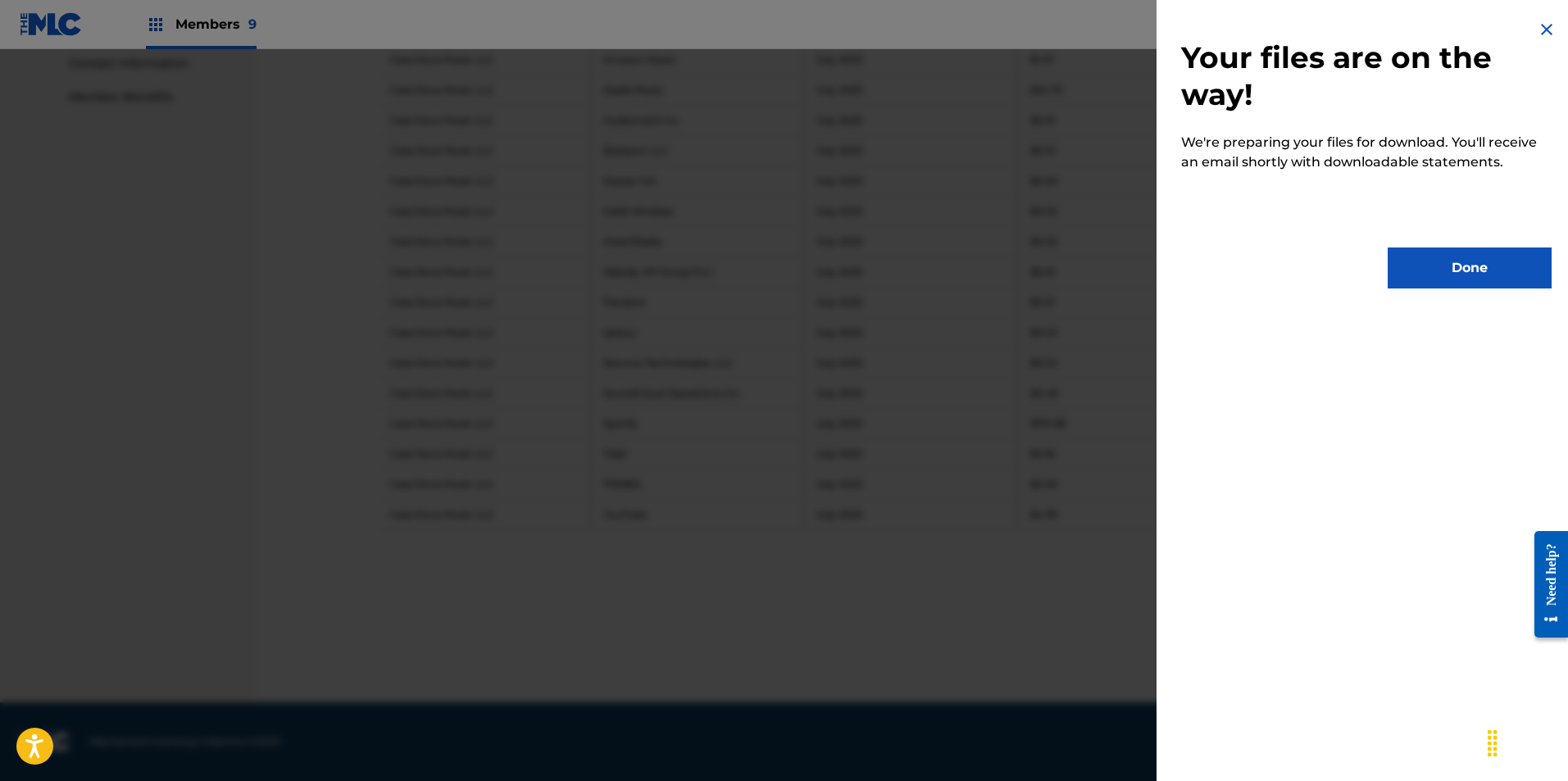 click on "Done" at bounding box center (1470, 268) 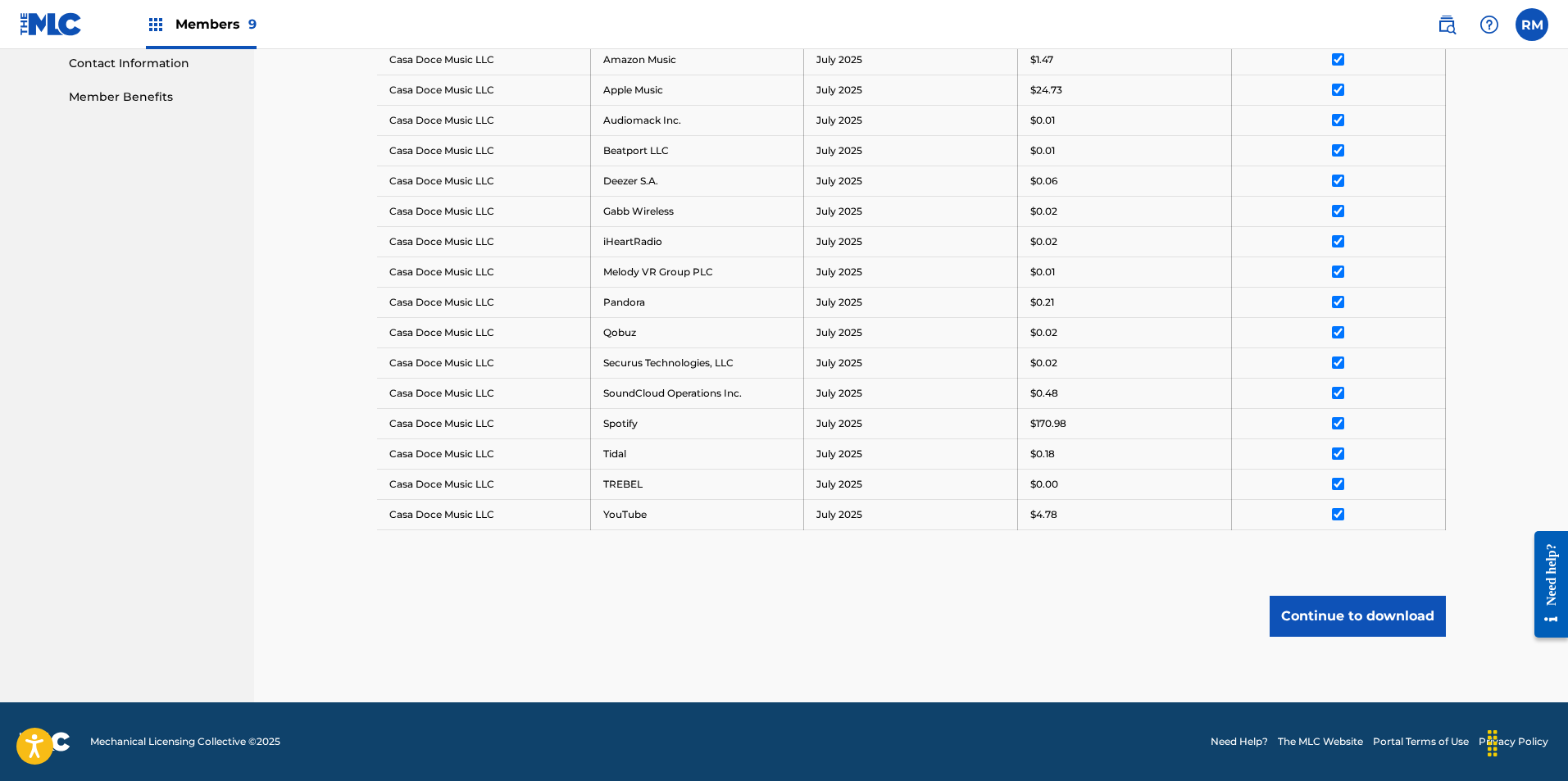 click on "Royalty Statements Select your desired payee from the Payee drop-down menu. Then you can filter by distribution period and DSP in the corresponding drop-down menus. In the Select column, check the box(es) for any statements you would like to download or click    Select All   at the top of the column to select all statements. Scroll to the bottom and click  Continue to download , then select your download options from the slide-out menu. Payee: Casa Doce Music LLC Distribution Period: July 2025 DSP: All Payee DSP Distribution Period Amount Deselect All Casa Doce Music LLC Amazon Music July 2025 $[REDACTED] Casa Doce Music LLC Apple Music July 2025 $[REDACTED] Casa Doce Music LLC Audiomack Inc. July 2025 $[REDACTED] Casa Doce Music LLC Beatport LLC July 2025 $[REDACTED] Casa Doce Music LLC Deezer S.A. July 2025 $[REDACTED] Casa Doce Music LLC Gabb Wireless July 2025 $[REDACTED] Casa Doce Music LLC iHeartRadio July 2025 $[REDACTED] Casa Doce Music LLC Melody VR Group PLC July 2025 $[REDACTED] Casa Doce Music LLC Pandora July 2025 $[REDACTED]" at bounding box center [911, 170] 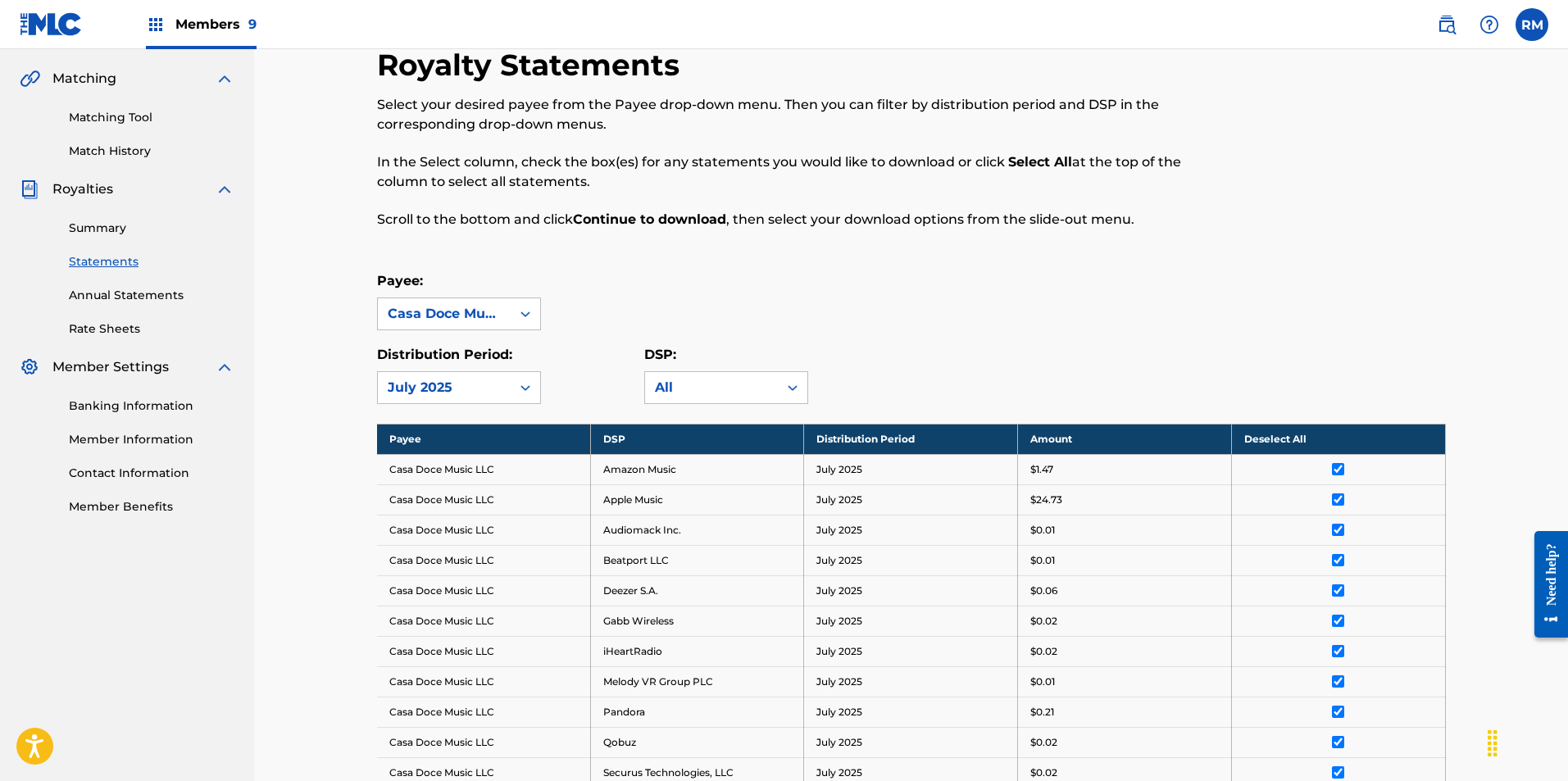 scroll, scrollTop: 0, scrollLeft: 0, axis: both 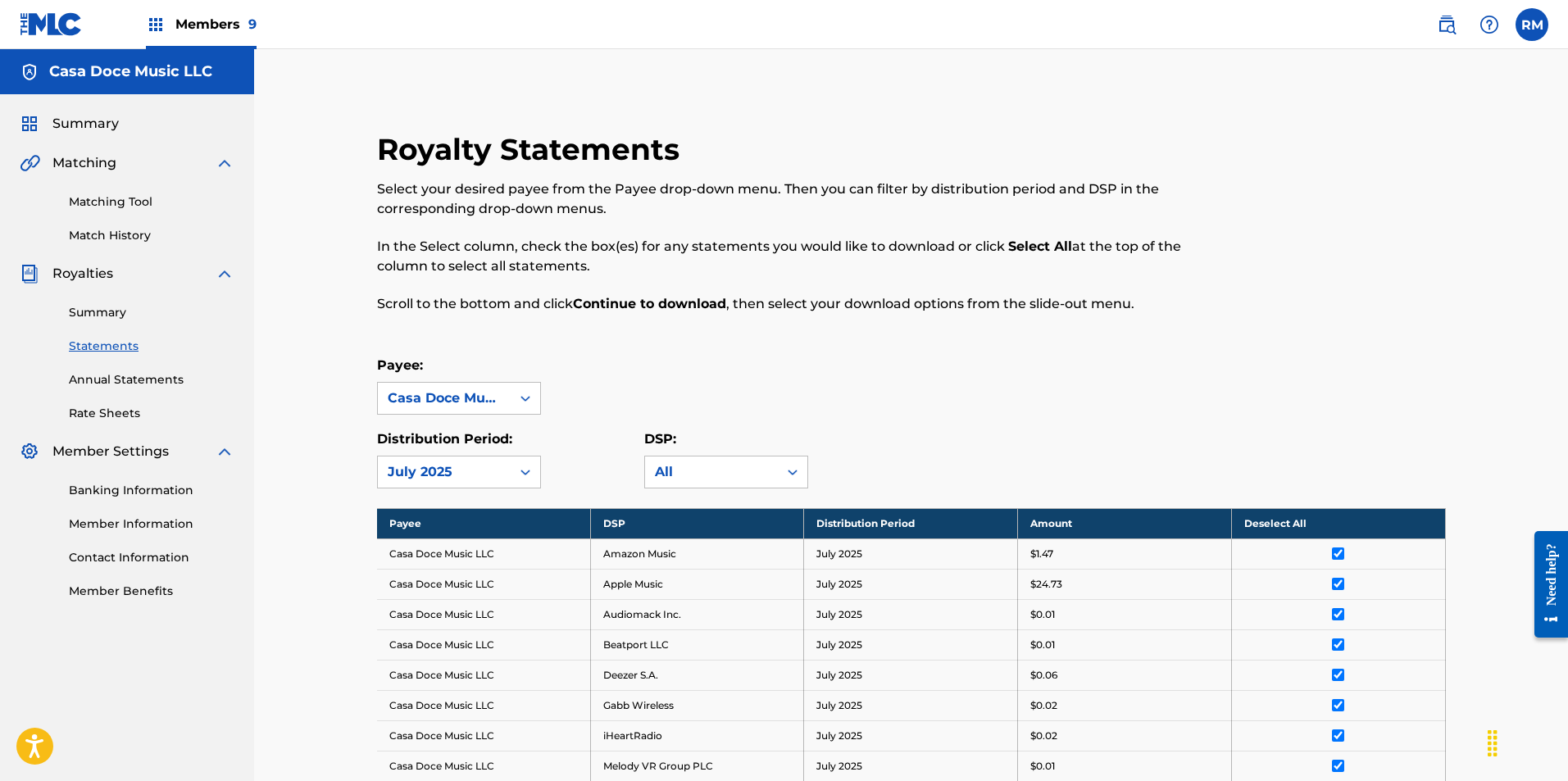 drag, startPoint x: 1297, startPoint y: 149, endPoint x: 1293, endPoint y: 168, distance: 19.416488 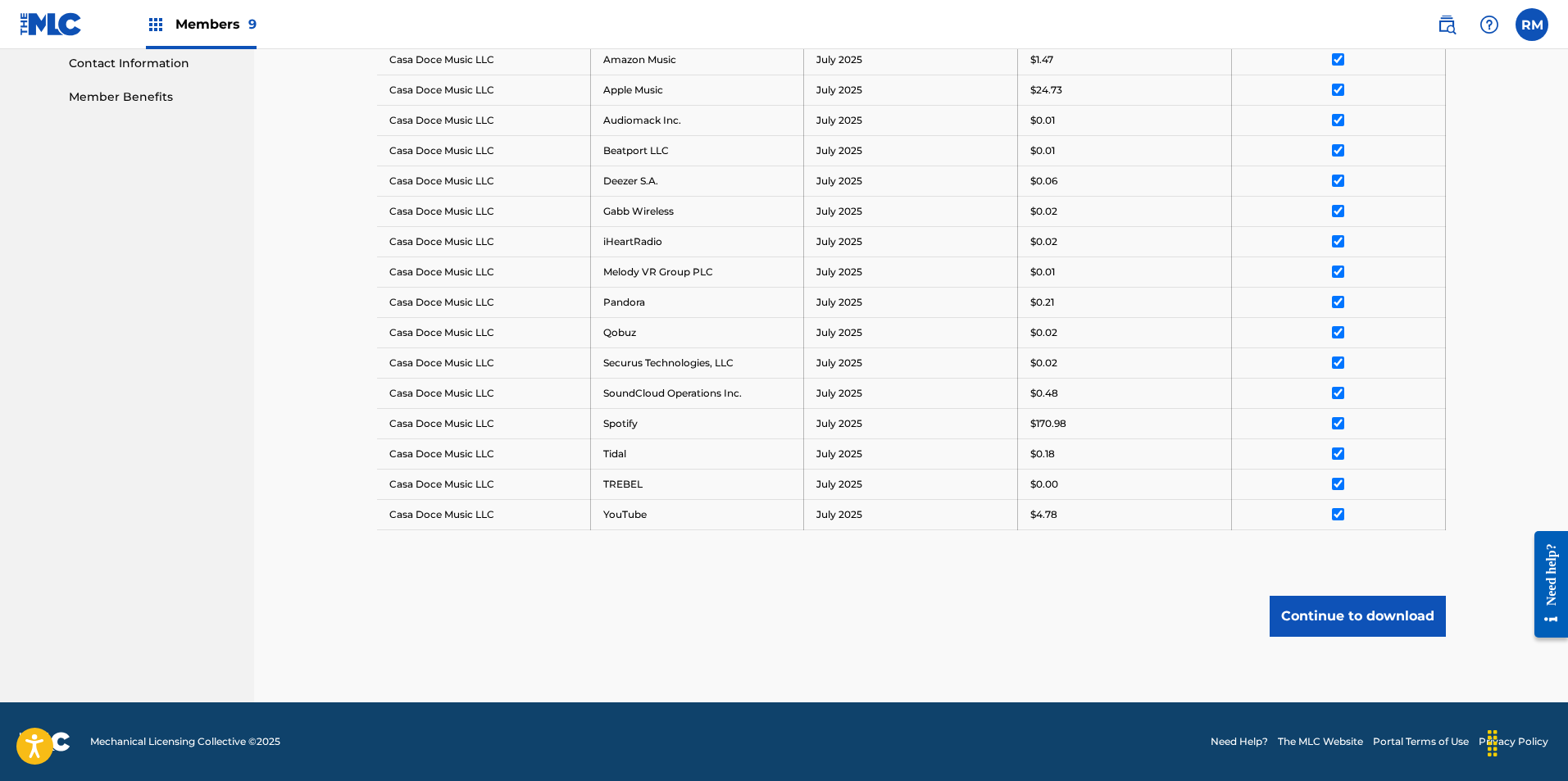 click on "Casa Doce Music LLC Summary Matching Matching Tool Match History Royalties Summary Statements Annual Statements Rate Sheets Member Settings Banking Information Member Information Contact Information Member Benefits" at bounding box center [127, 129] 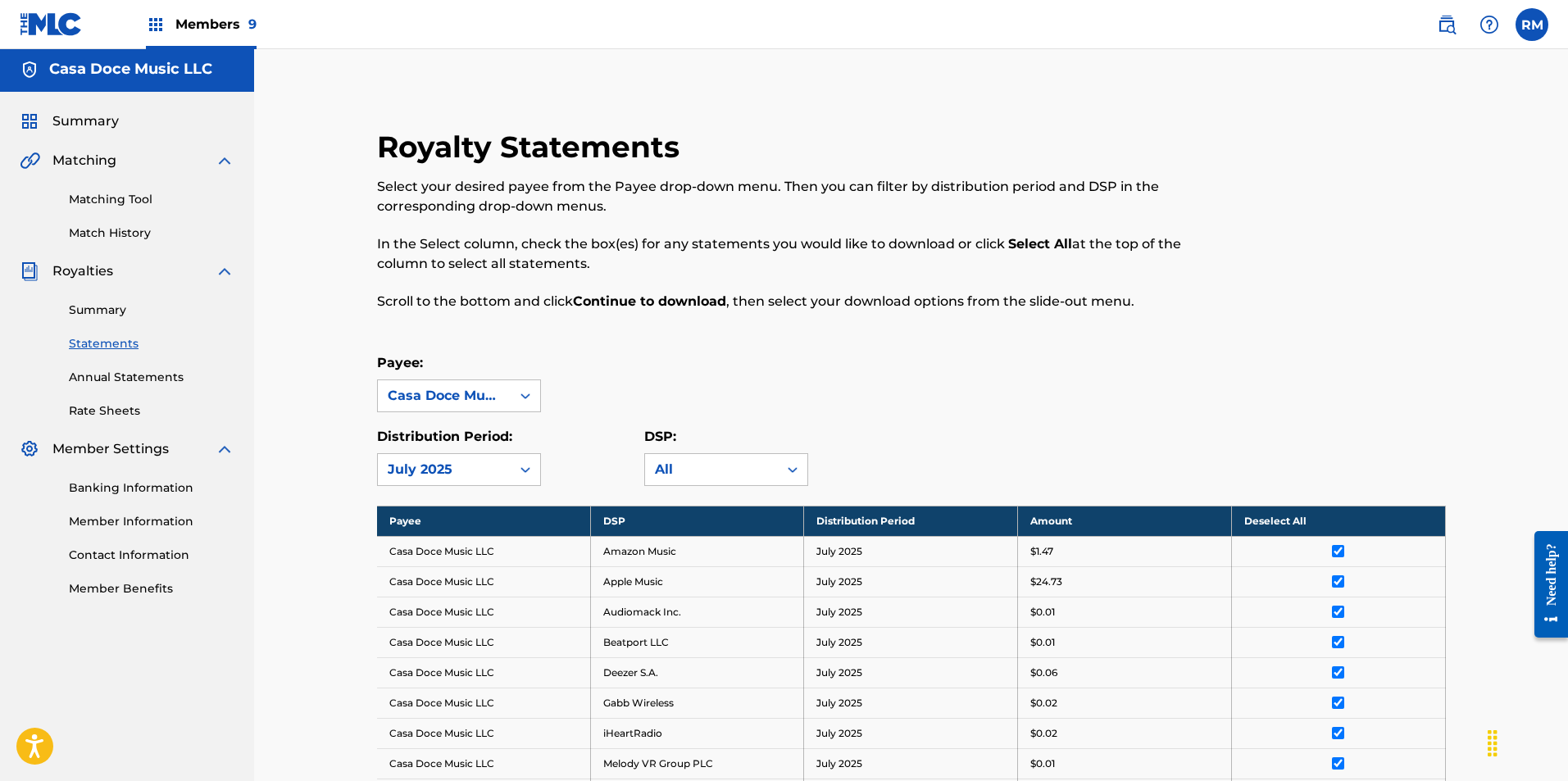 scroll, scrollTop: 0, scrollLeft: 0, axis: both 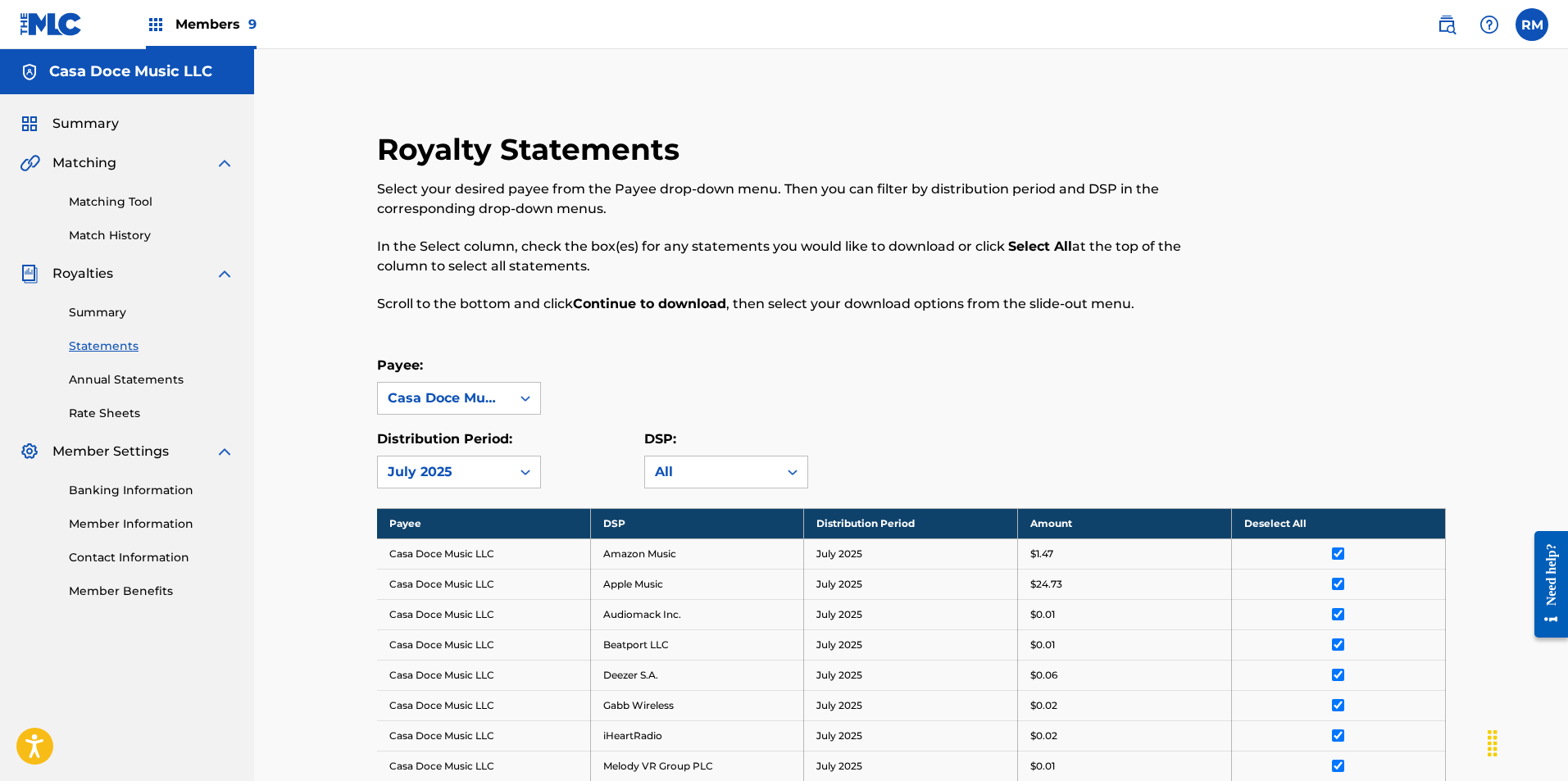 click on "Payee: Casa Doce Music LLC" at bounding box center (911, 385) 